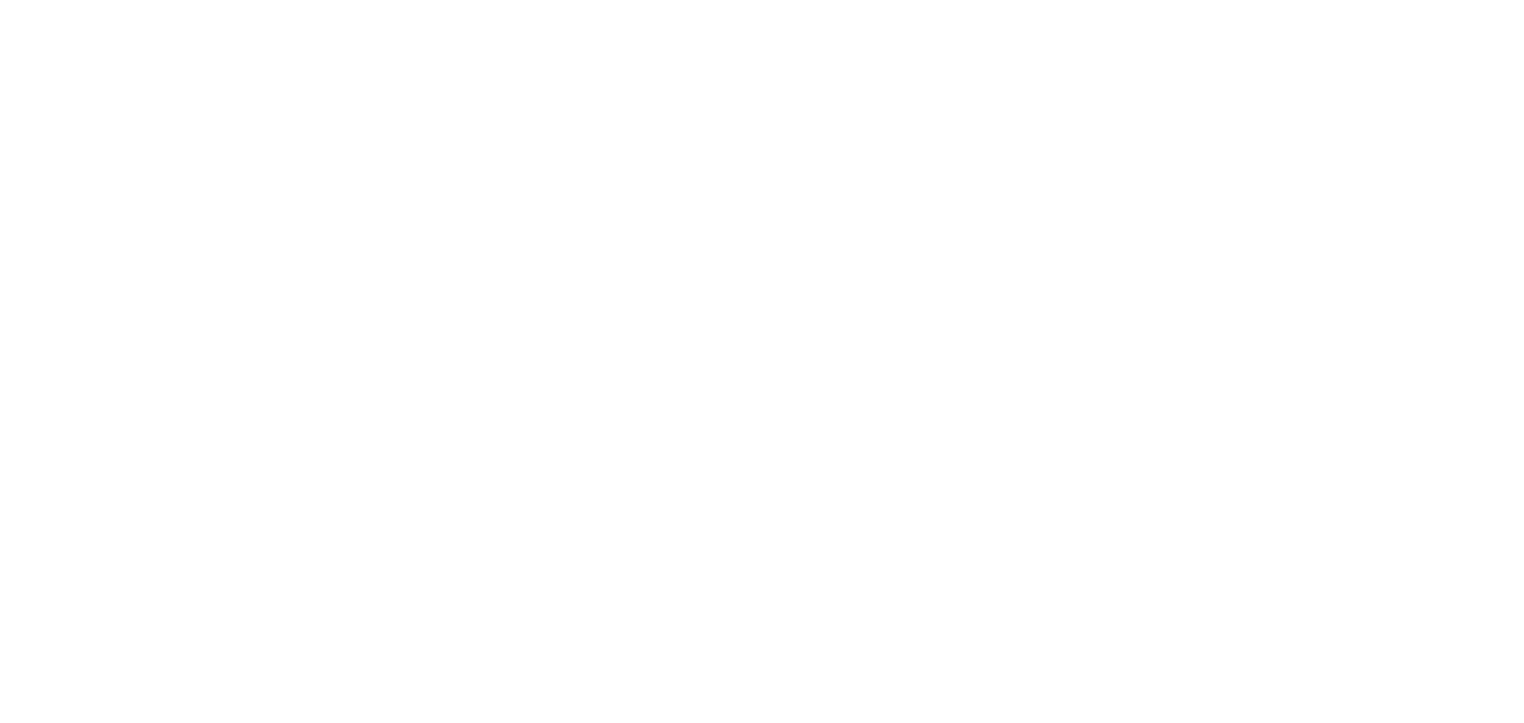 scroll, scrollTop: 0, scrollLeft: 0, axis: both 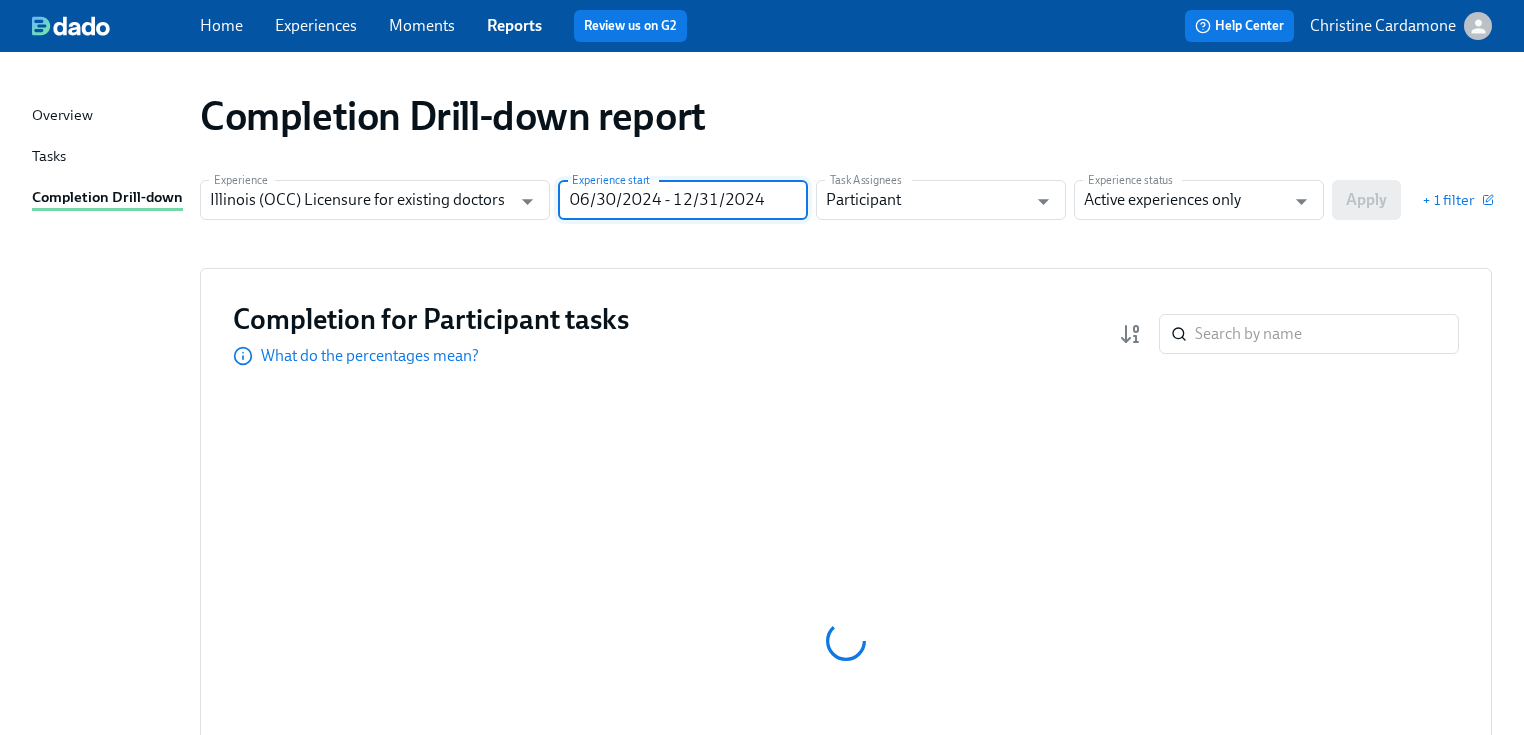 click on "06/30/2024 - 12/31/2024" at bounding box center [683, 200] 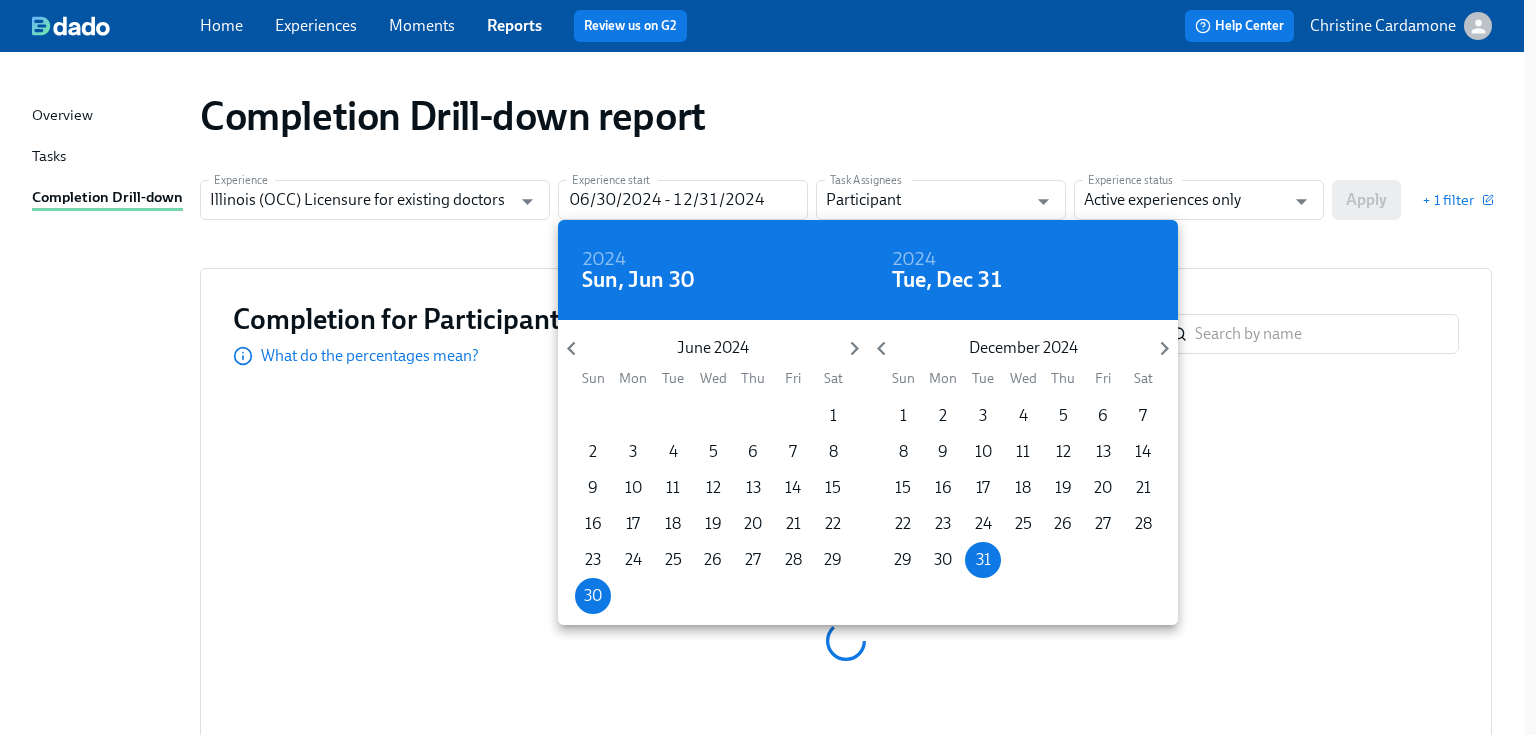 click at bounding box center (768, 367) 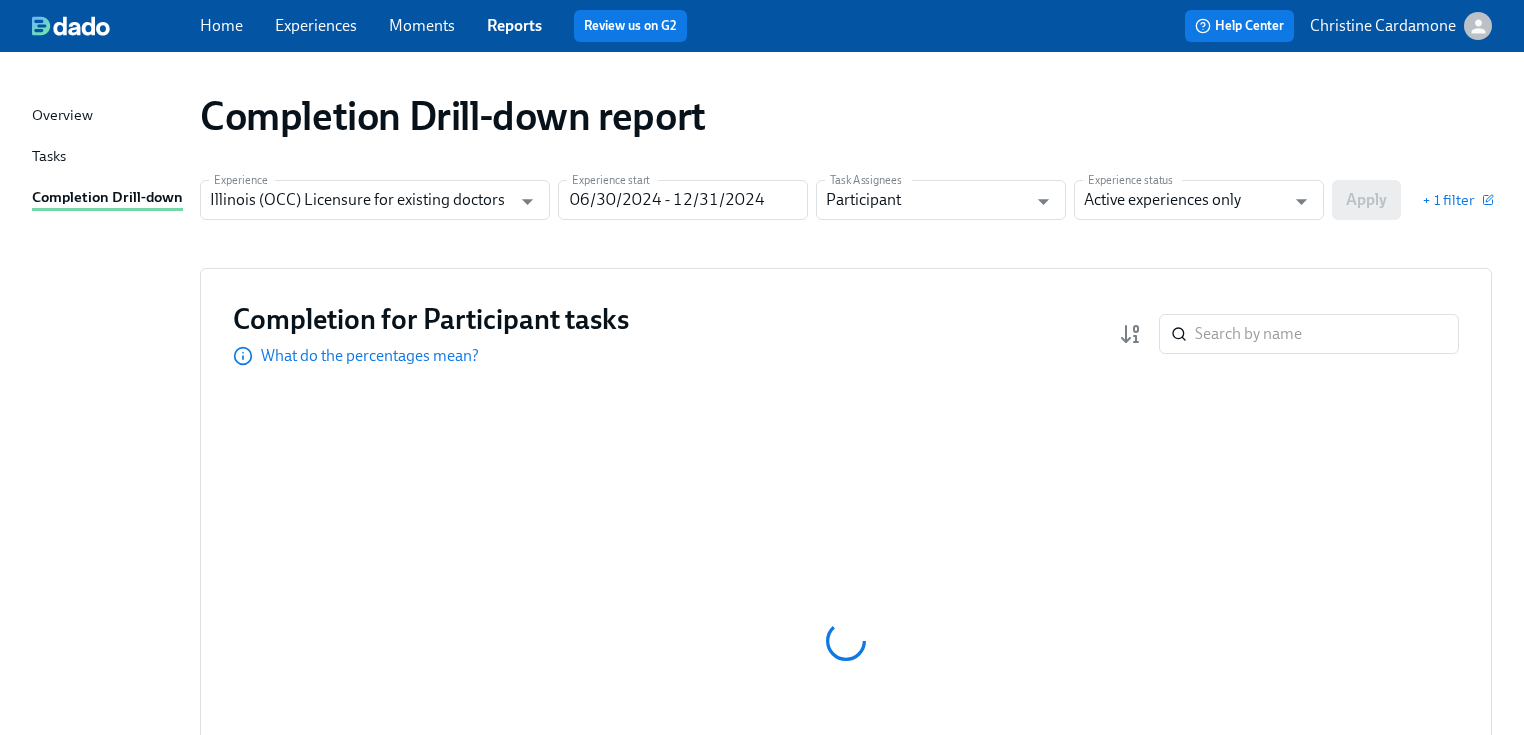 click on "+ 1 filter" at bounding box center (1457, 200) 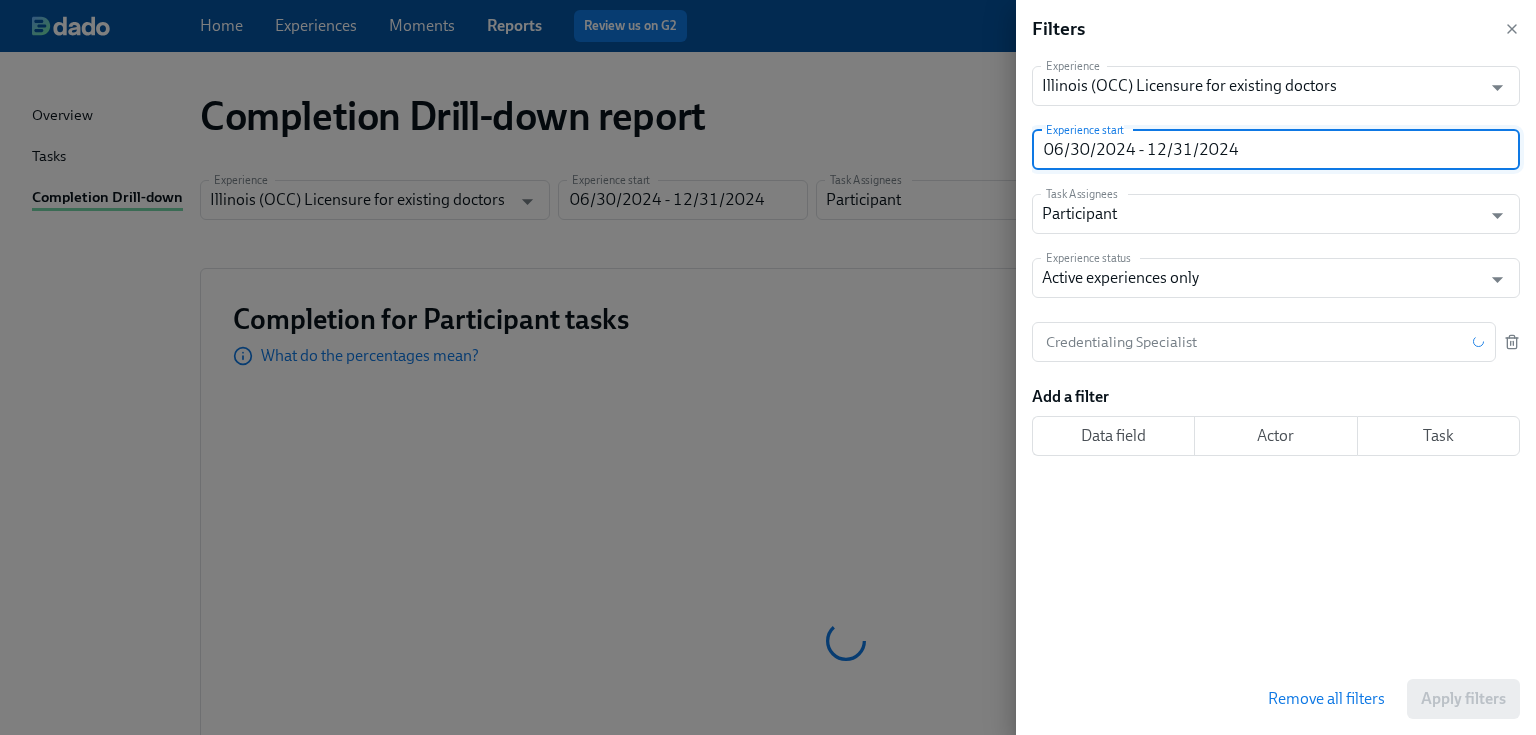 click on "06/30/2024 - 12/31/2024" at bounding box center (1276, 150) 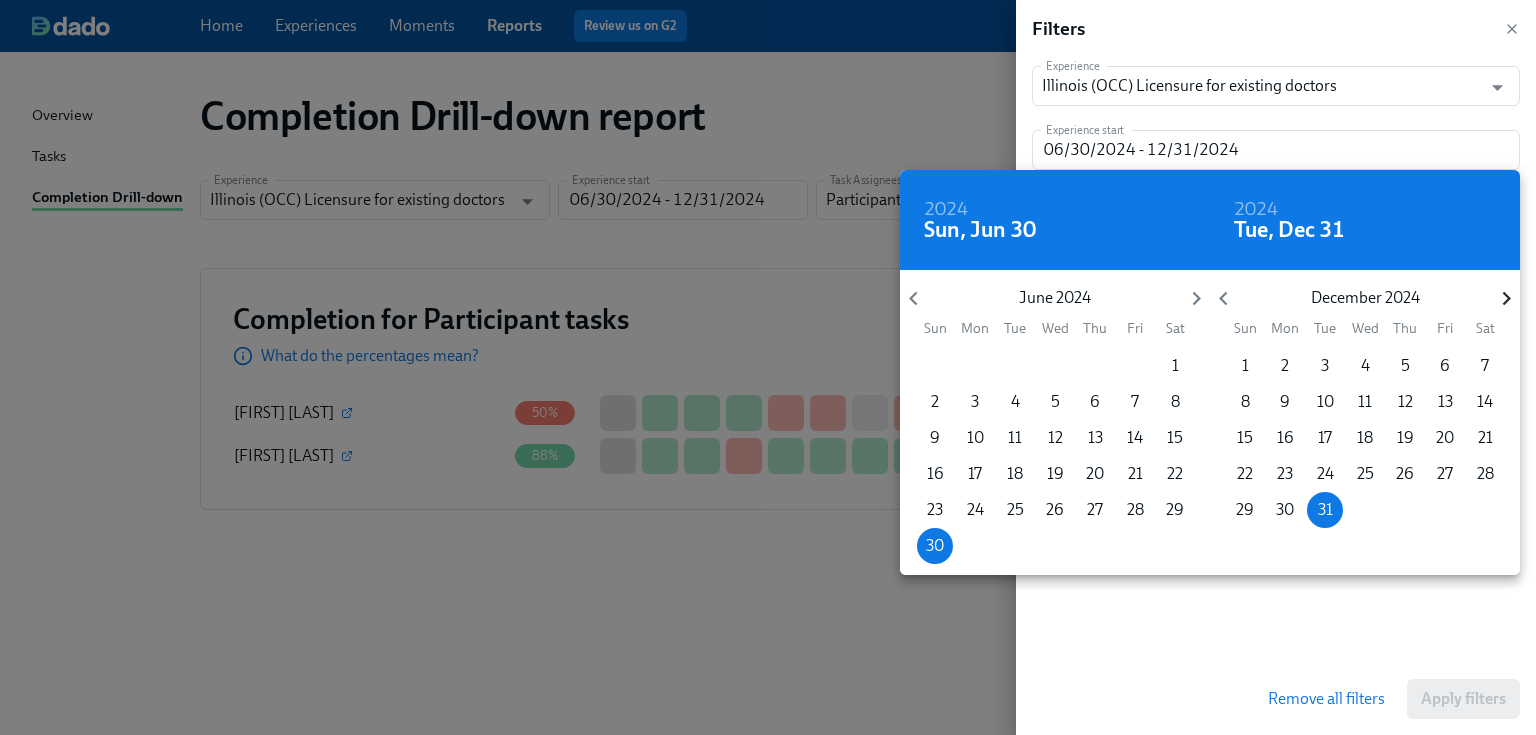 click 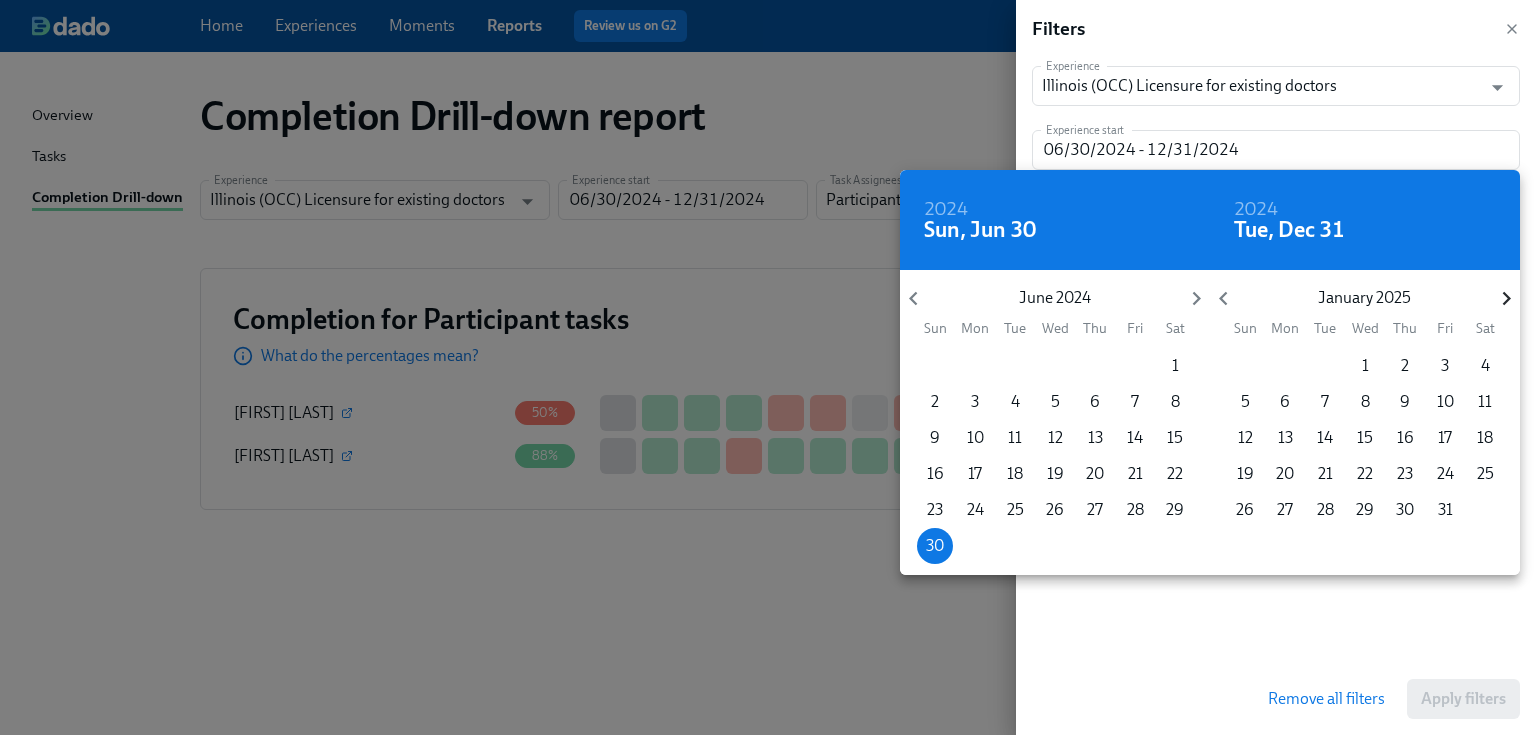 click 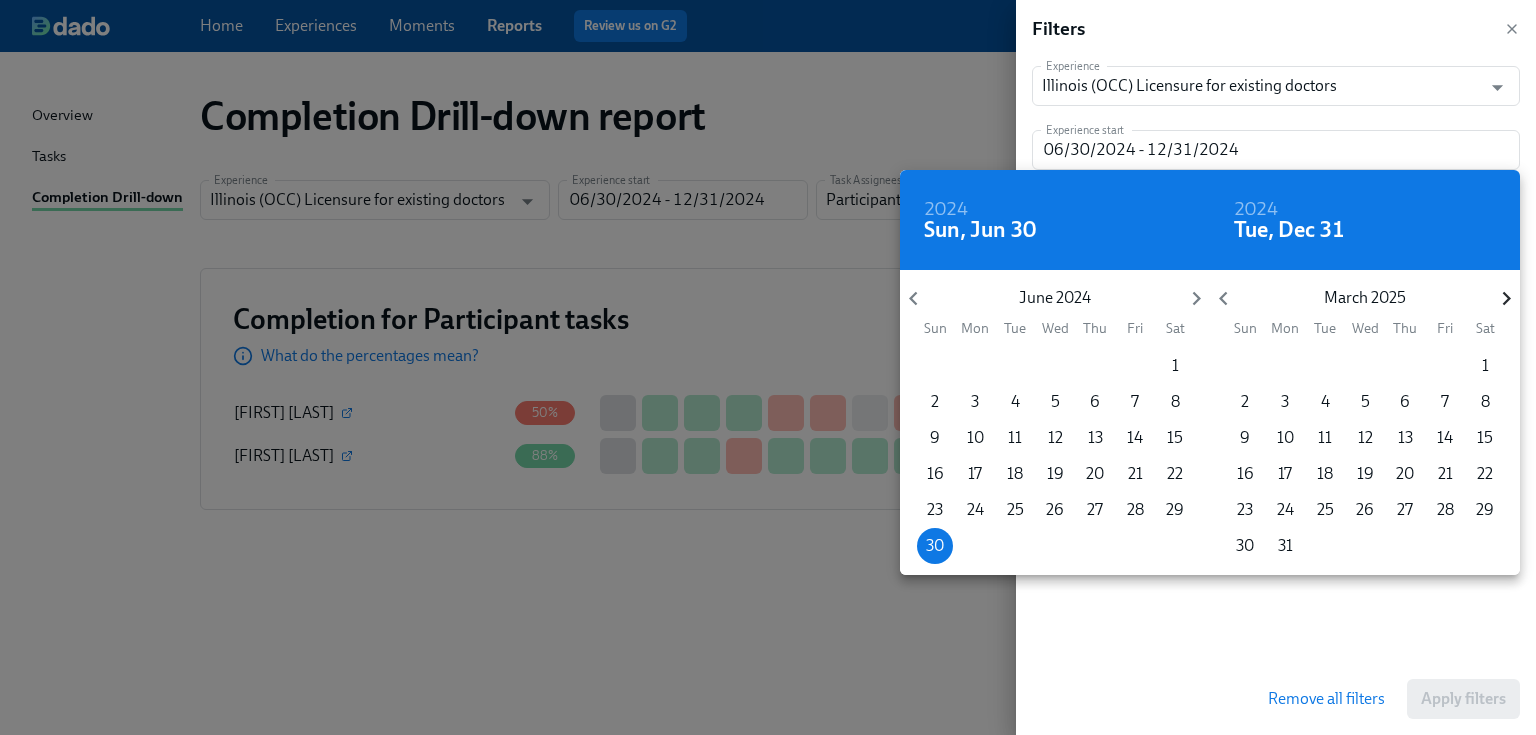 click 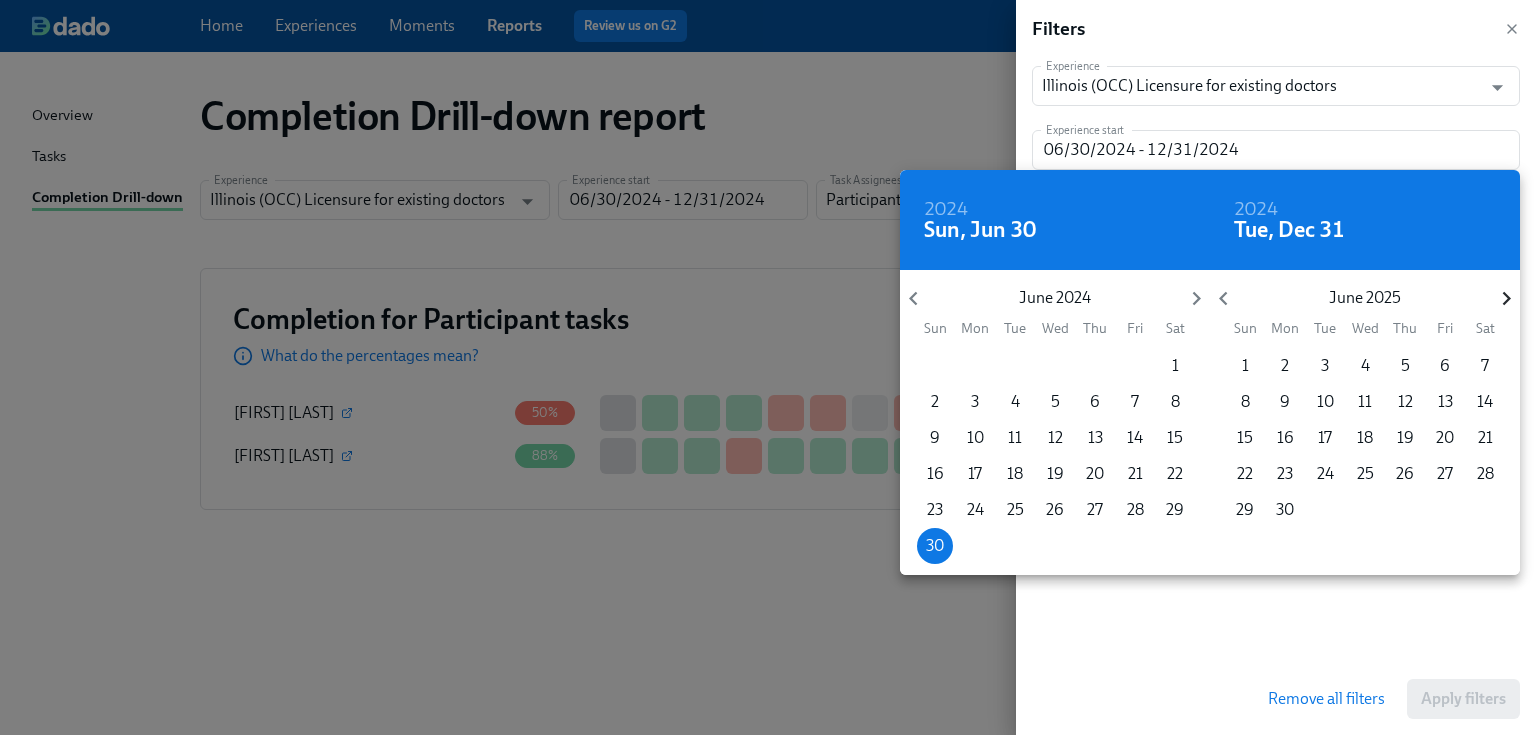 click 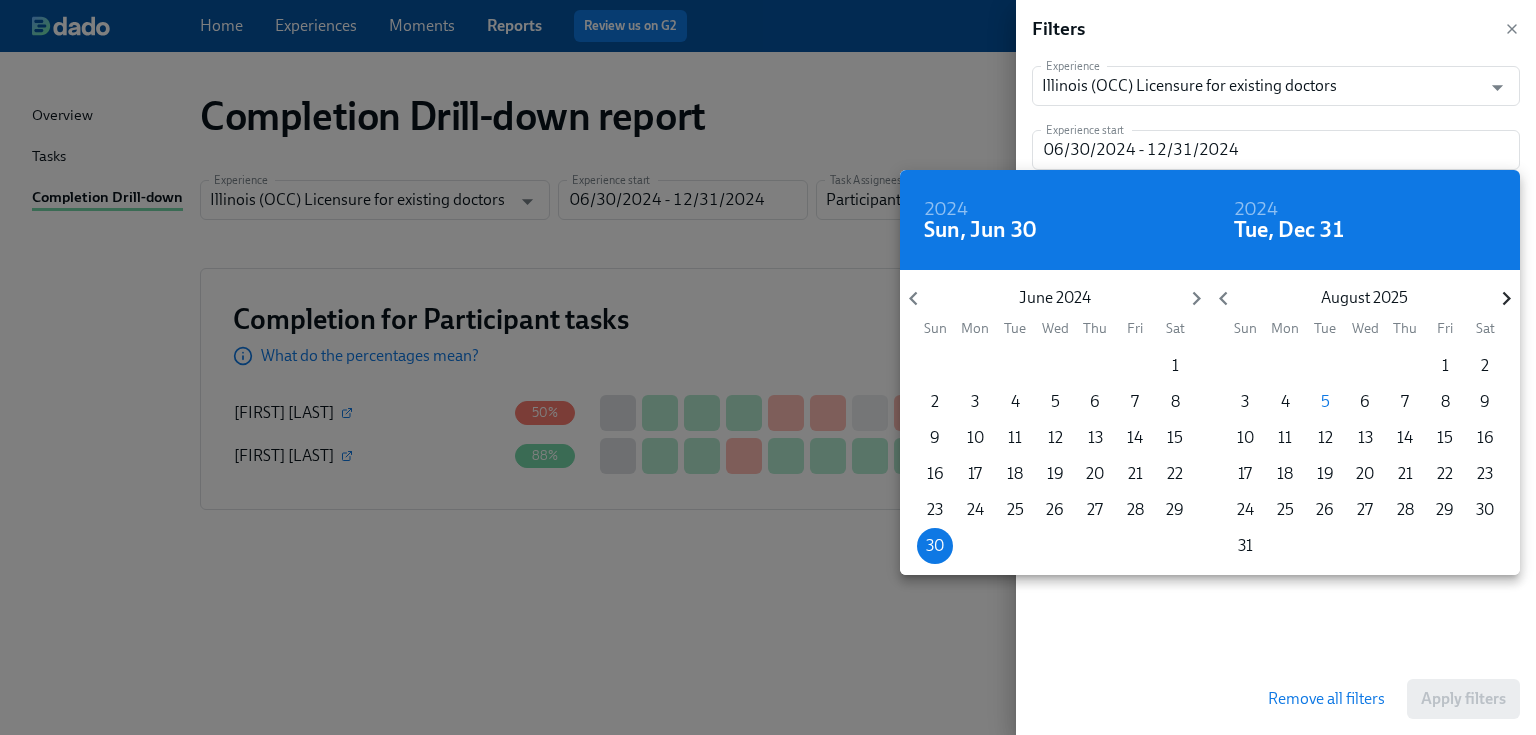 click 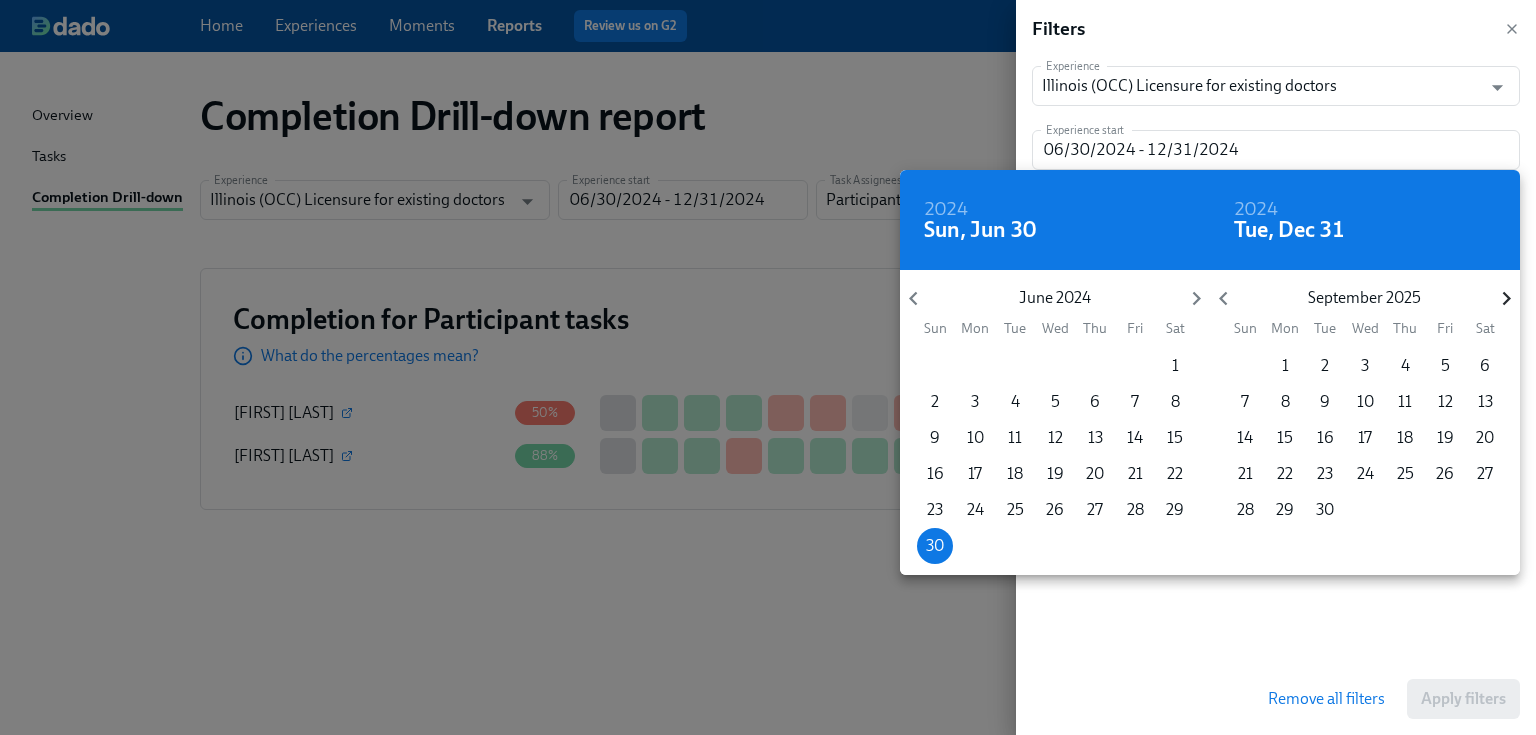 click 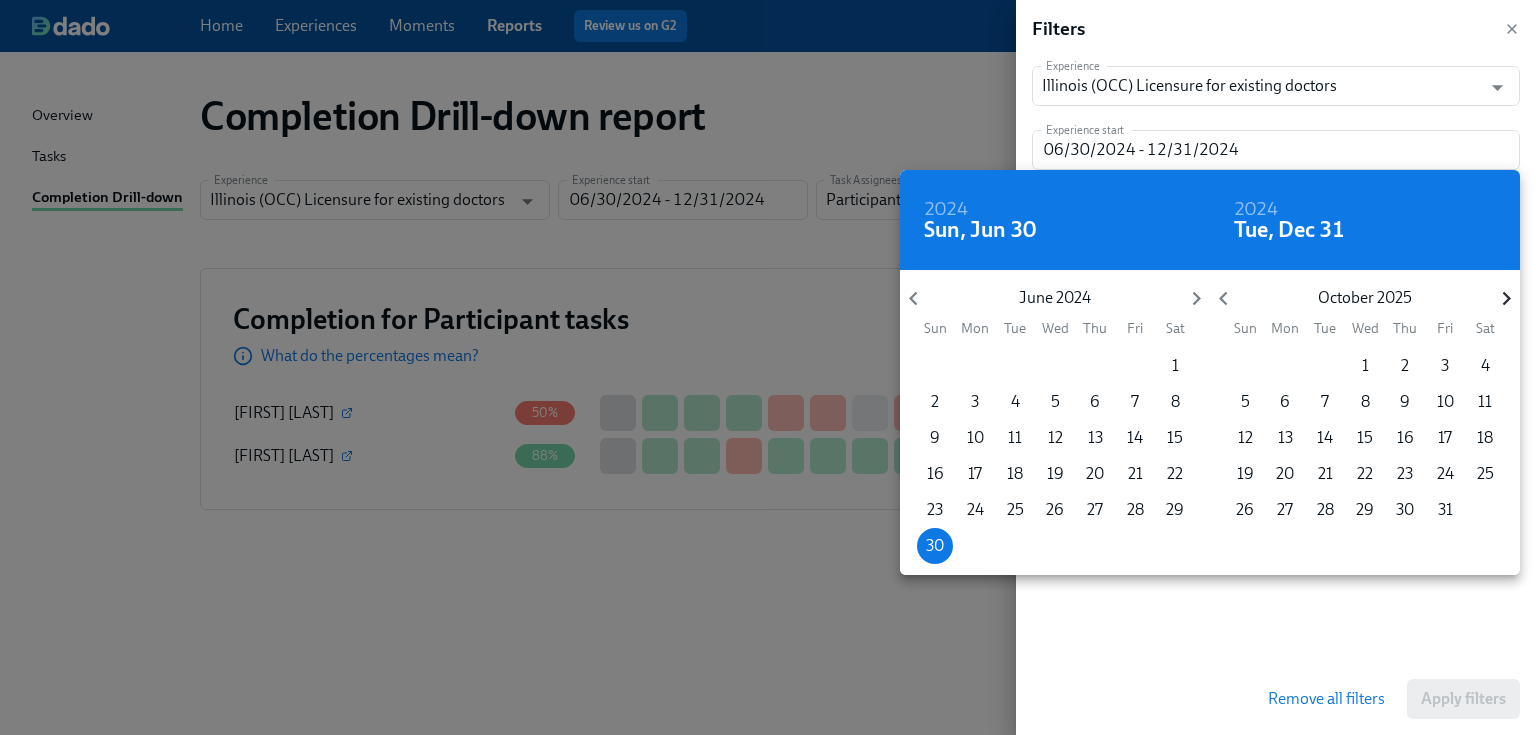 click 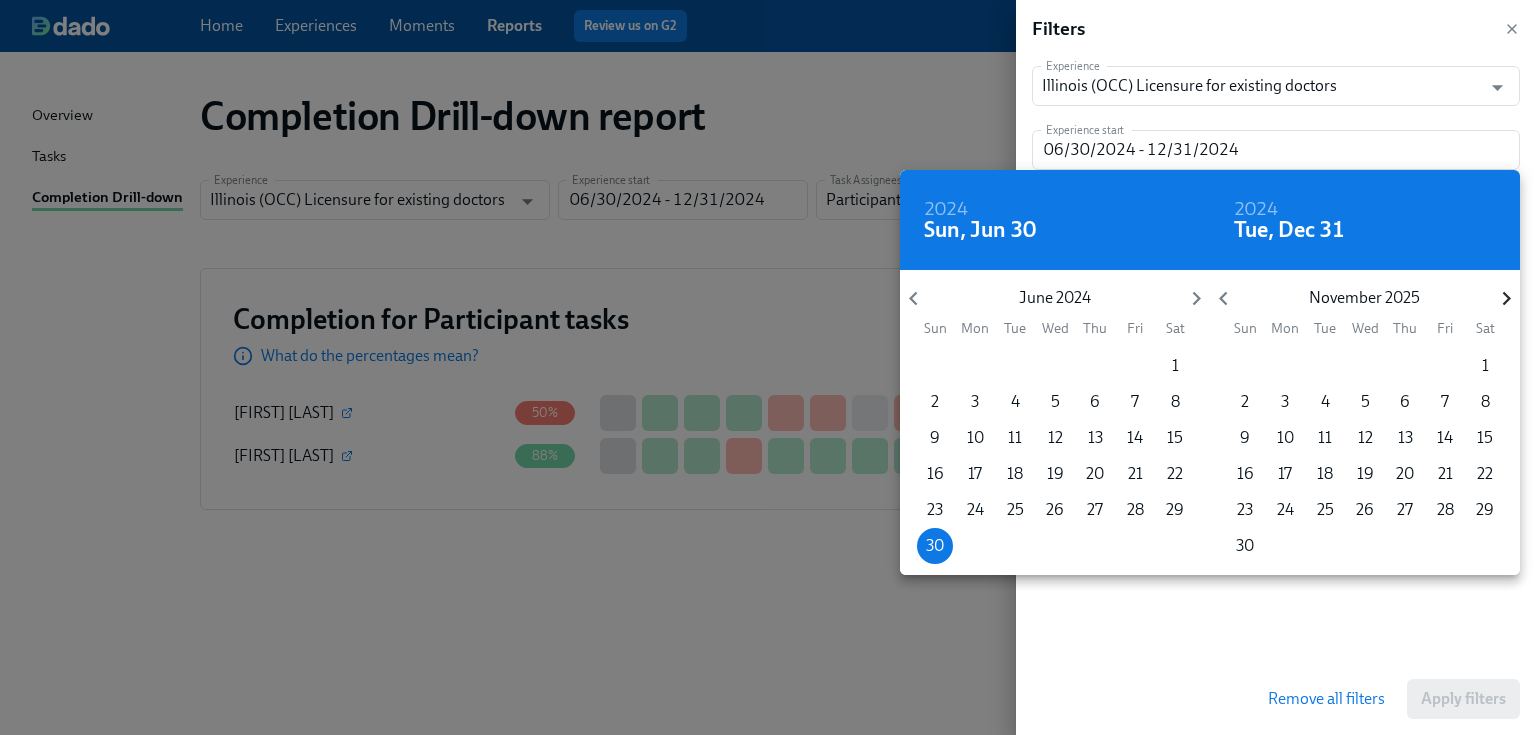 click 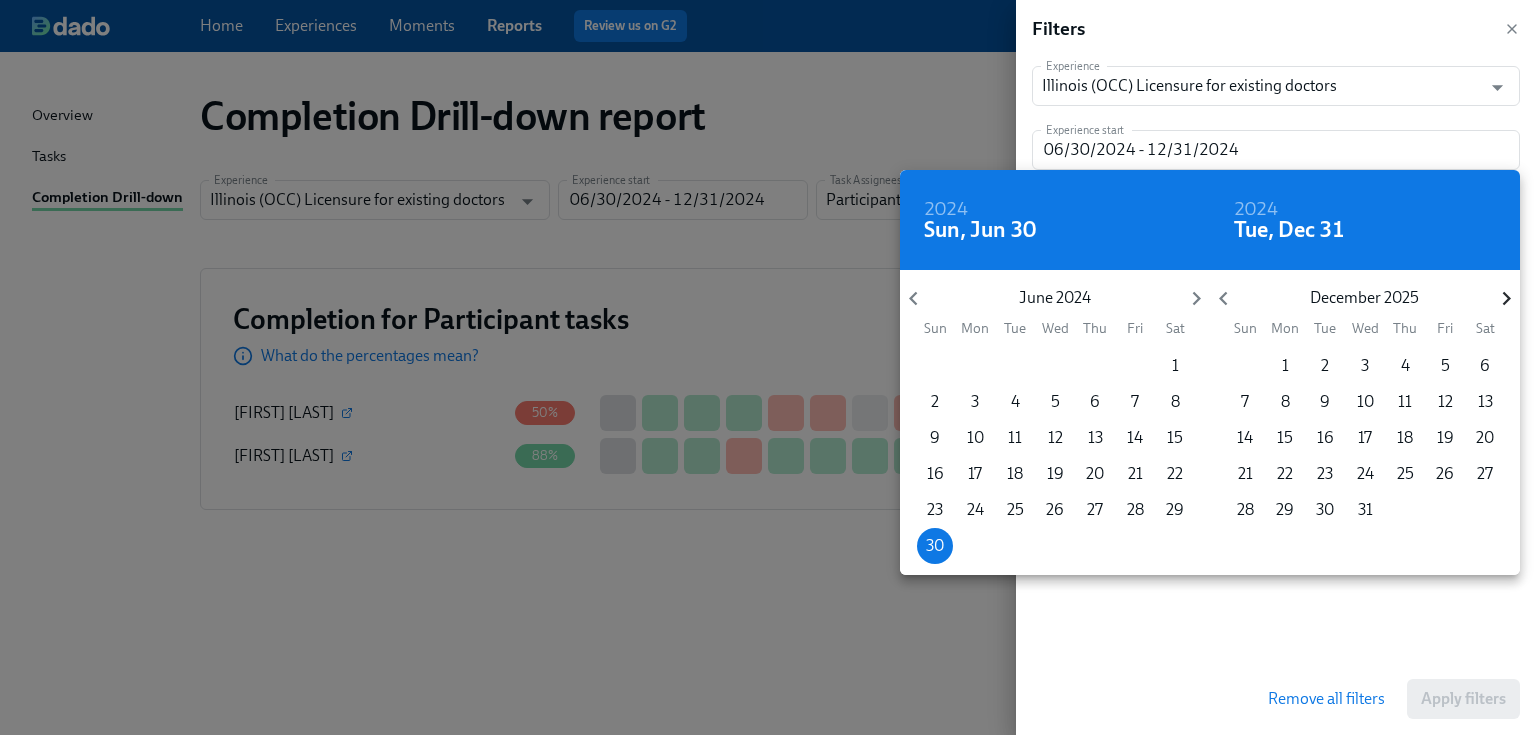 click 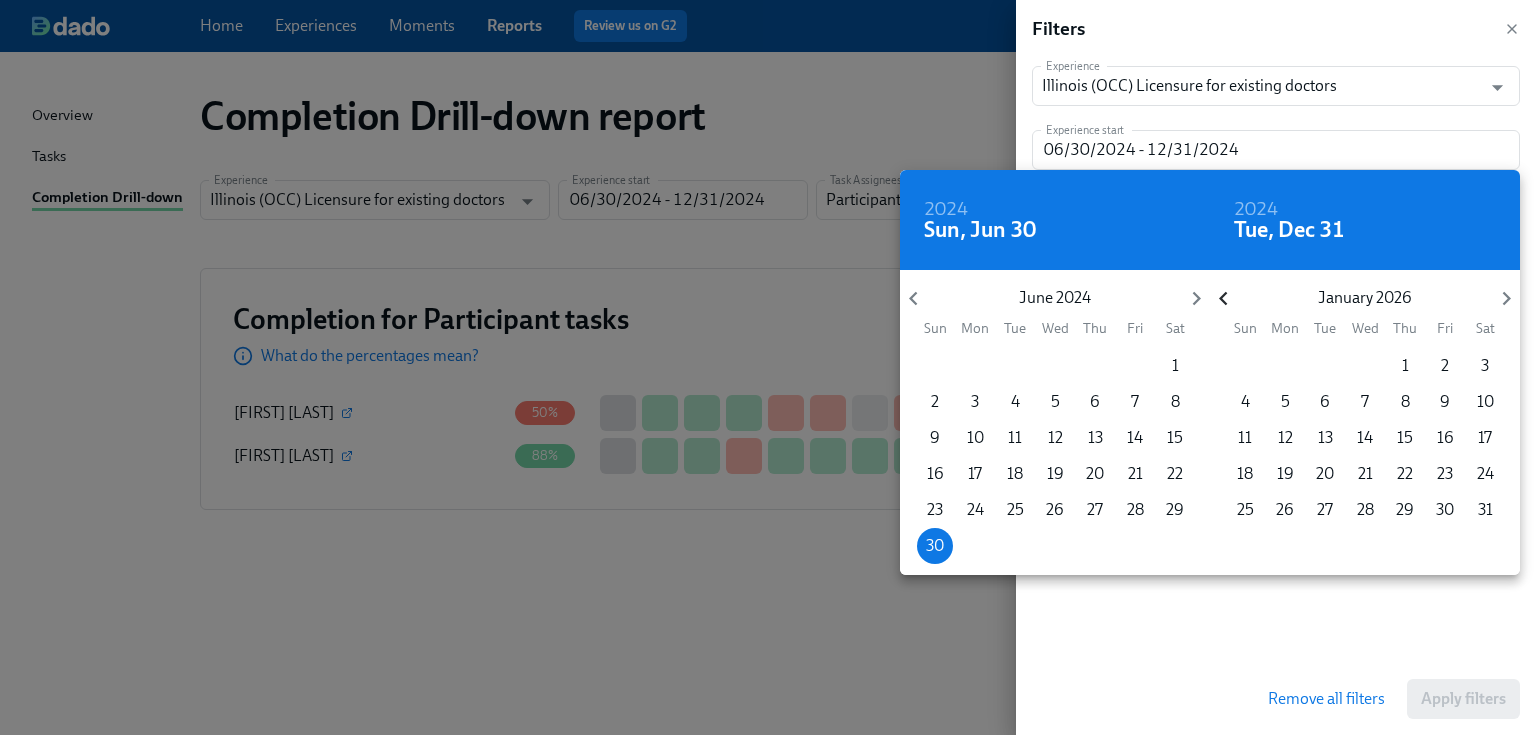 click 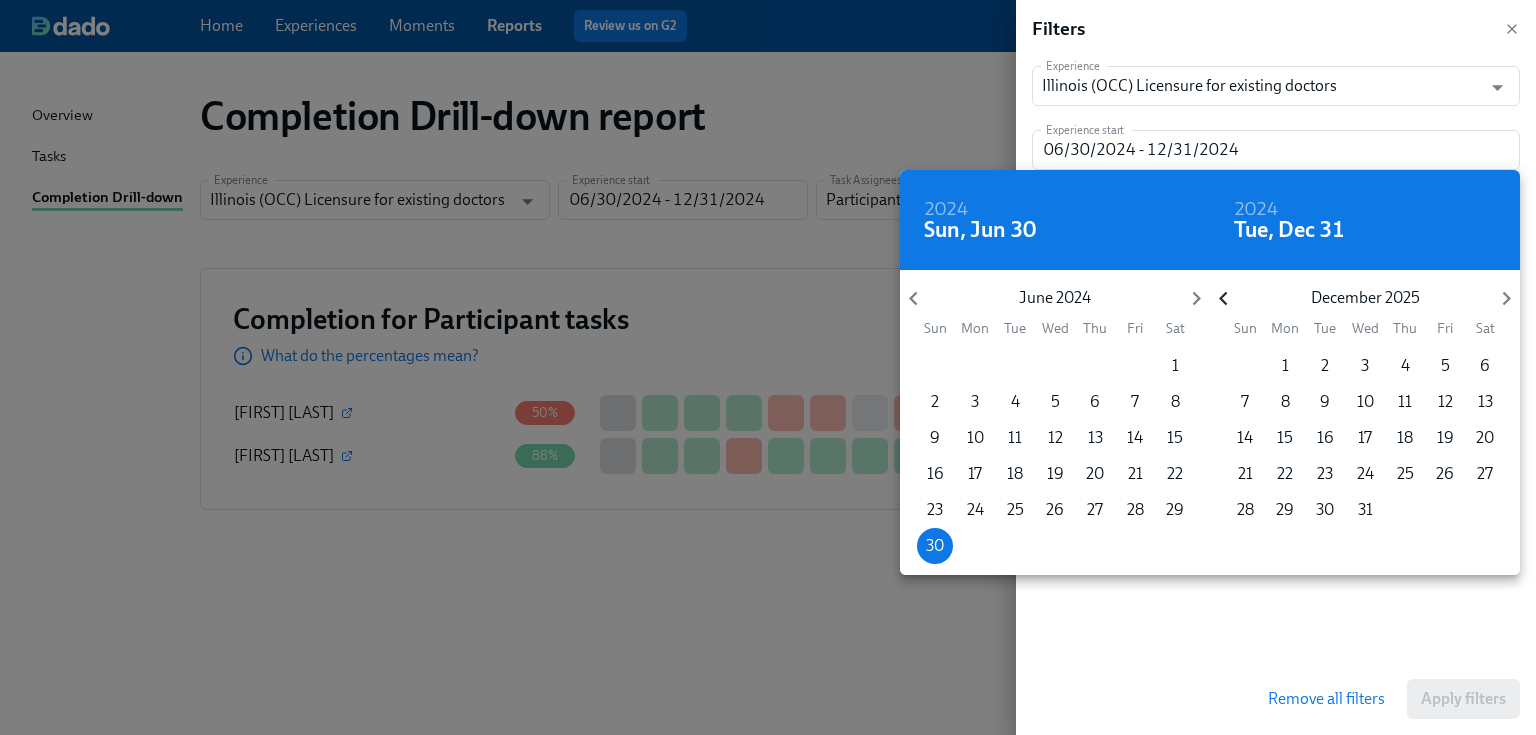 click 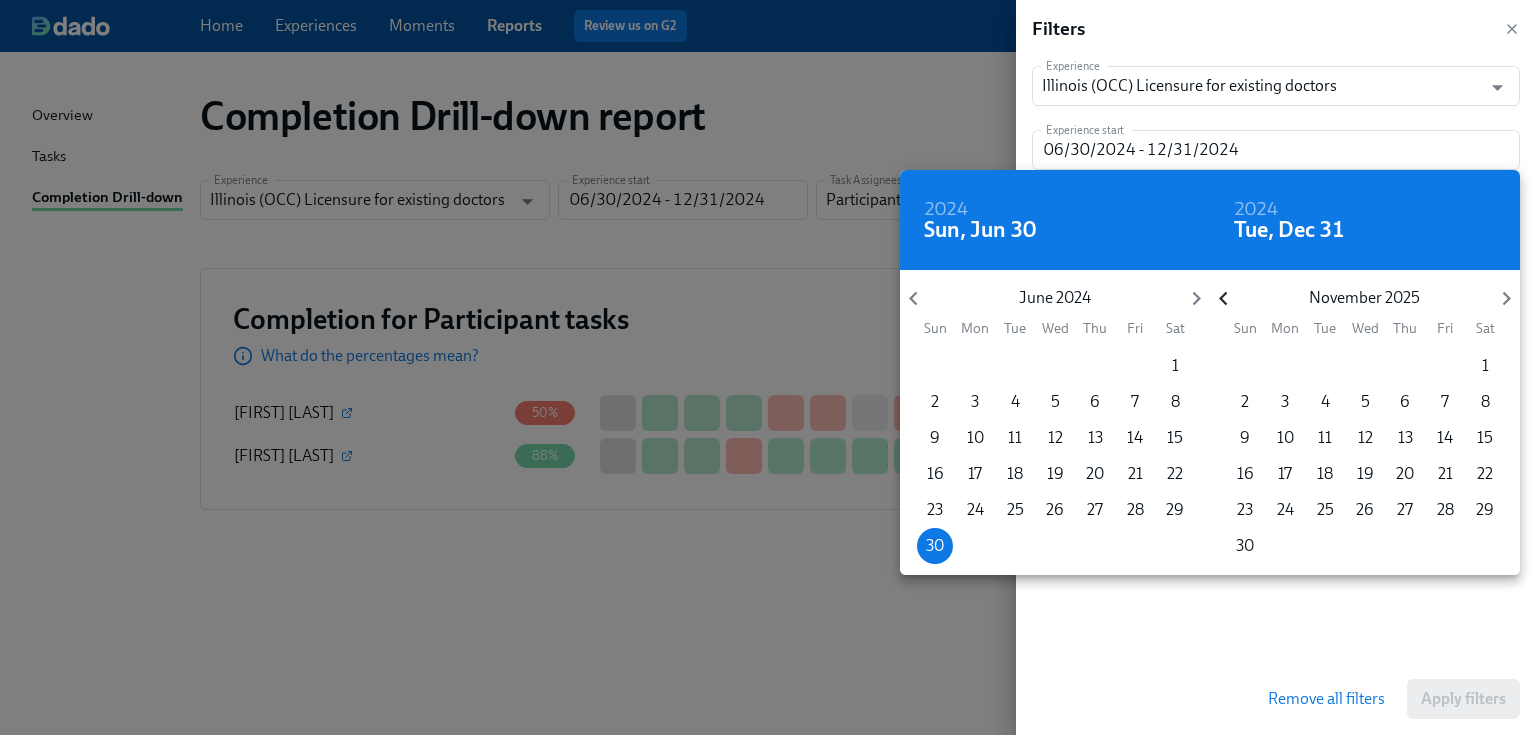 click 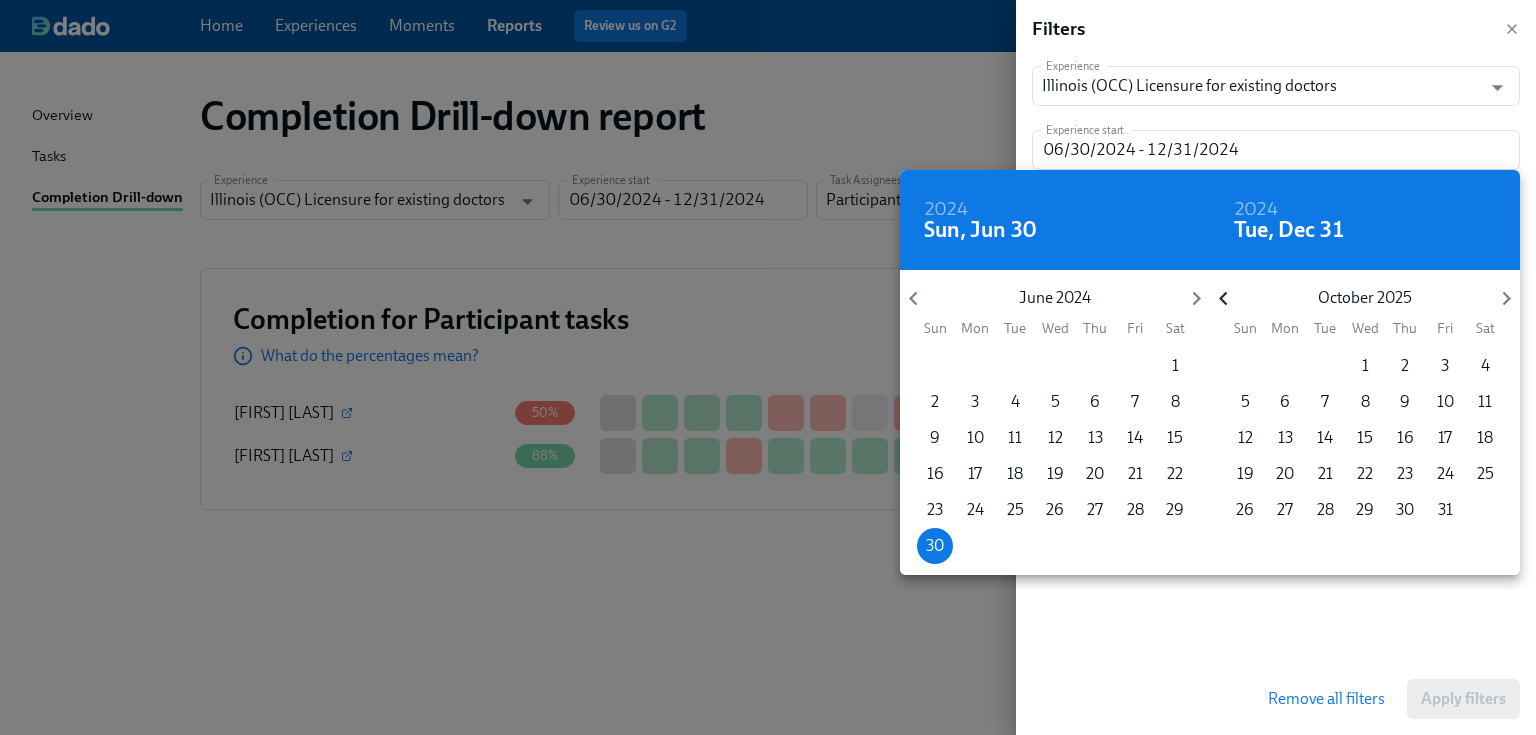 click 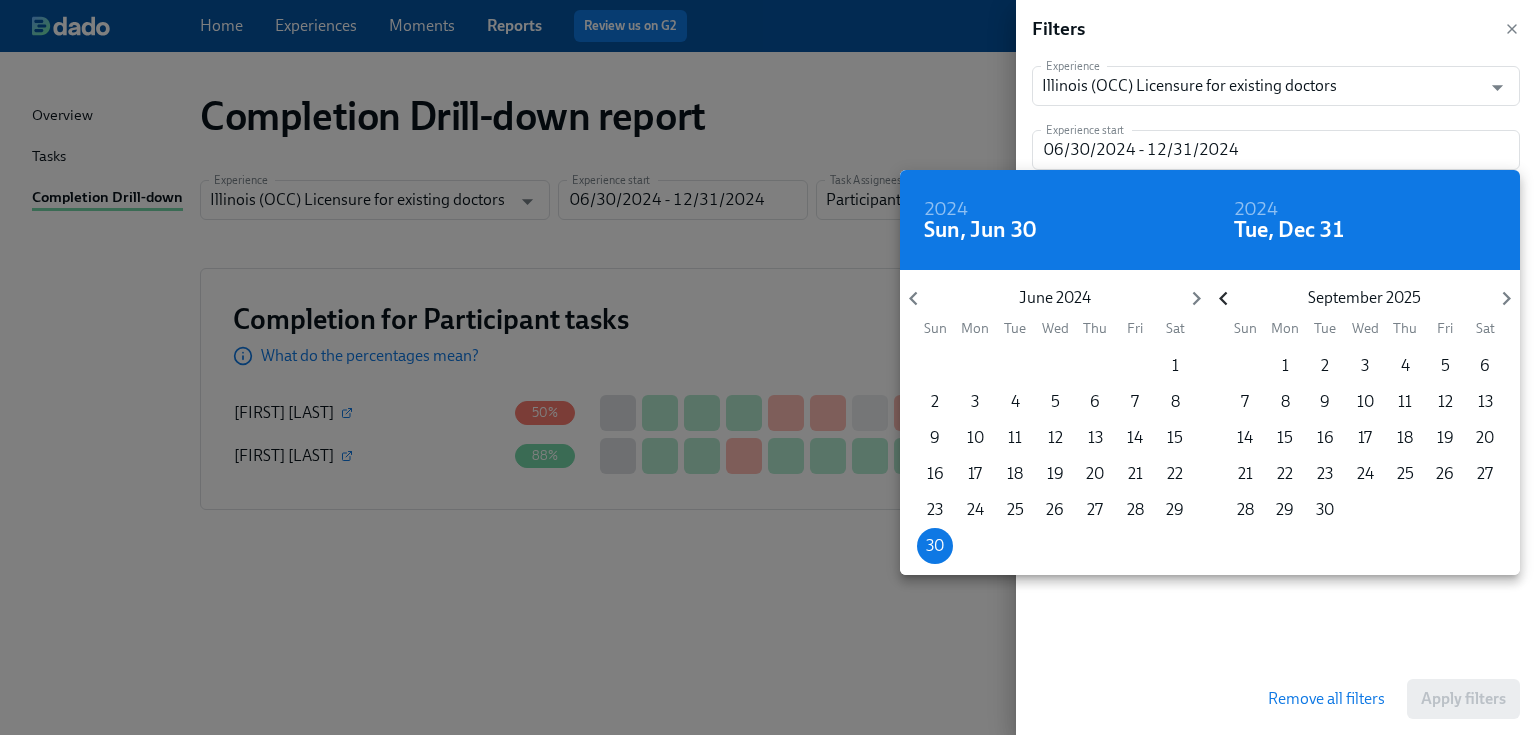 click 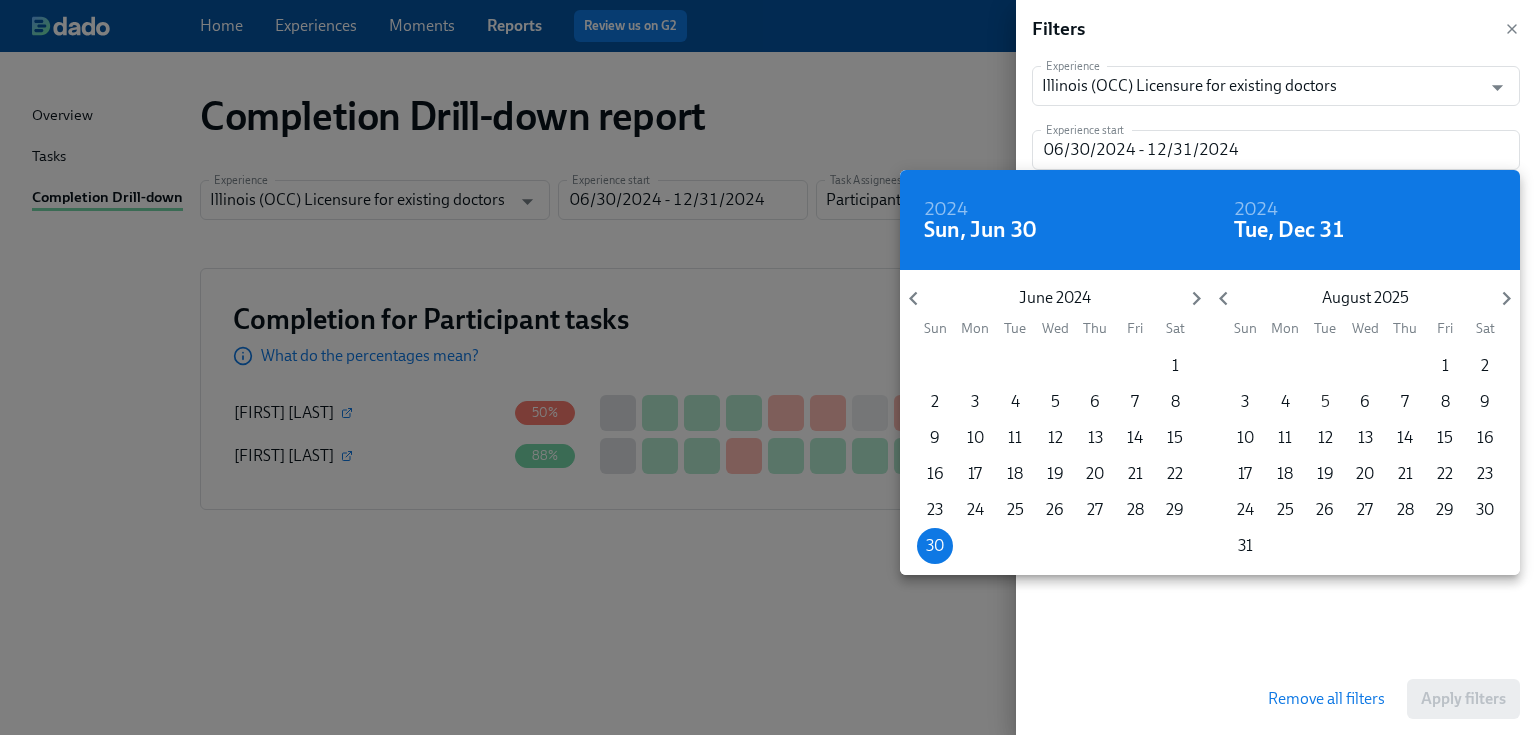 click on "5" at bounding box center [1325, 402] 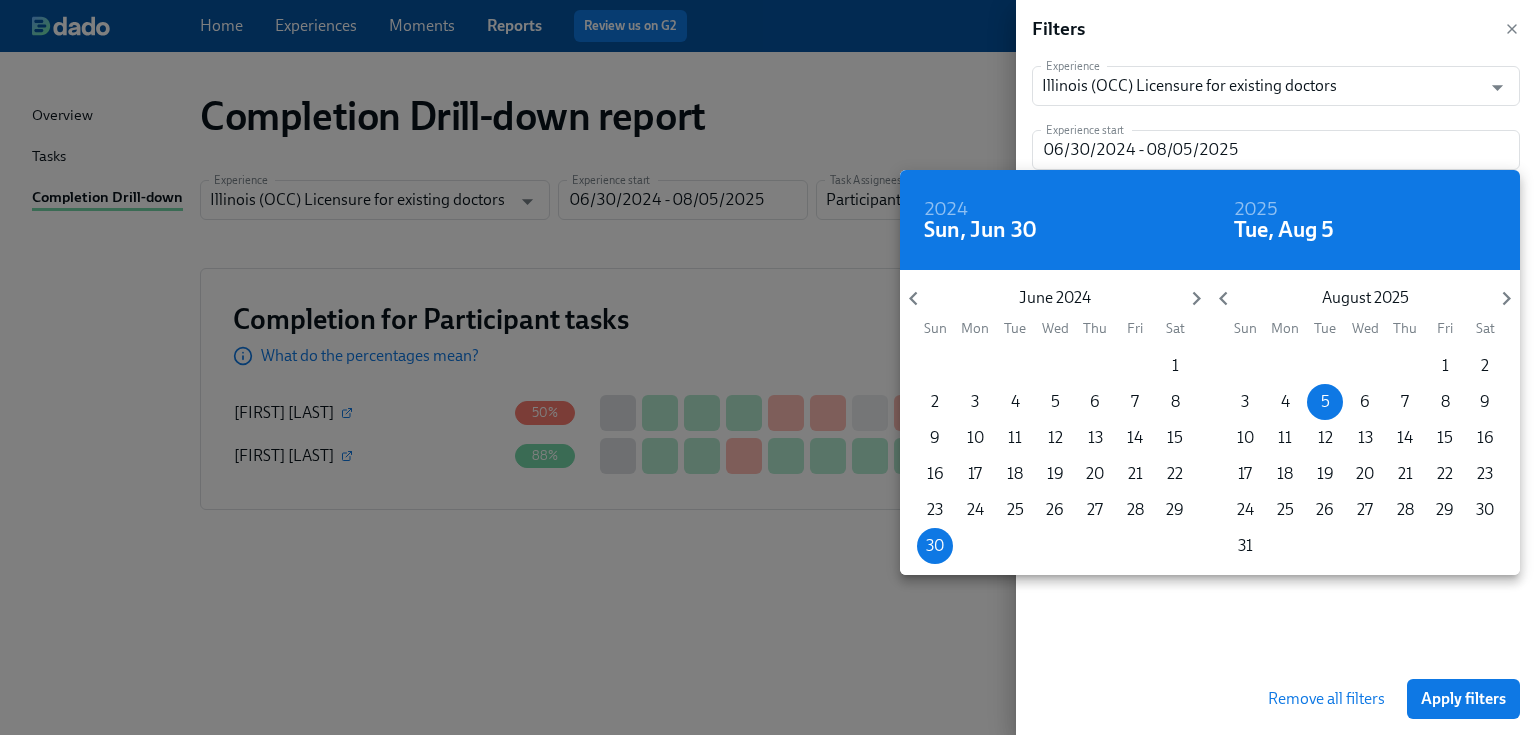 click at bounding box center [768, 367] 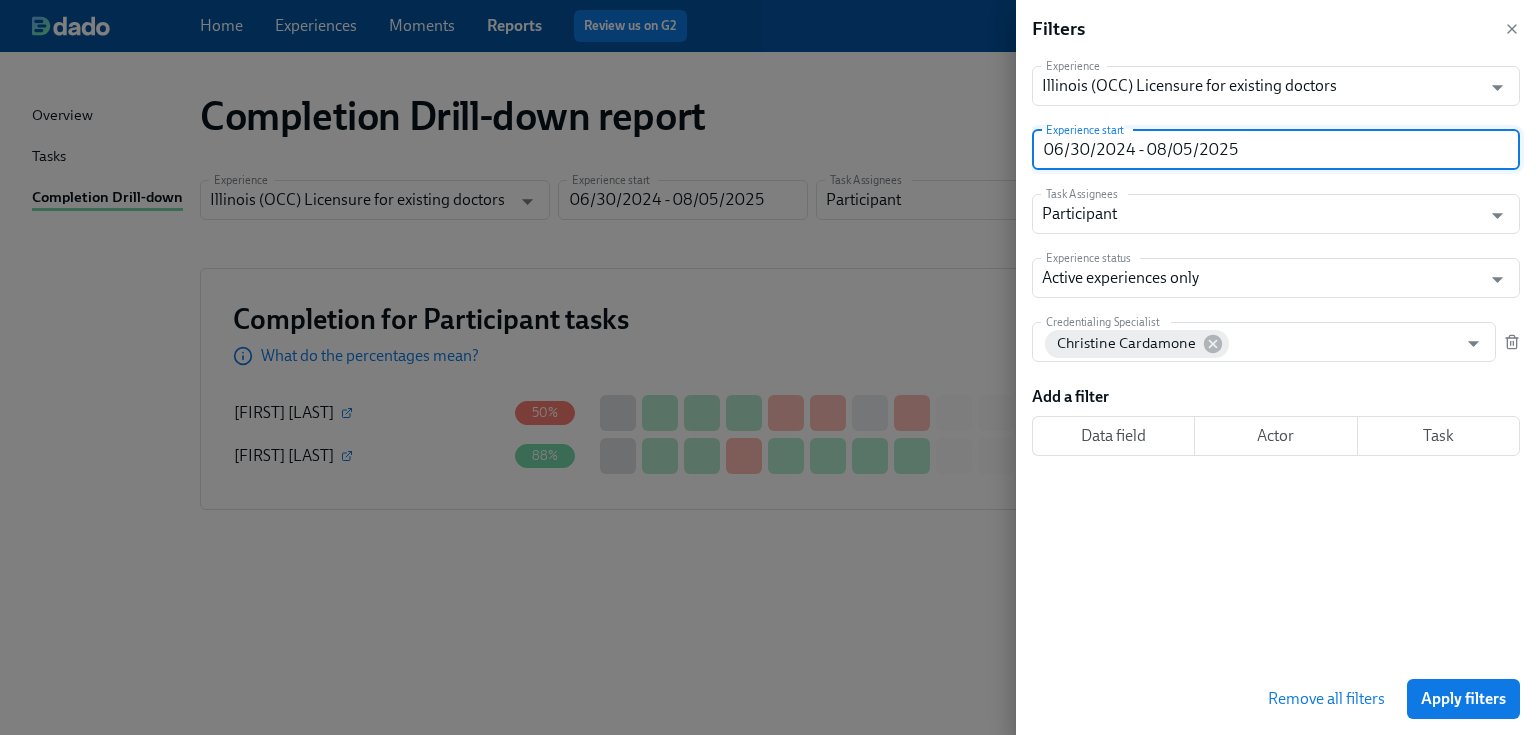 click on "Apply filters" at bounding box center (1463, 699) 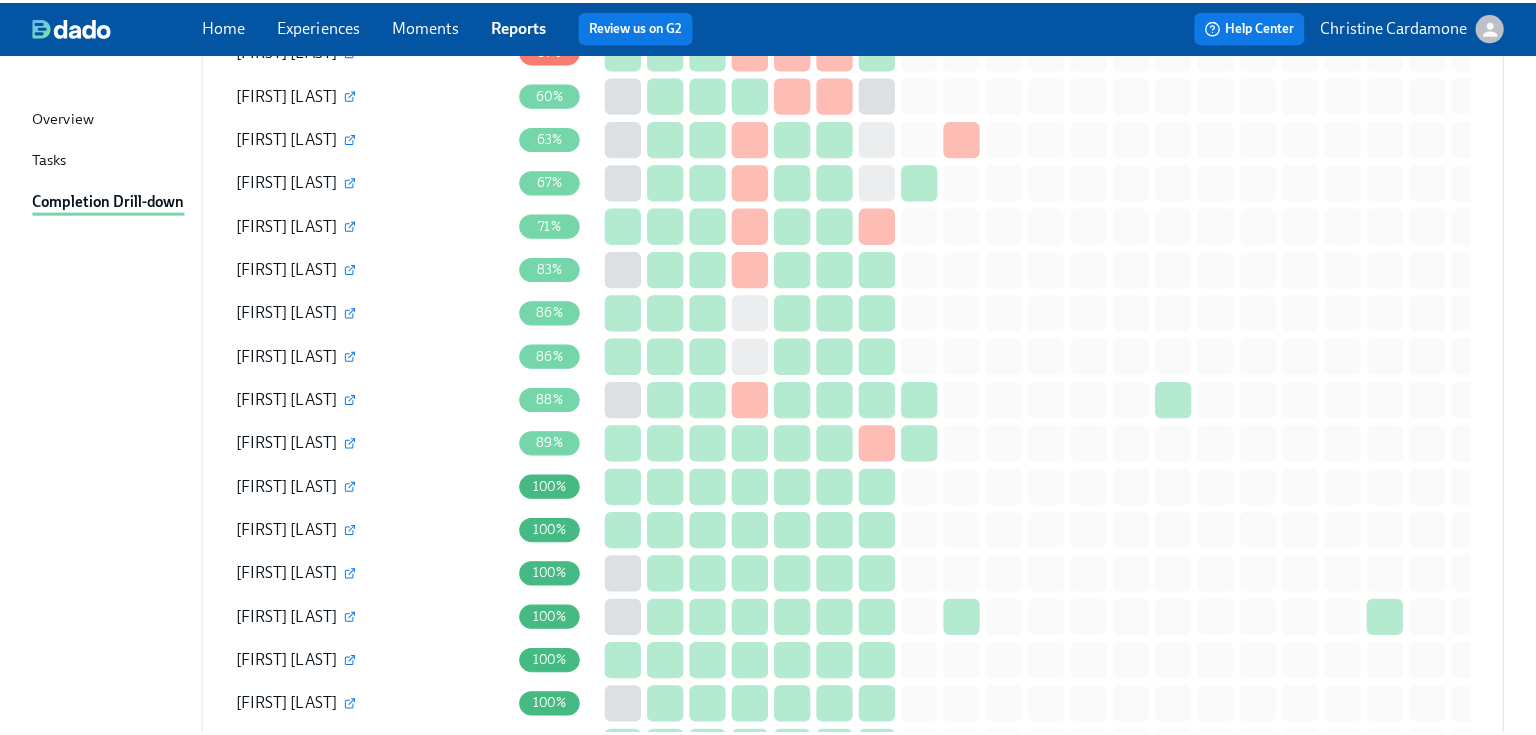 scroll, scrollTop: 1520, scrollLeft: 0, axis: vertical 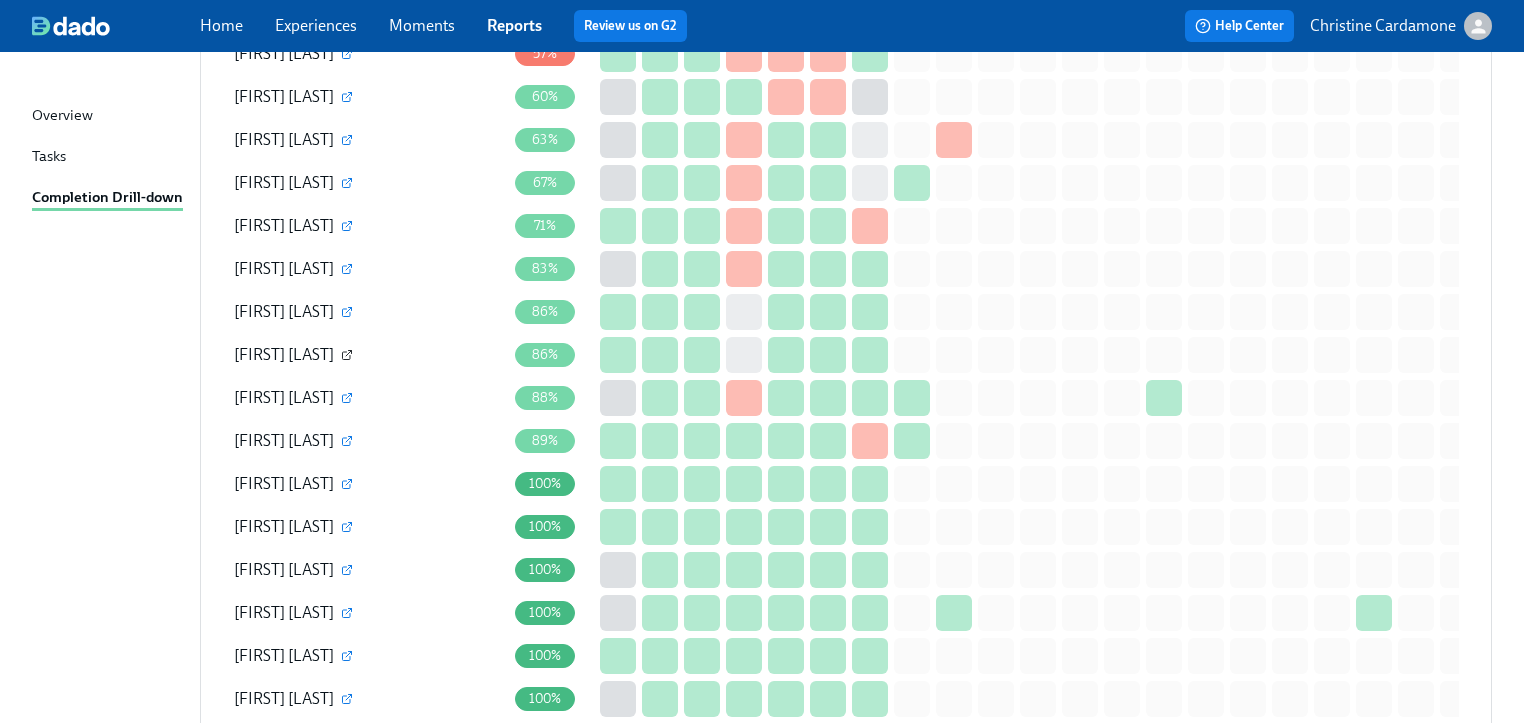 click 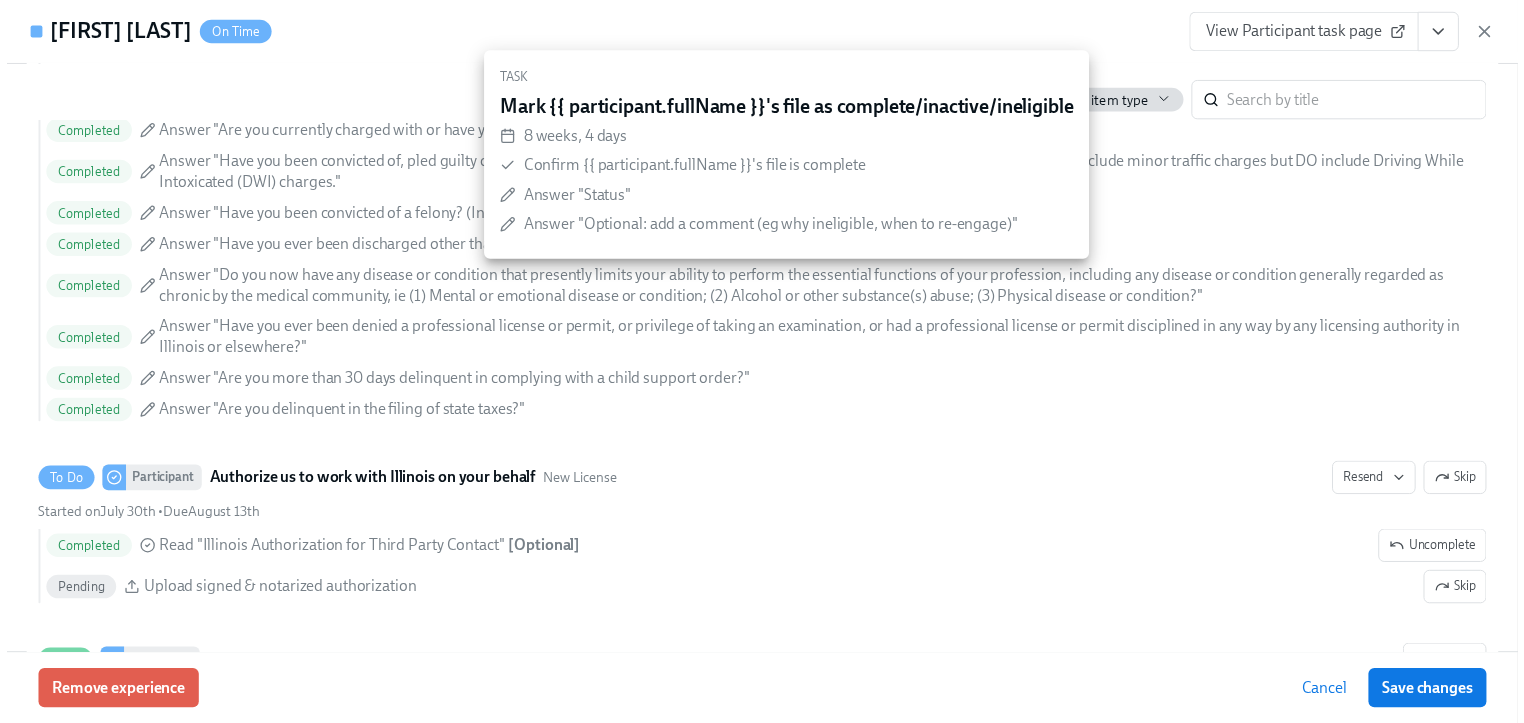 scroll, scrollTop: 2720, scrollLeft: 0, axis: vertical 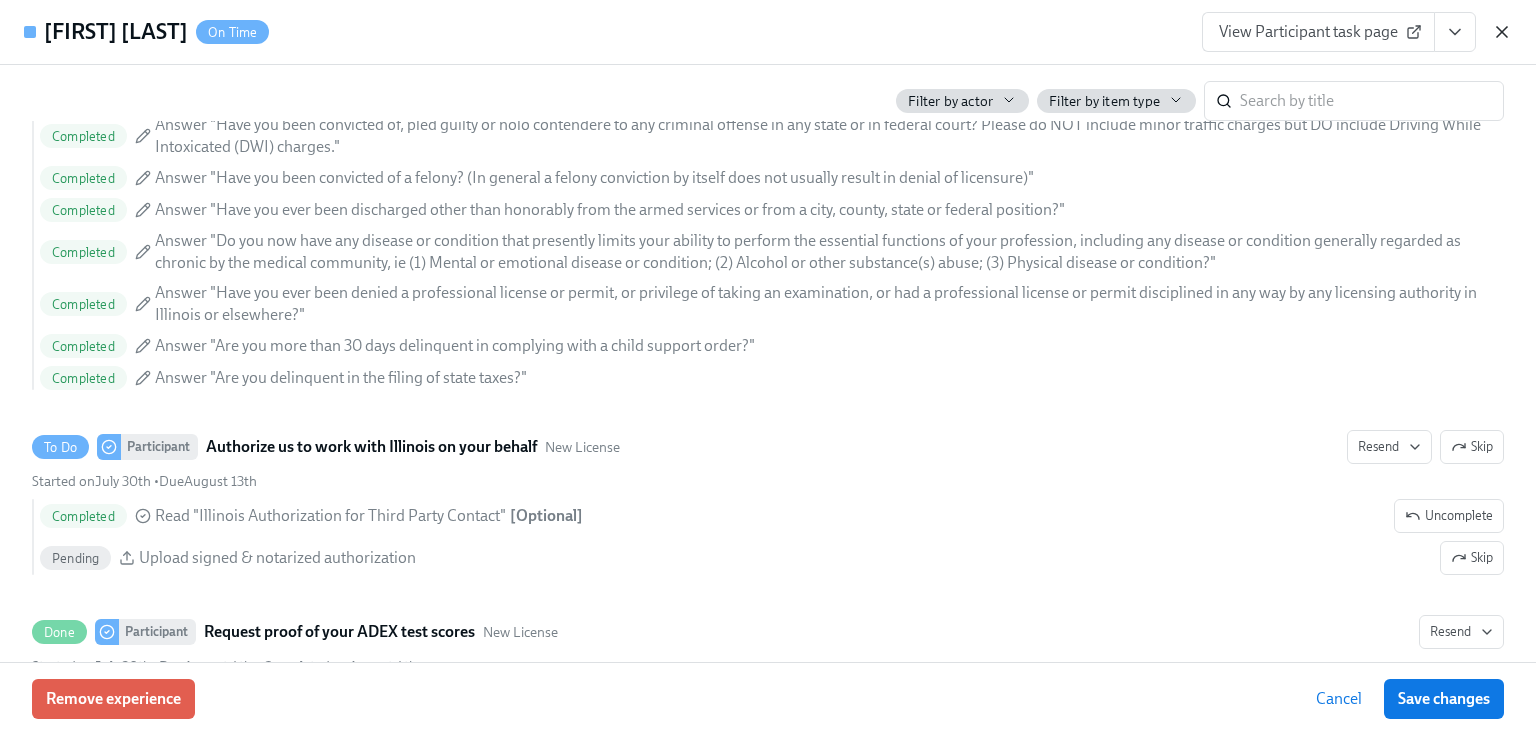 click 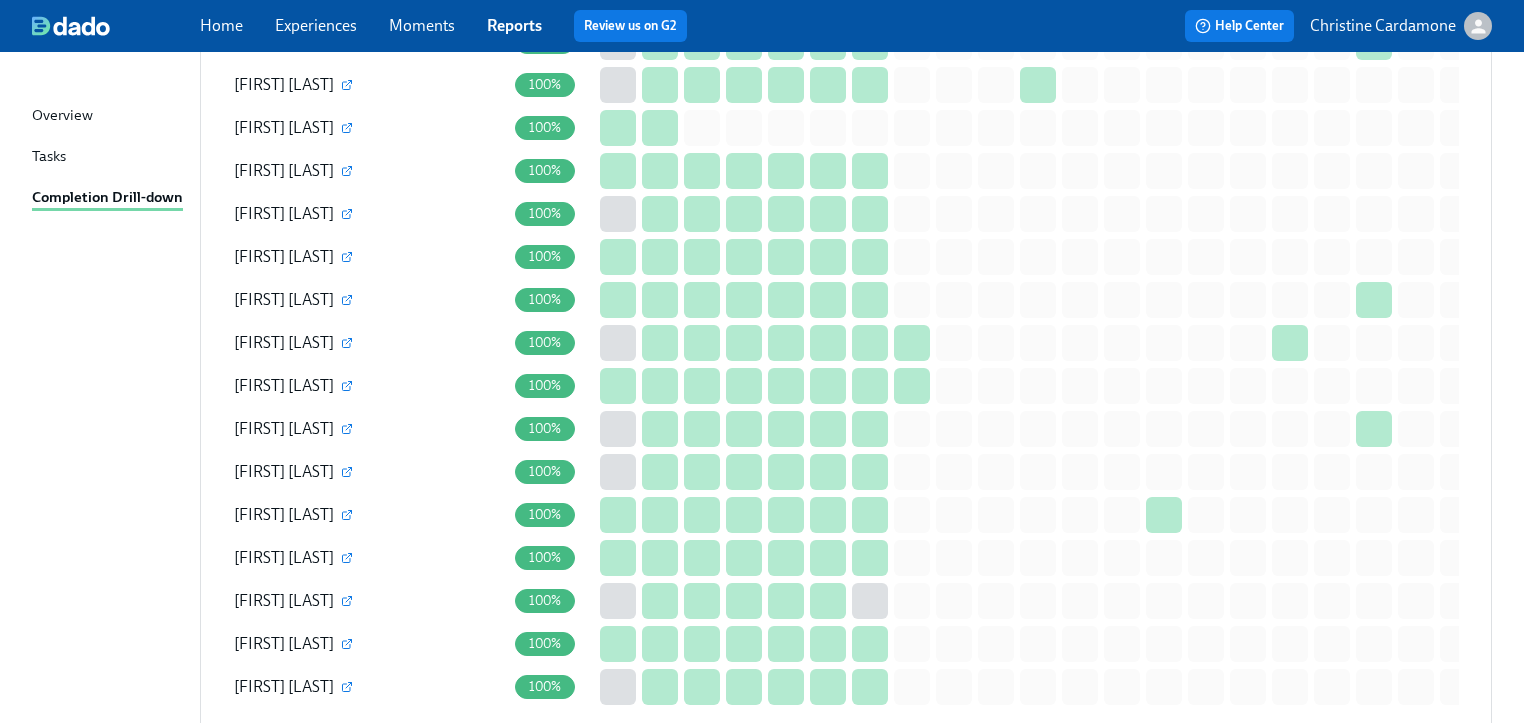 scroll, scrollTop: 3040, scrollLeft: 0, axis: vertical 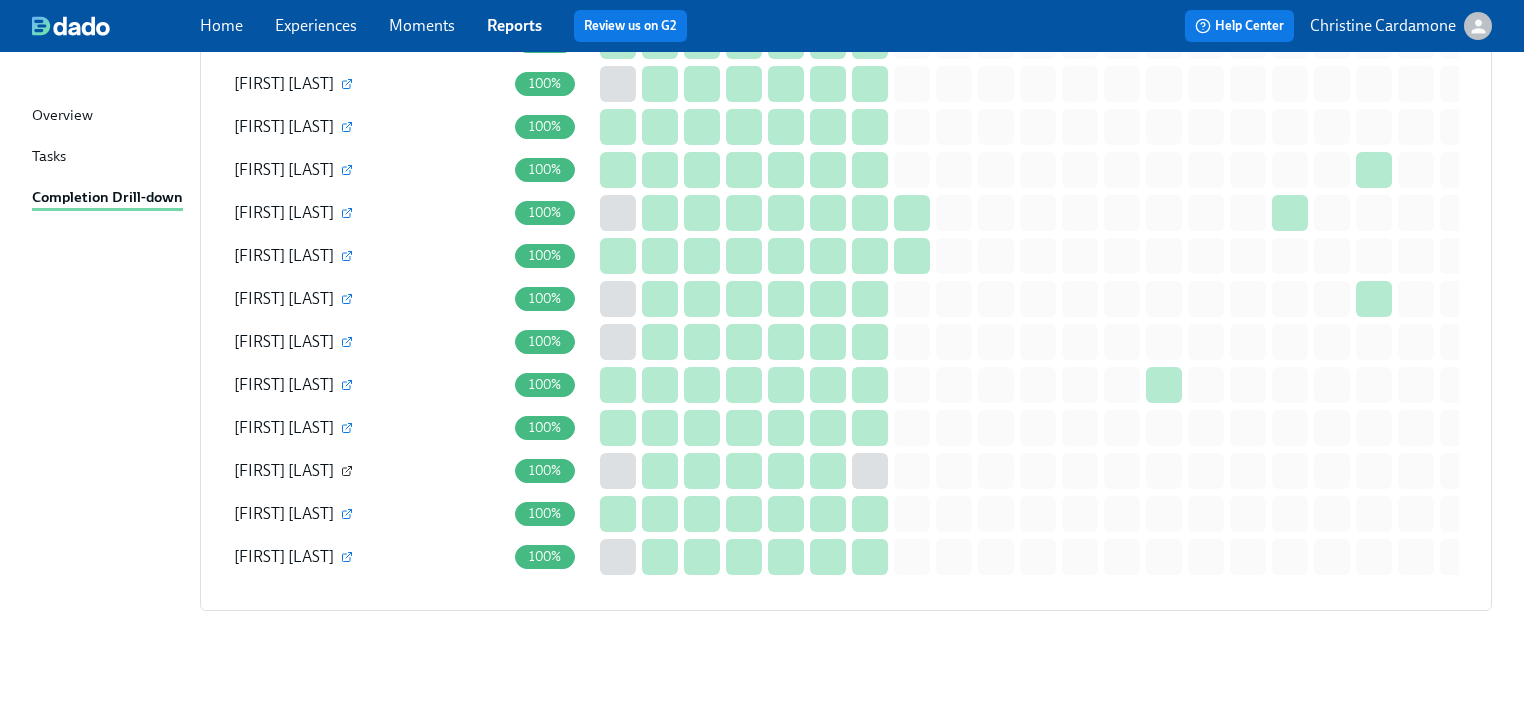 click 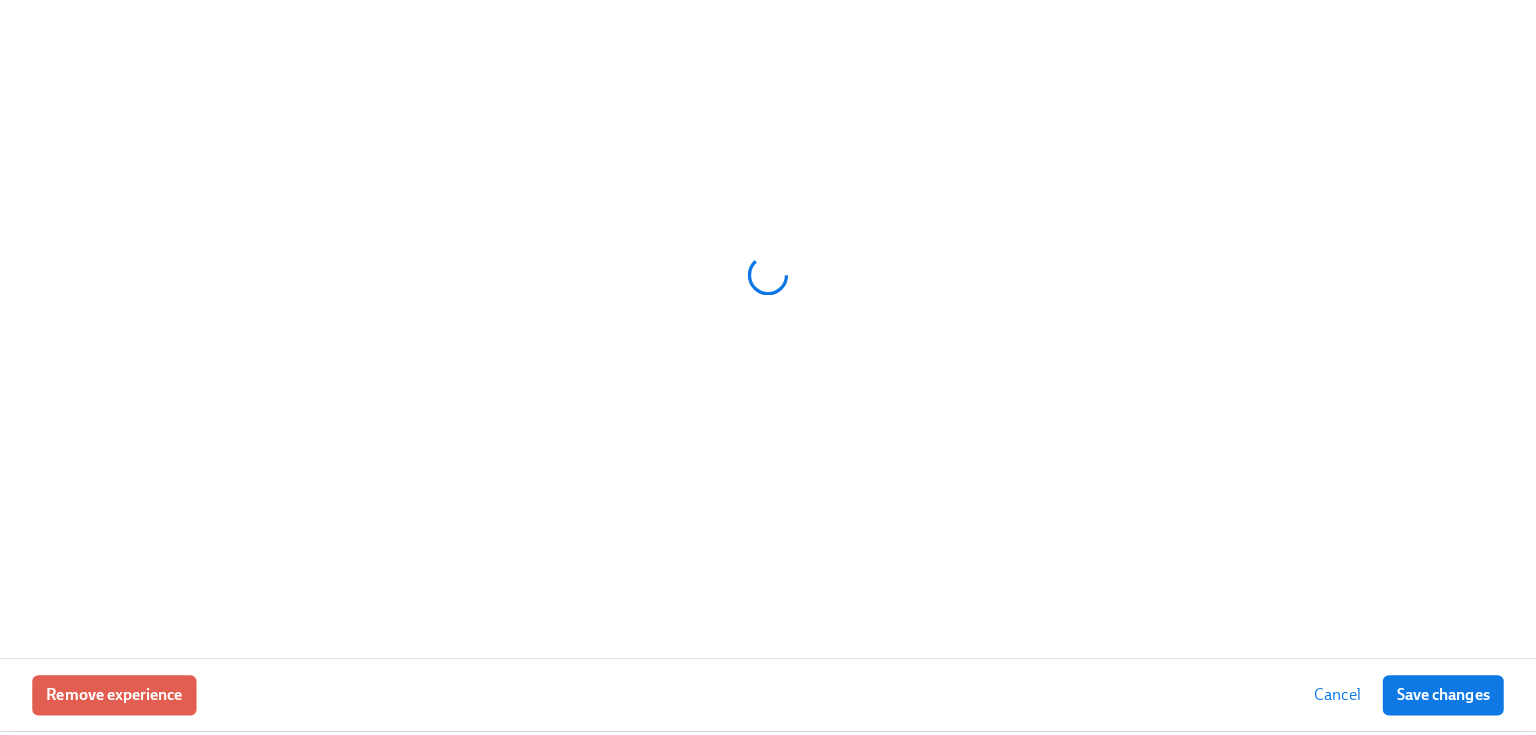 scroll, scrollTop: 3037, scrollLeft: 0, axis: vertical 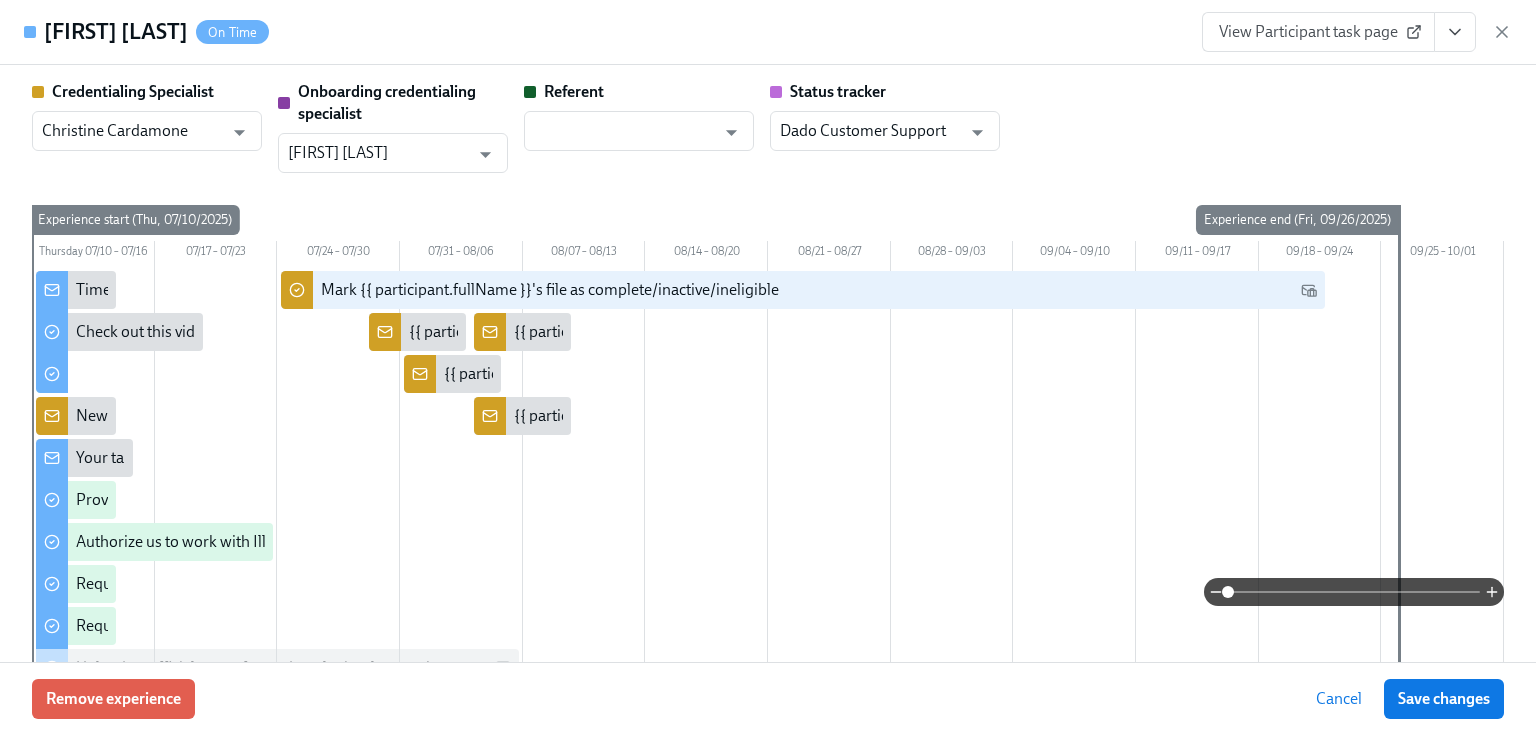 click on "View Participant task page" at bounding box center [1318, 32] 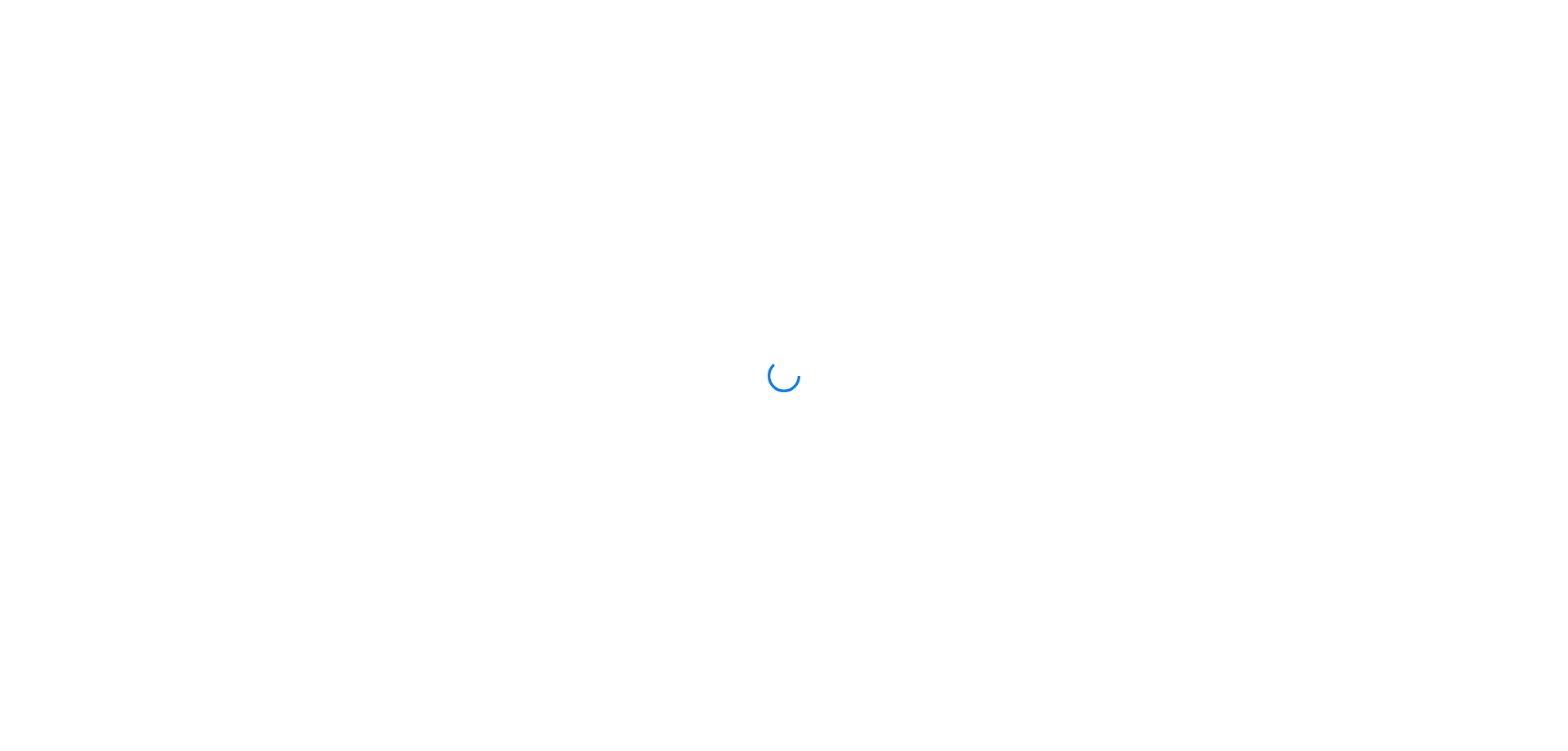 scroll, scrollTop: 0, scrollLeft: 0, axis: both 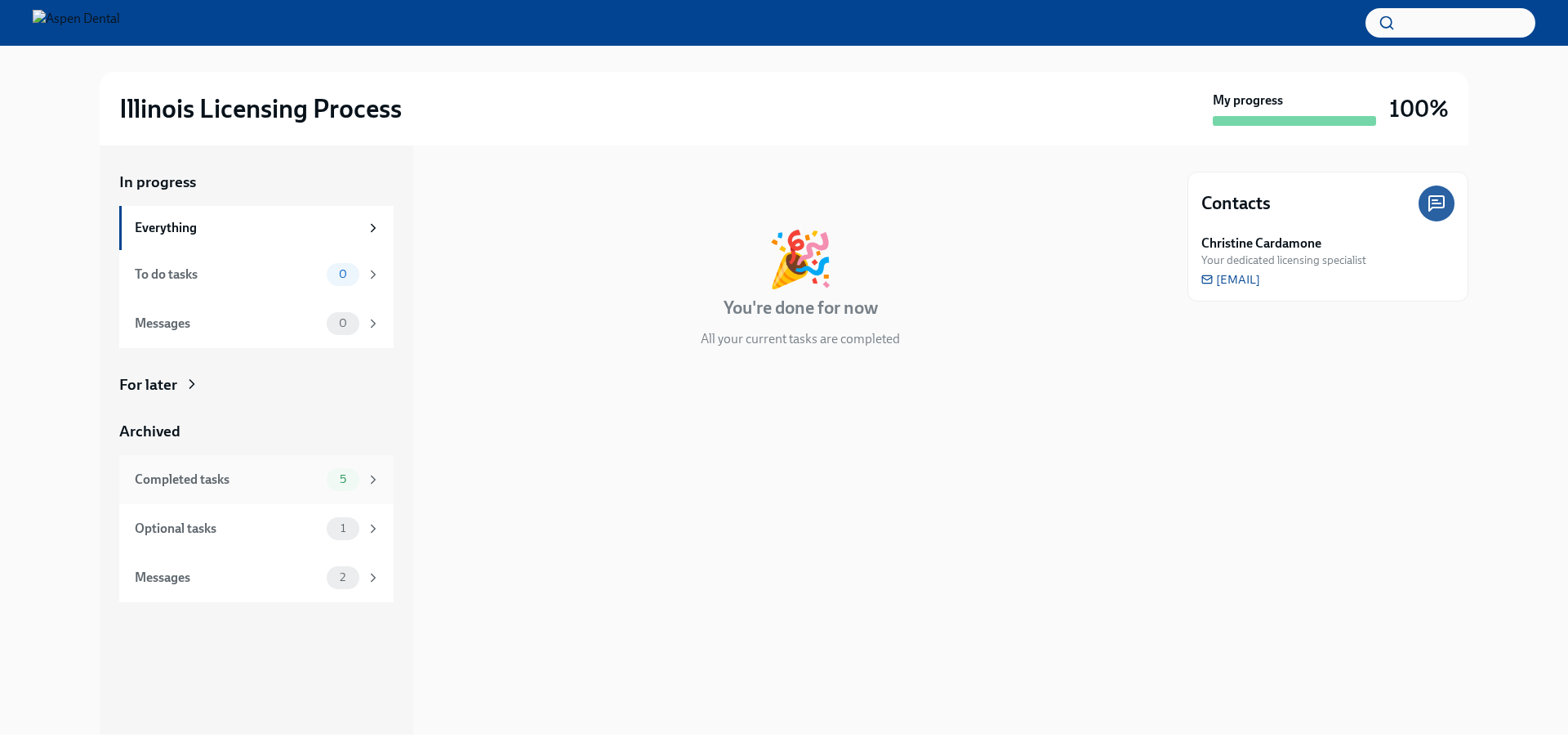 click on "Completed tasks" at bounding box center (227, 480) 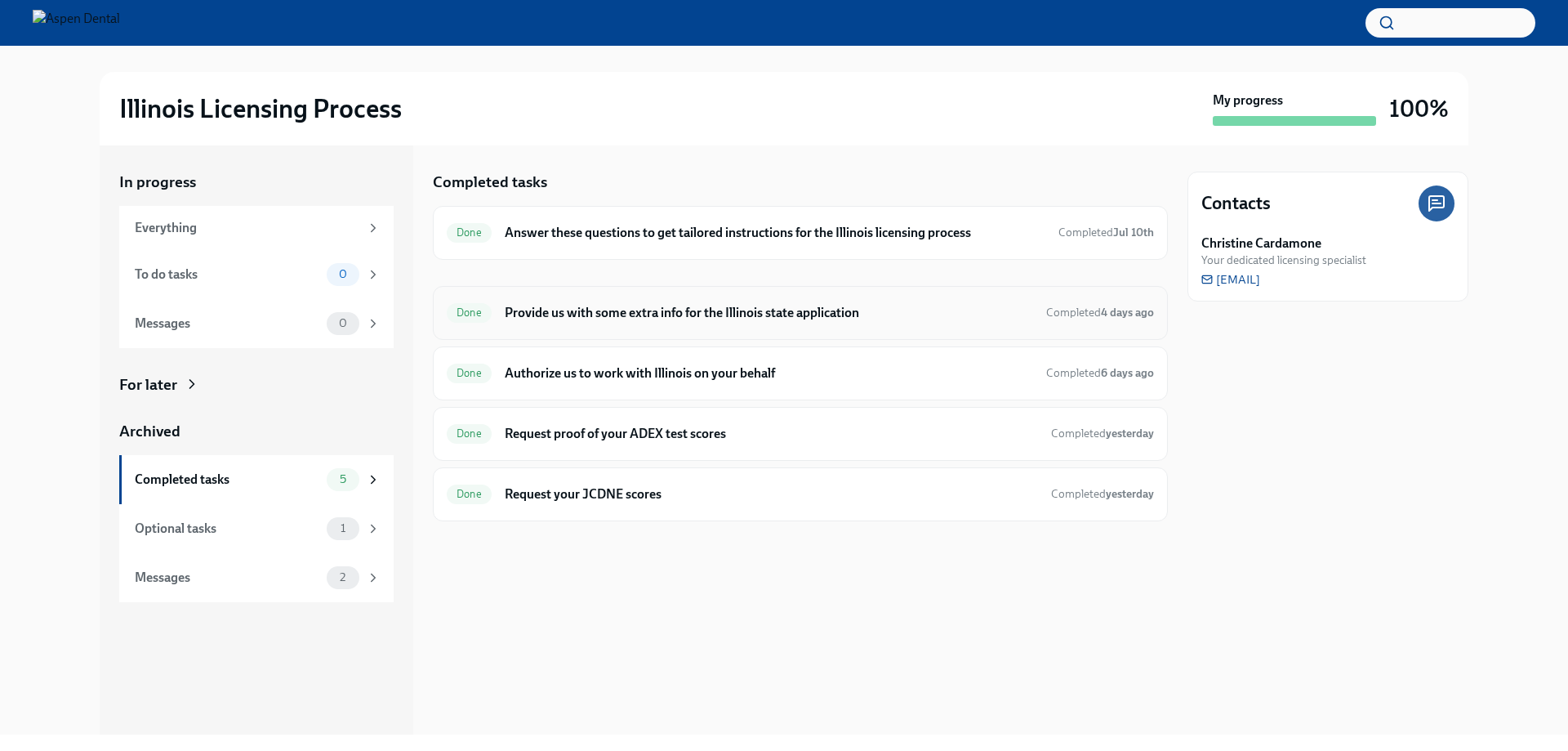 click on "Provide us with some extra info for the Illinois state application" at bounding box center (768, 313) 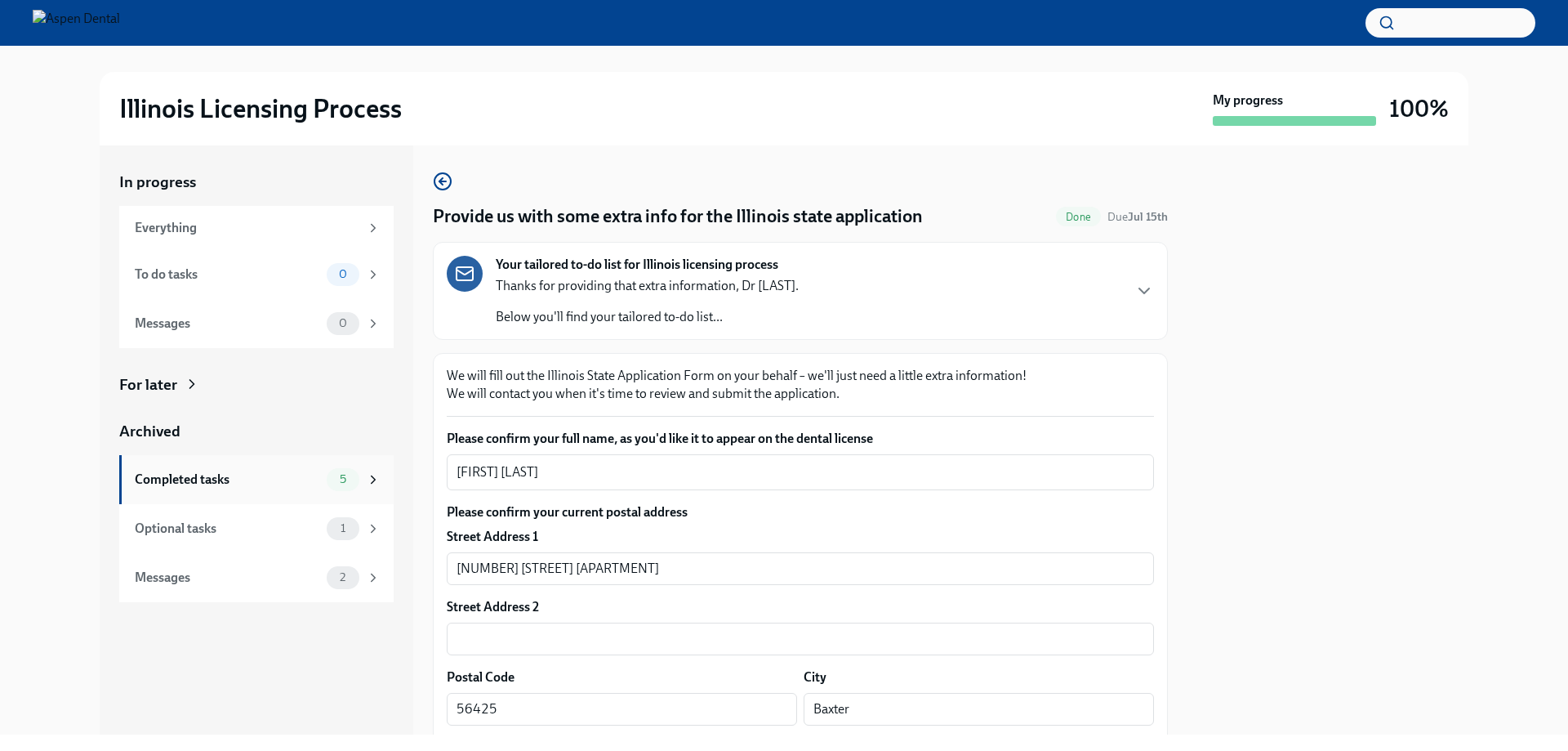 click on "Completed tasks" at bounding box center (227, 480) 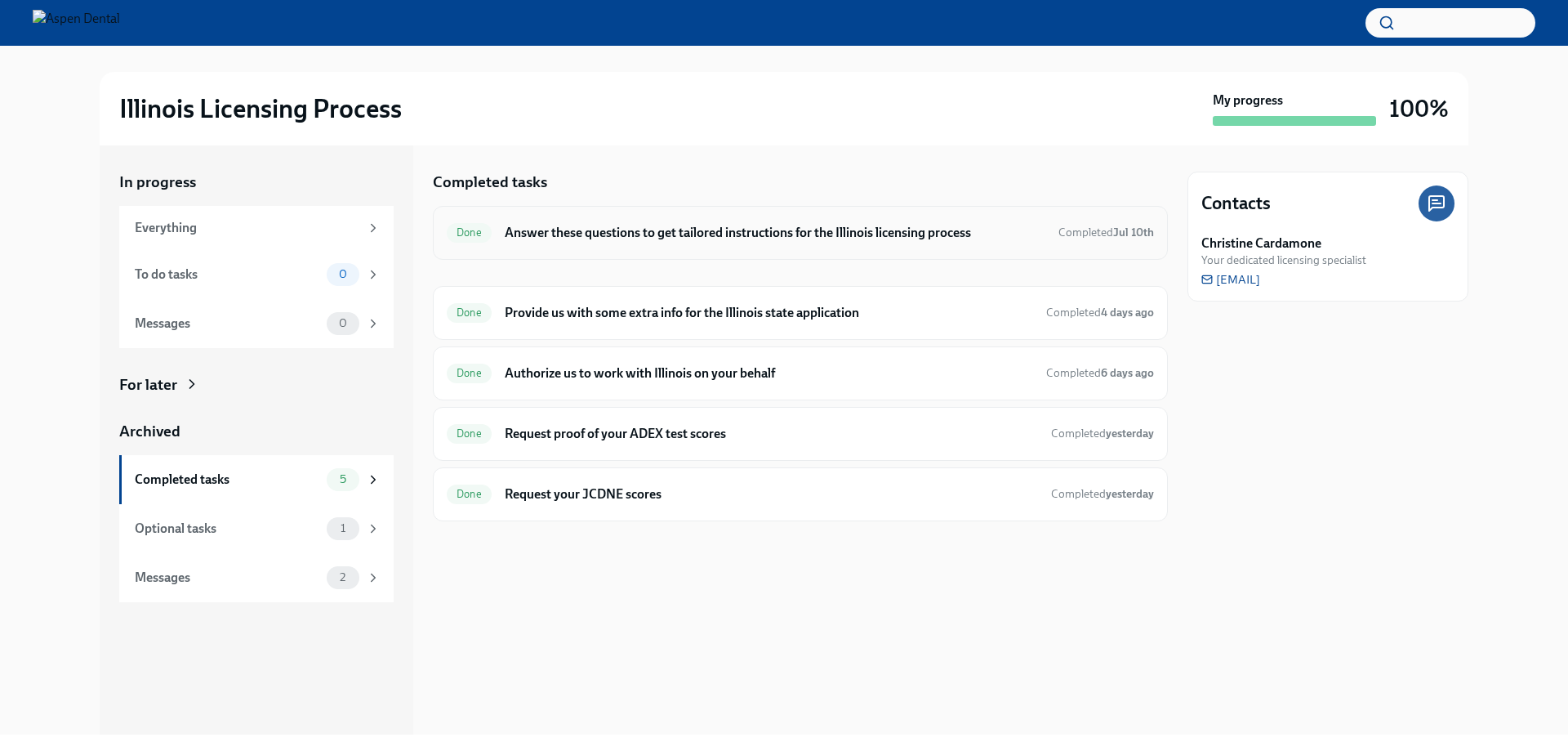 click on "Answer these questions to get tailored instructions for the Illinois licensing process" at bounding box center (775, 233) 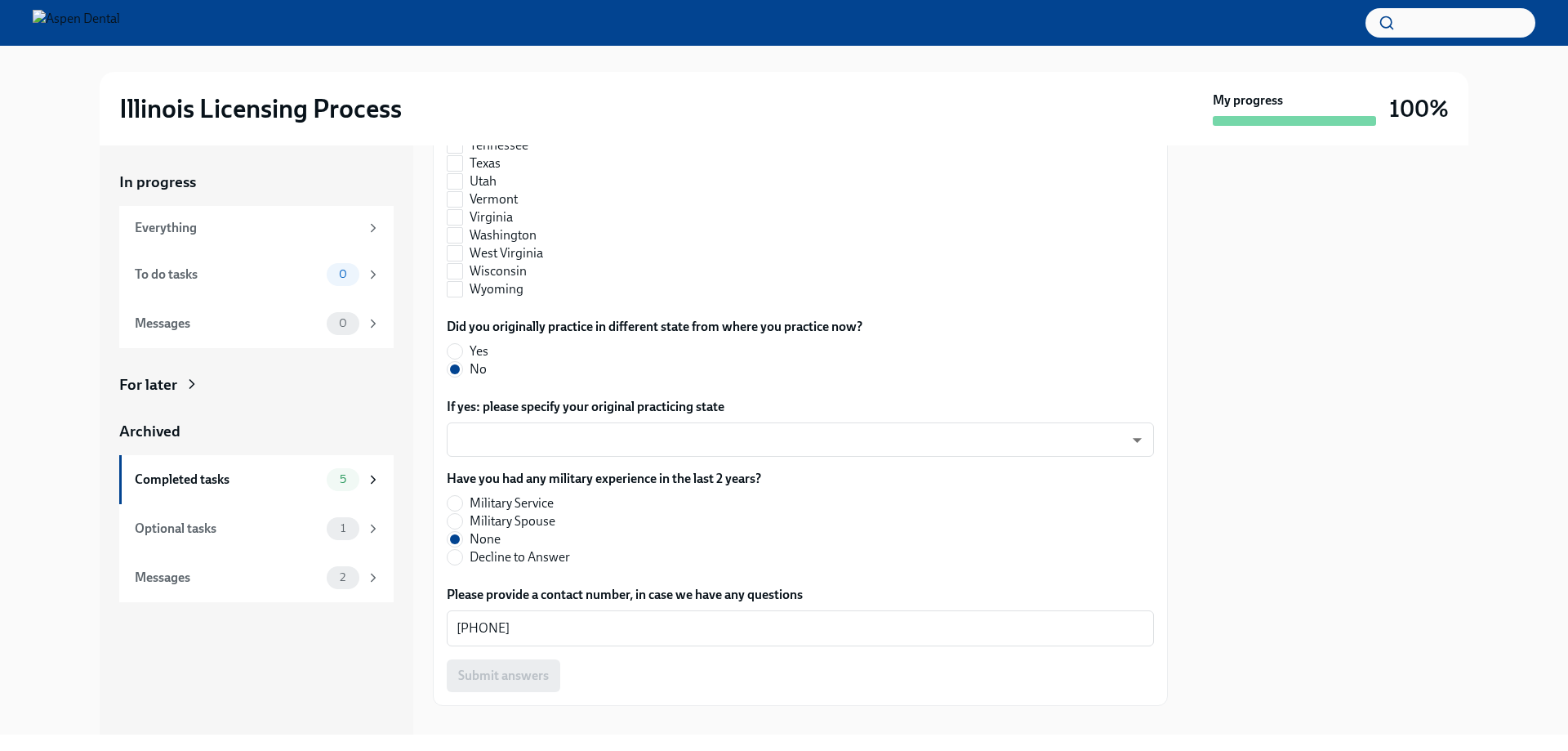 scroll, scrollTop: 1716, scrollLeft: 0, axis: vertical 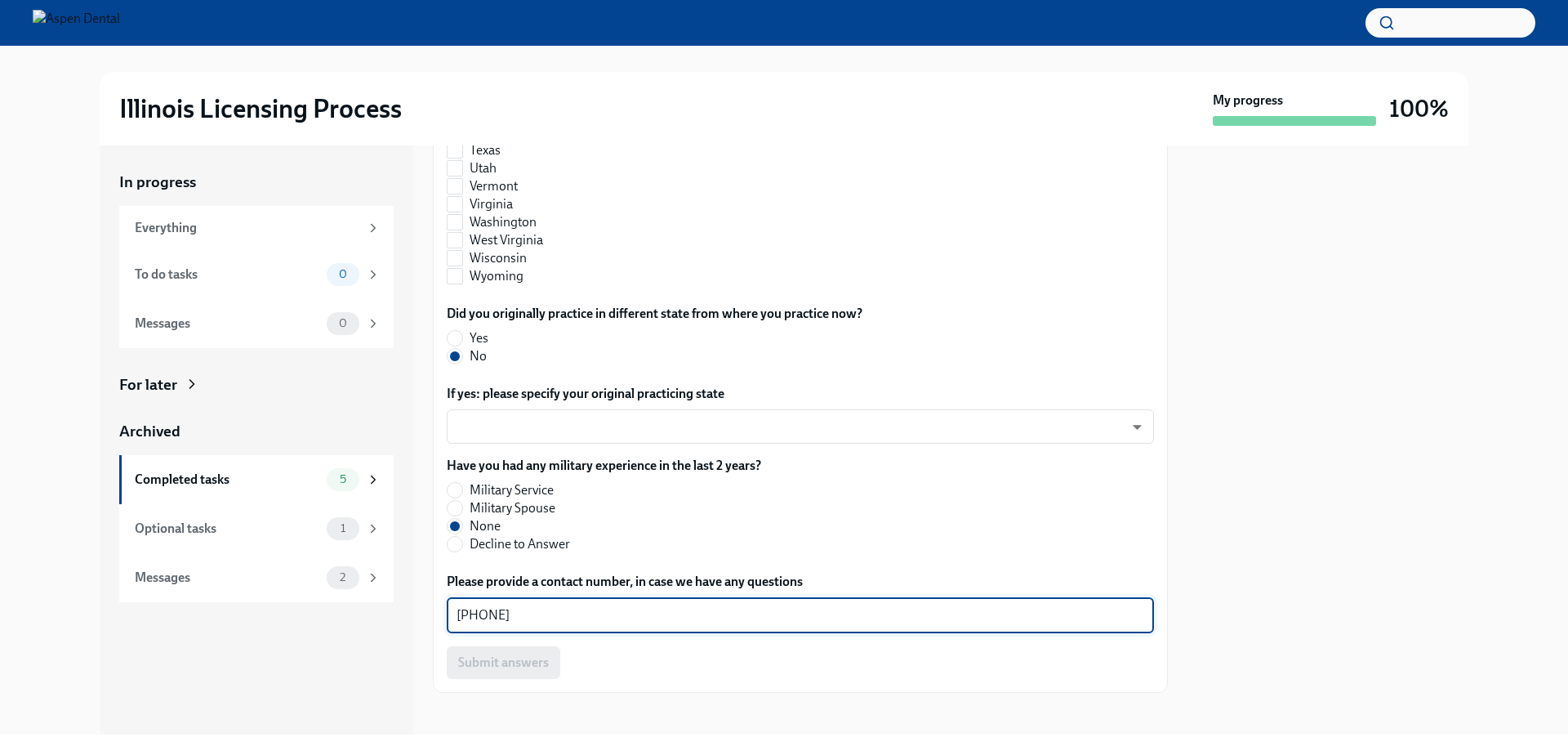 drag, startPoint x: 546, startPoint y: 612, endPoint x: 440, endPoint y: 615, distance: 106.04244 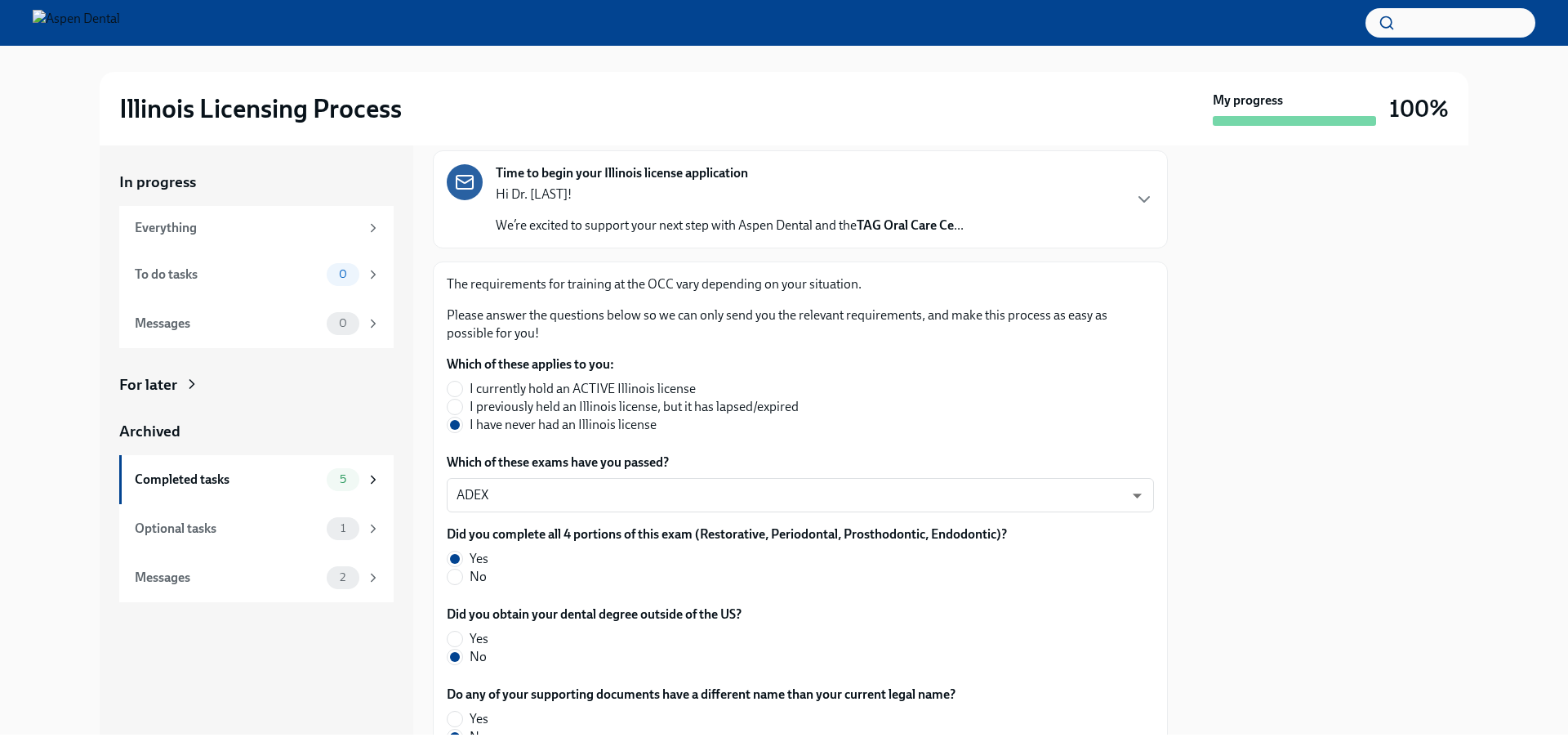 scroll, scrollTop: 0, scrollLeft: 0, axis: both 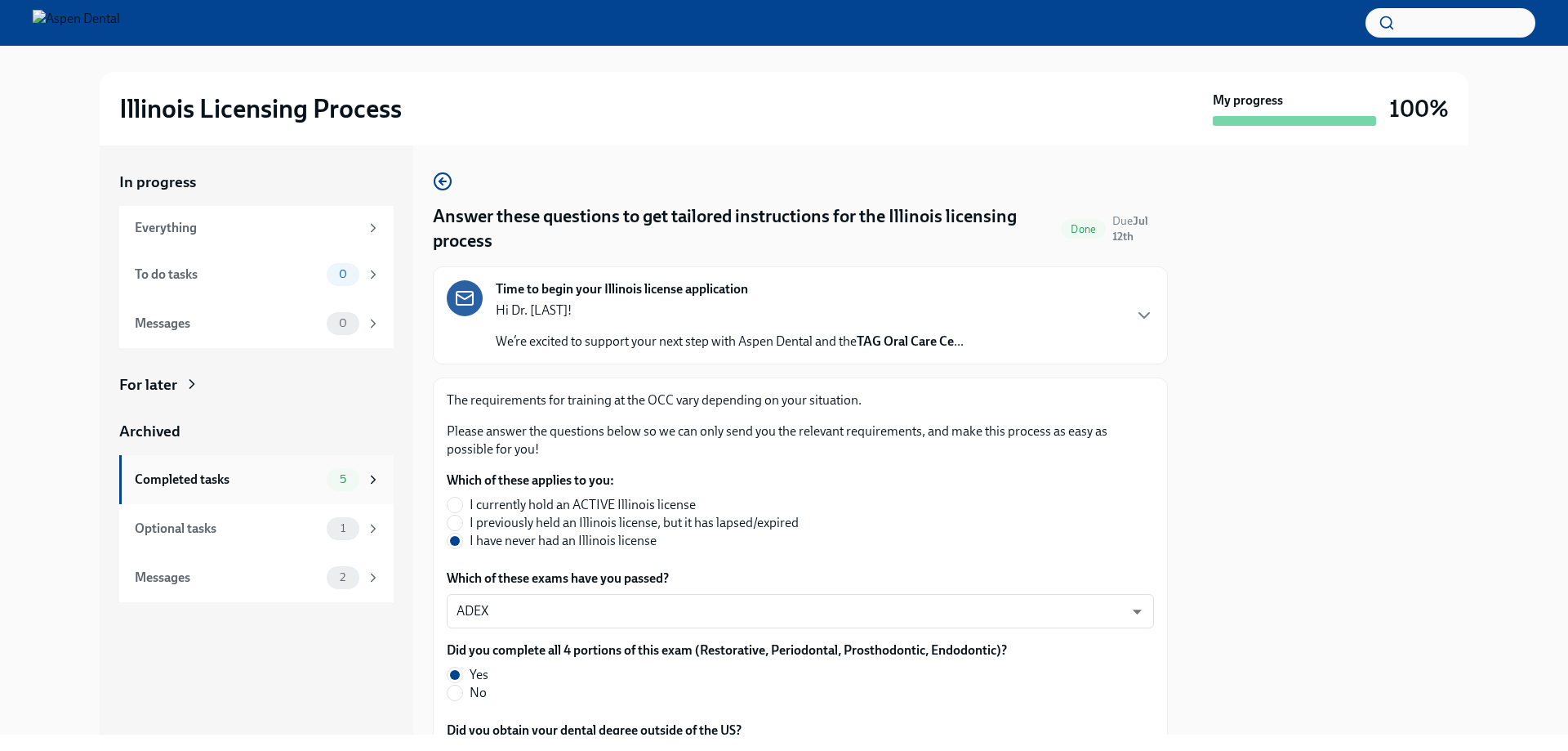click on "Completed tasks" at bounding box center (227, 480) 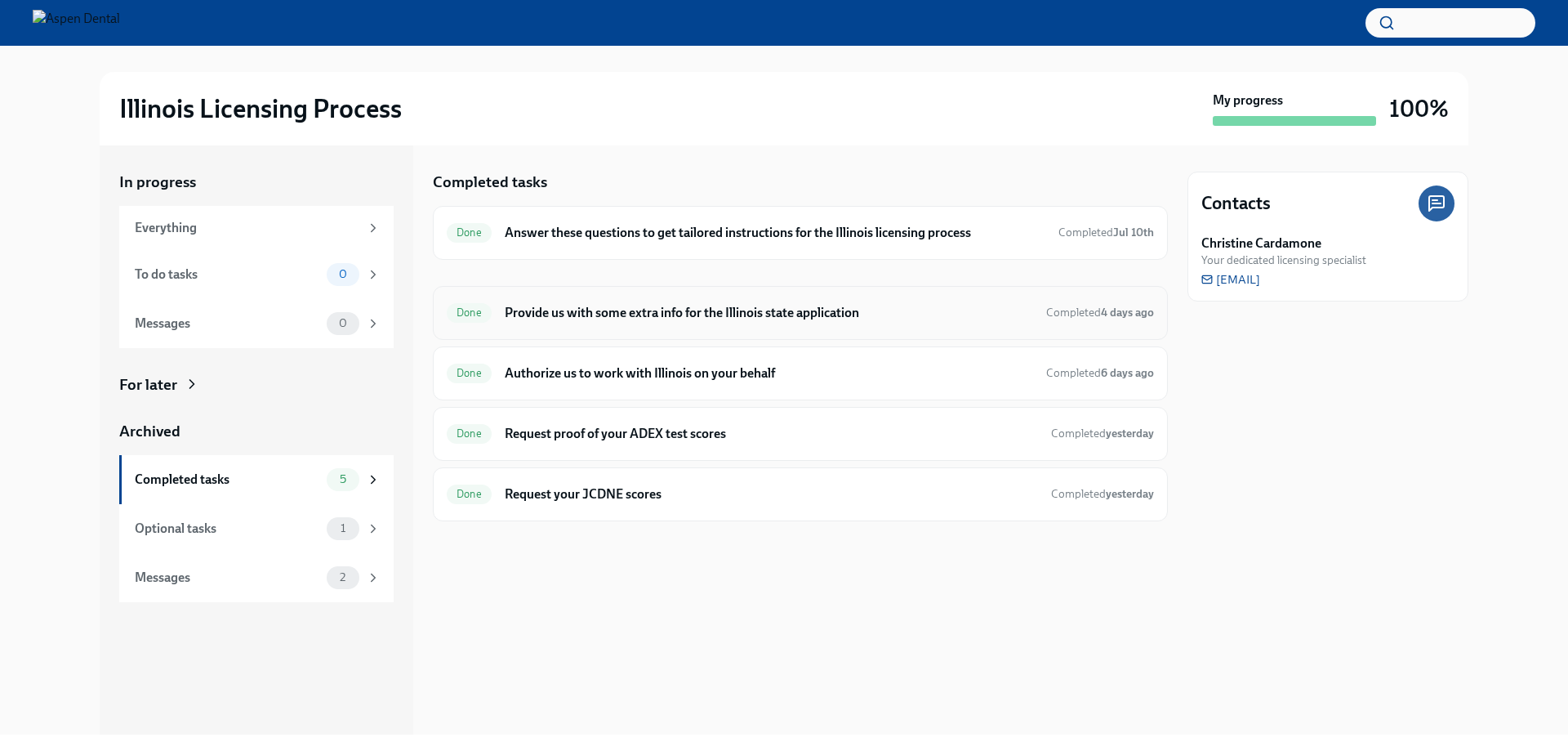 click on "Provide us with some extra info for the Illinois state application" at bounding box center (768, 313) 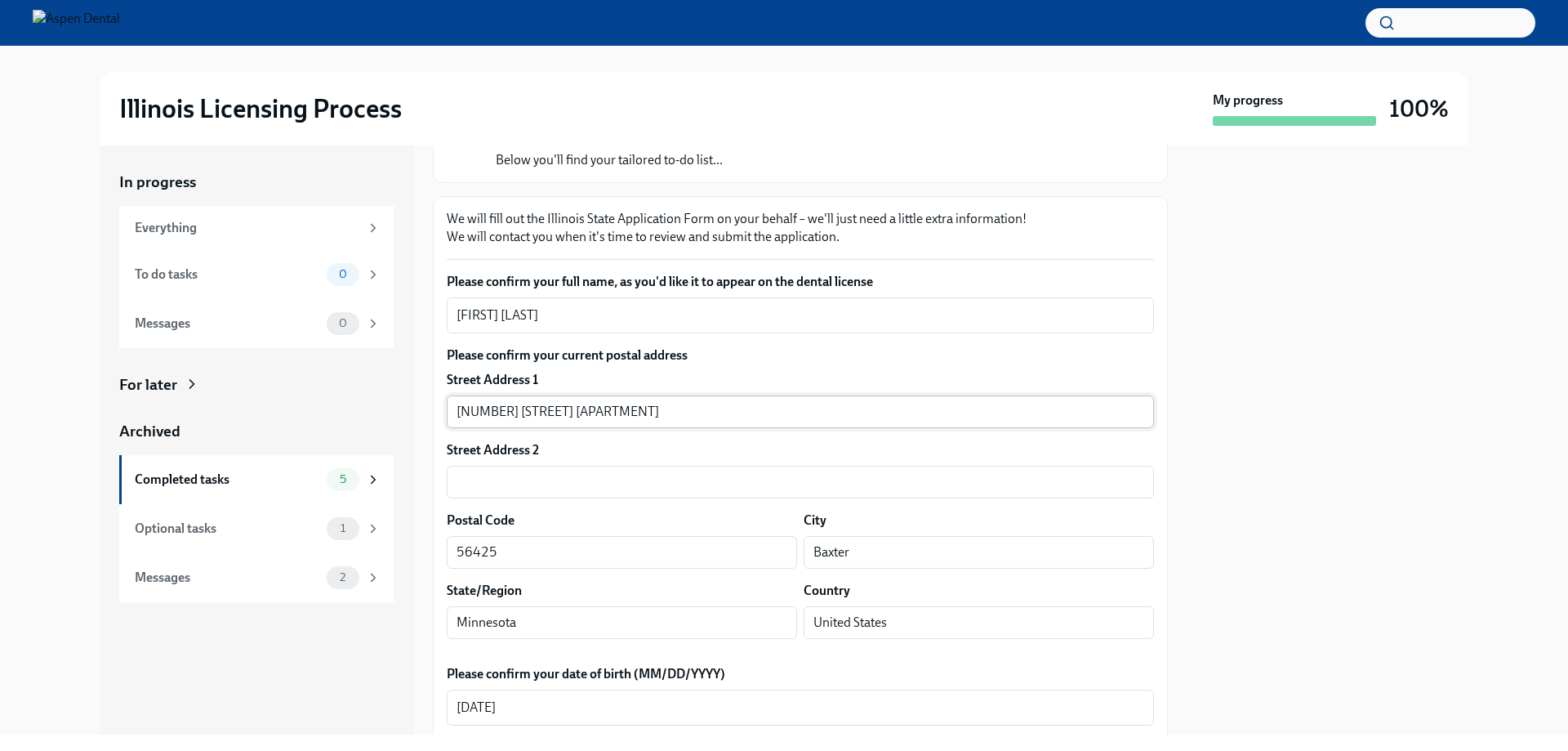 scroll, scrollTop: 163, scrollLeft: 0, axis: vertical 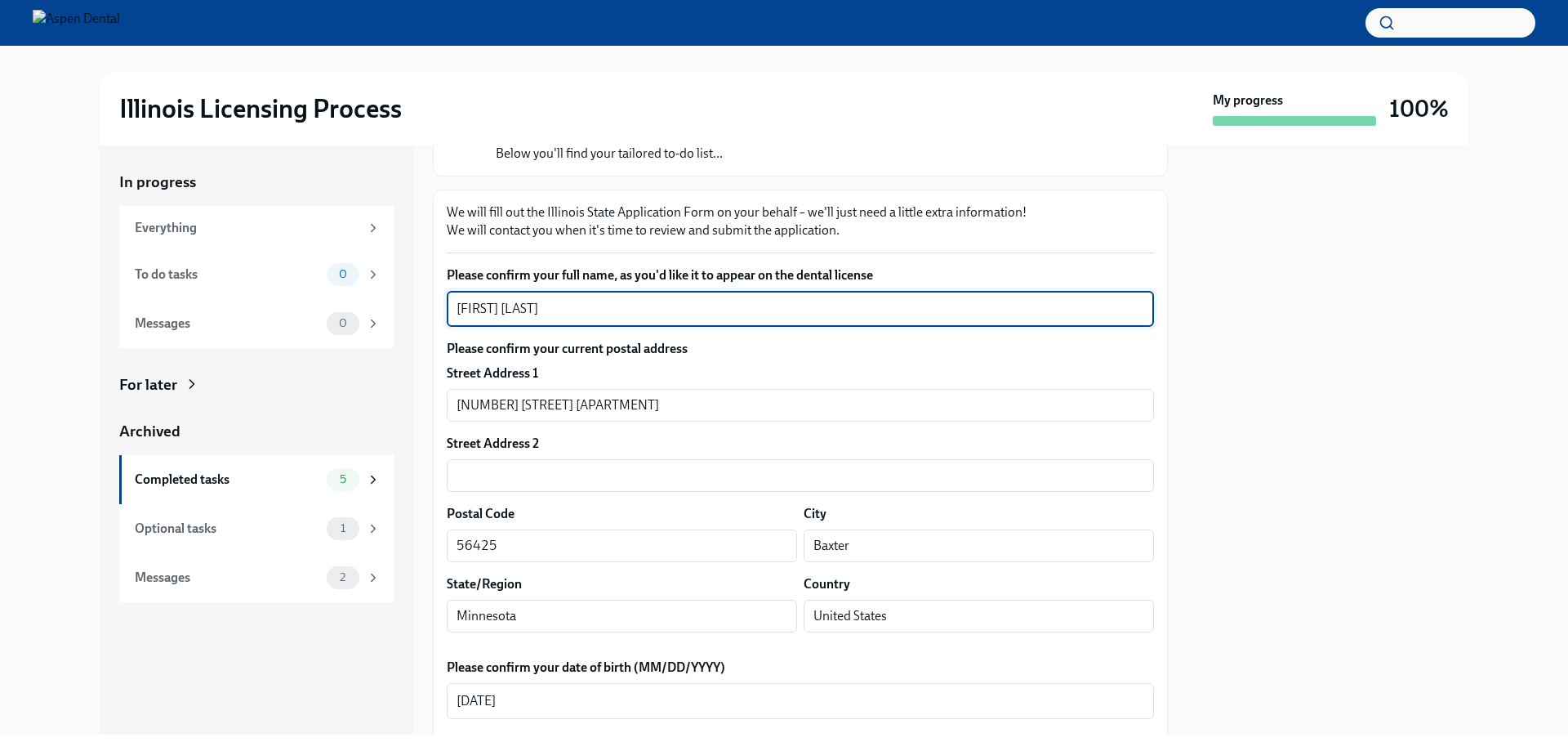 drag, startPoint x: 580, startPoint y: 306, endPoint x: 417, endPoint y: 312, distance: 163.11039 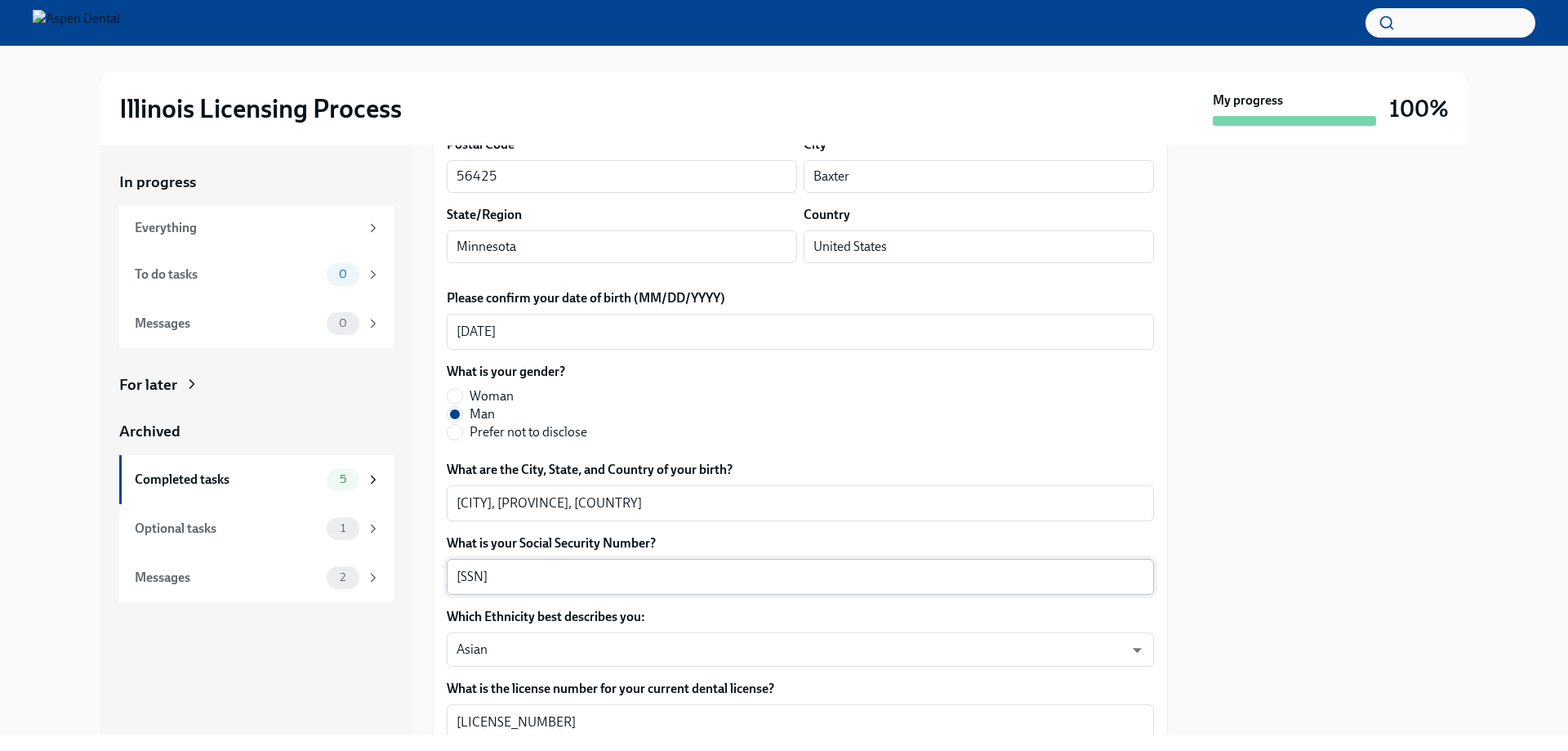 scroll, scrollTop: 572, scrollLeft: 0, axis: vertical 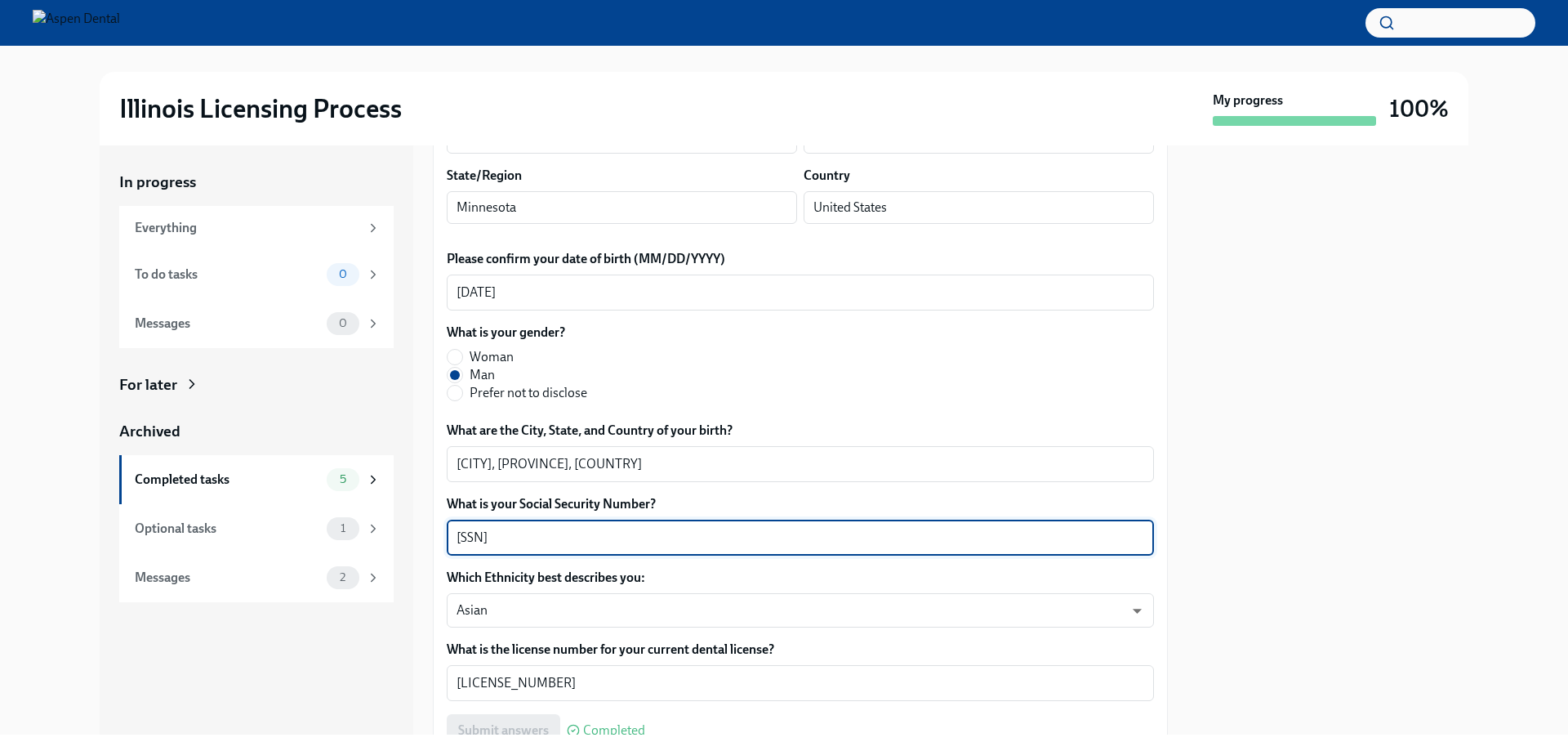 drag, startPoint x: 530, startPoint y: 534, endPoint x: 415, endPoint y: 540, distance: 115.15642 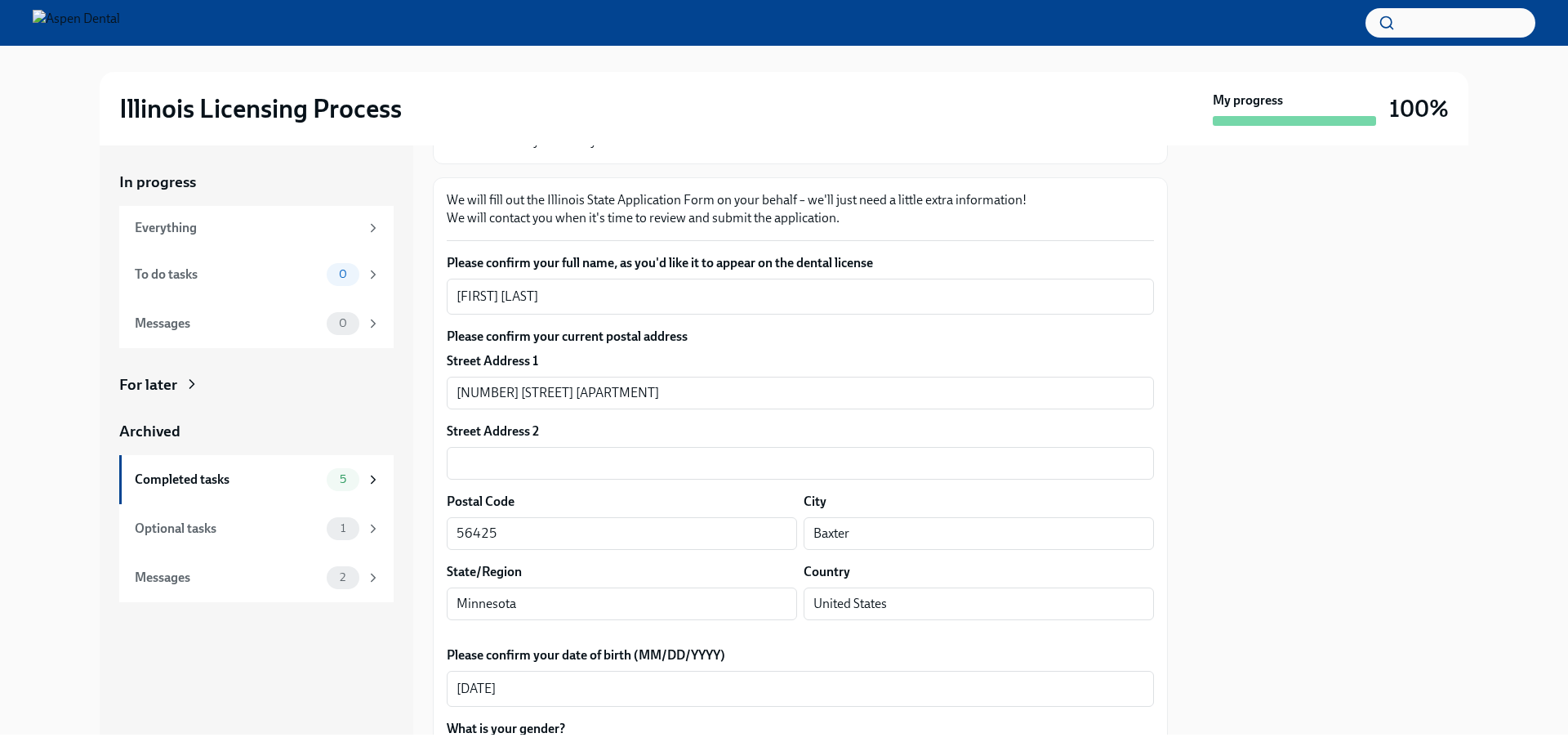 scroll, scrollTop: 163, scrollLeft: 0, axis: vertical 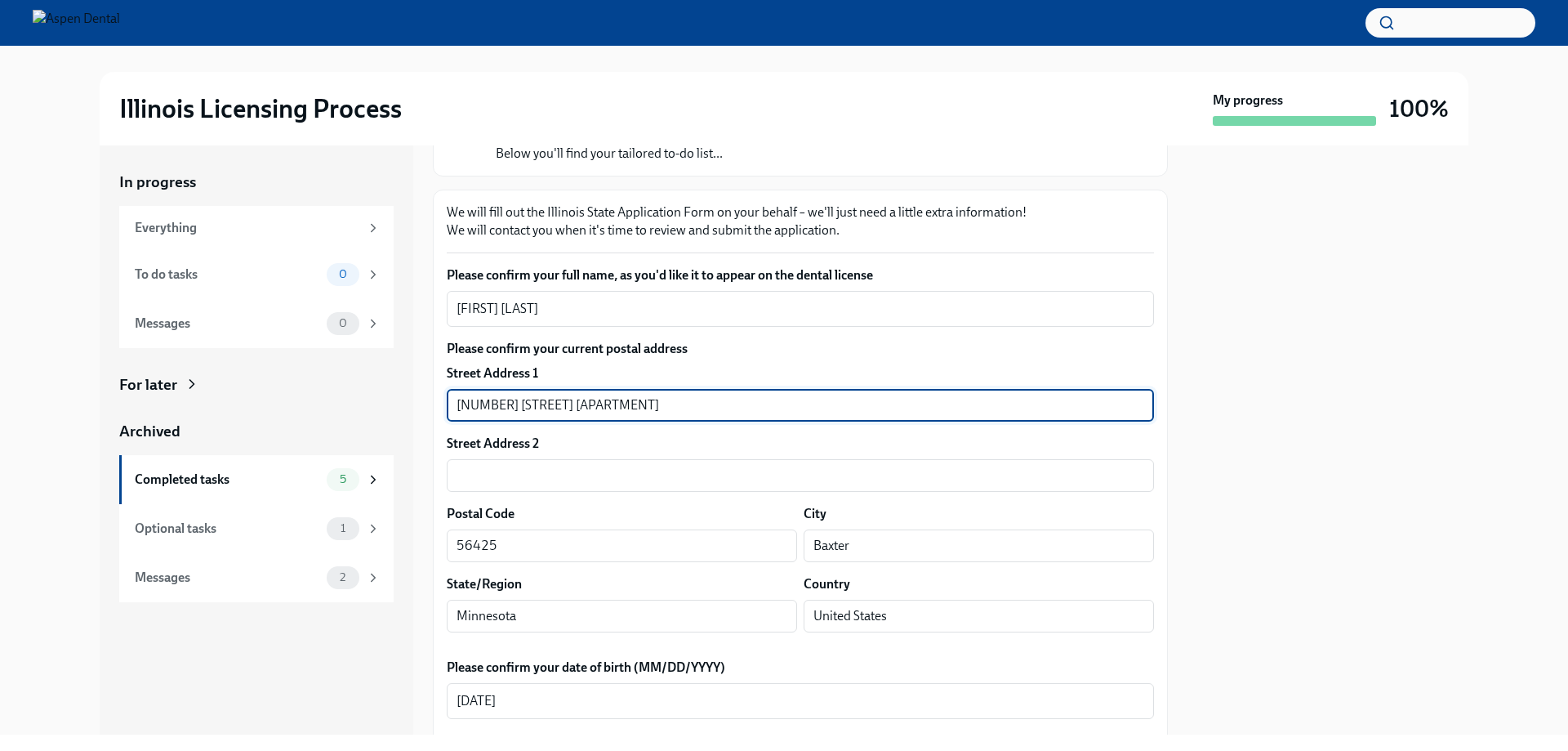 drag, startPoint x: 581, startPoint y: 404, endPoint x: 559, endPoint y: 401, distance: 22.203603 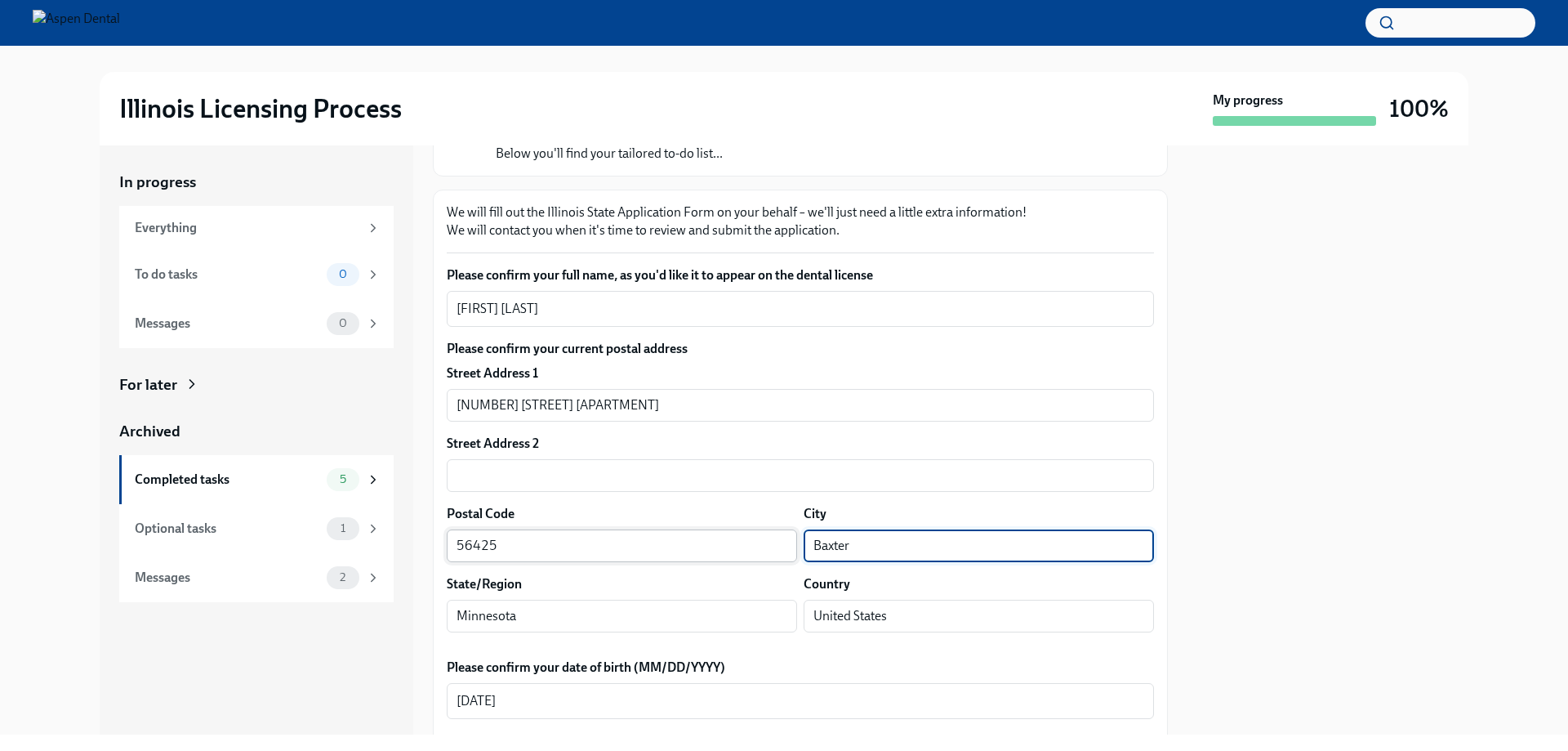 drag, startPoint x: 862, startPoint y: 547, endPoint x: 789, endPoint y: 547, distance: 73 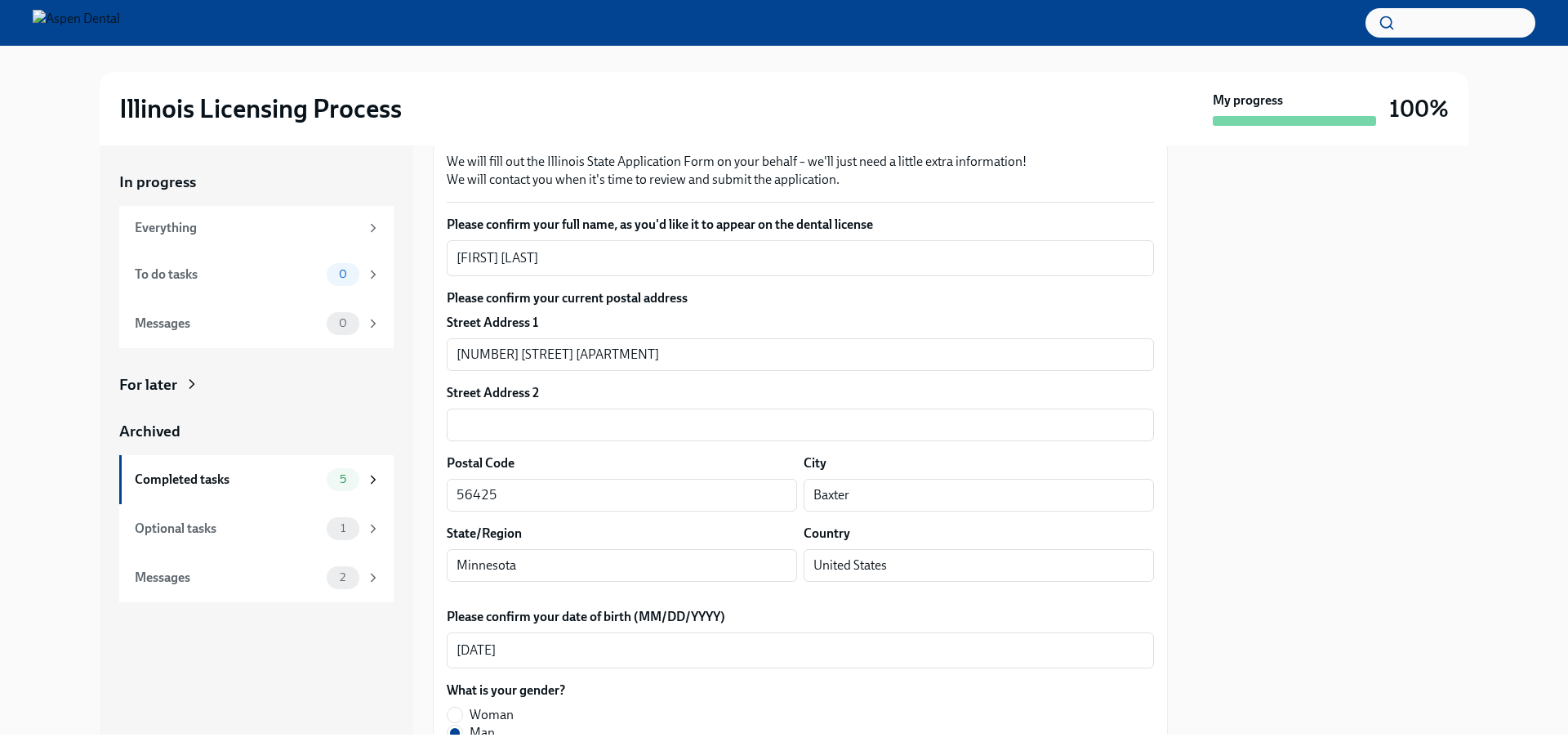 scroll, scrollTop: 490, scrollLeft: 0, axis: vertical 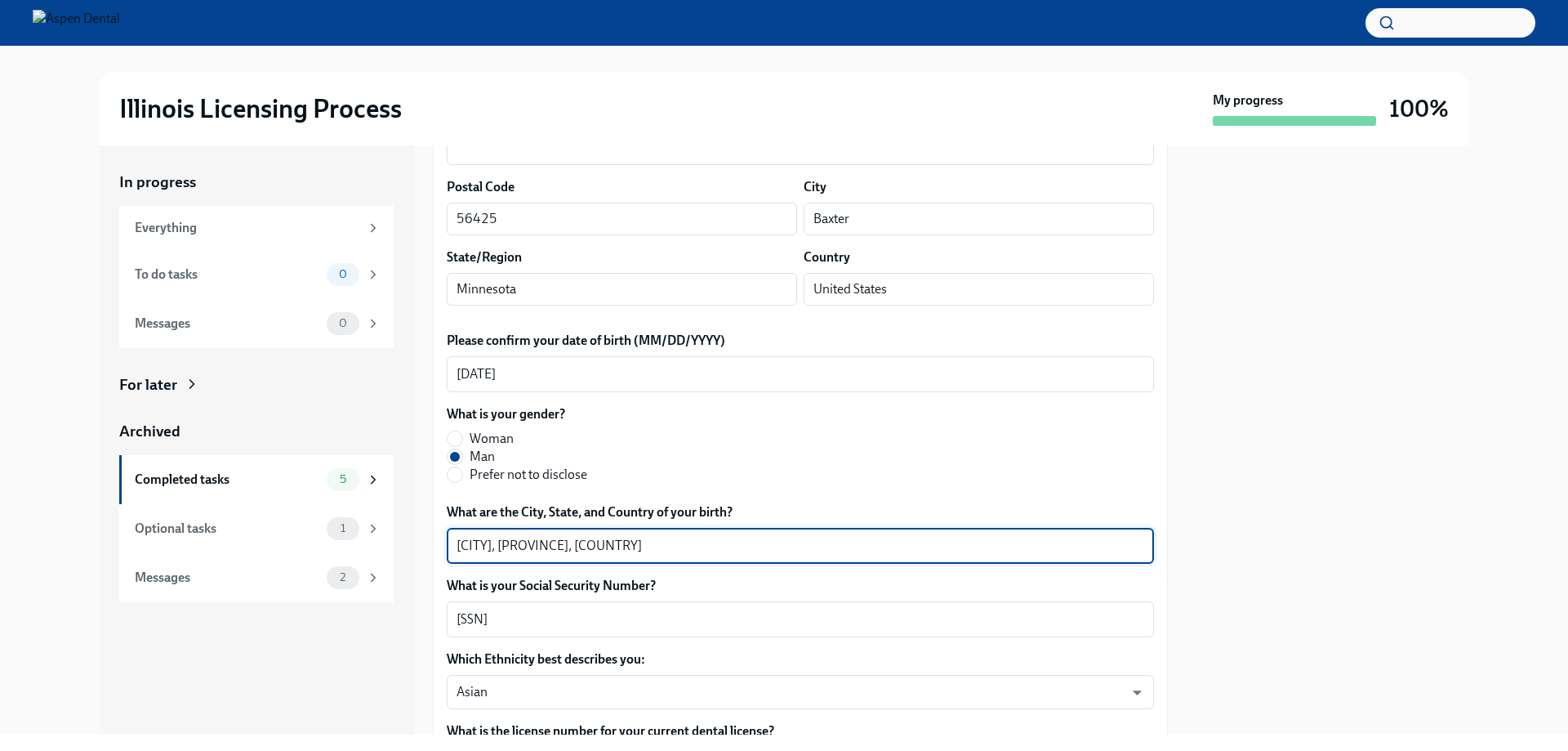 drag, startPoint x: 513, startPoint y: 543, endPoint x: 433, endPoint y: 542, distance: 80.00625 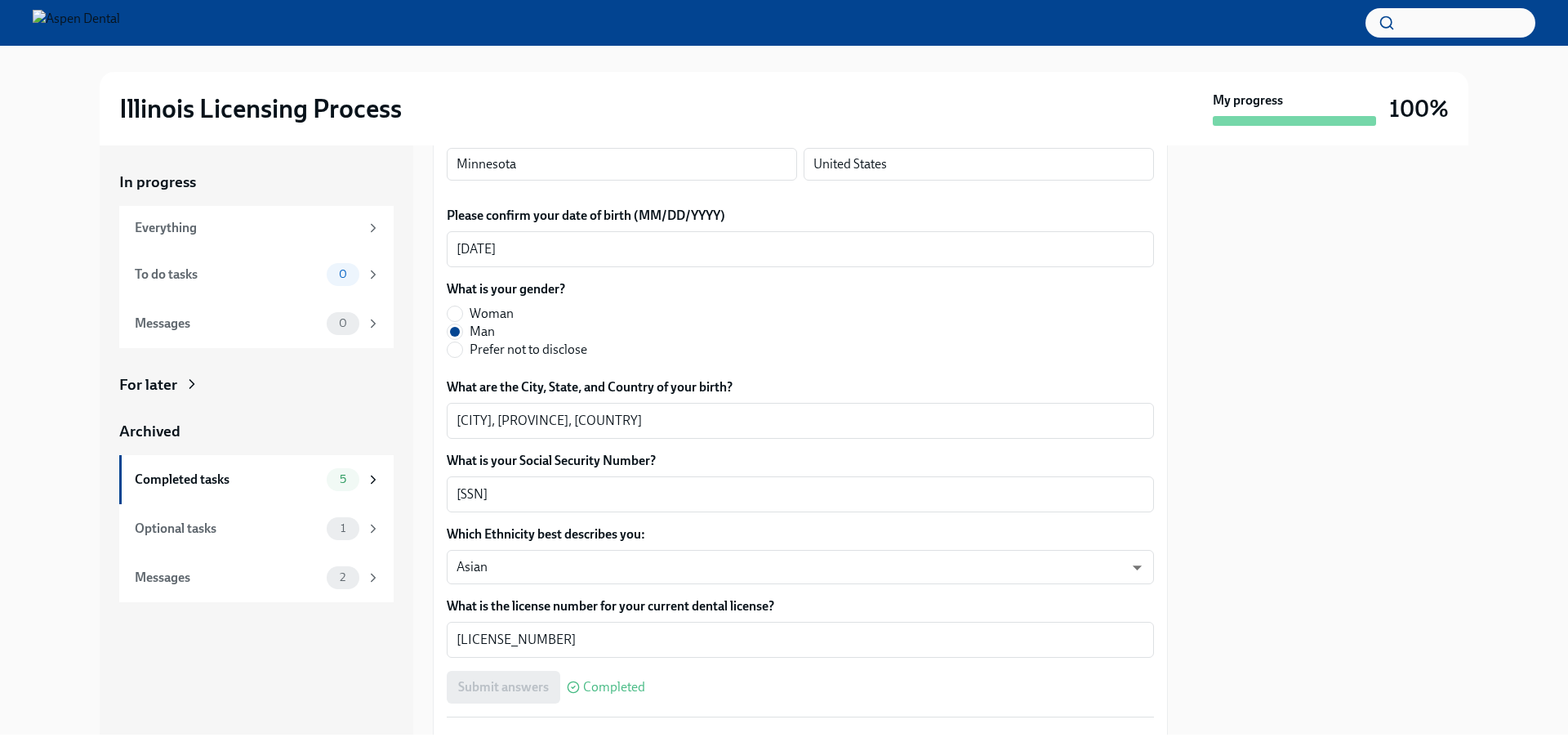 scroll, scrollTop: 817, scrollLeft: 0, axis: vertical 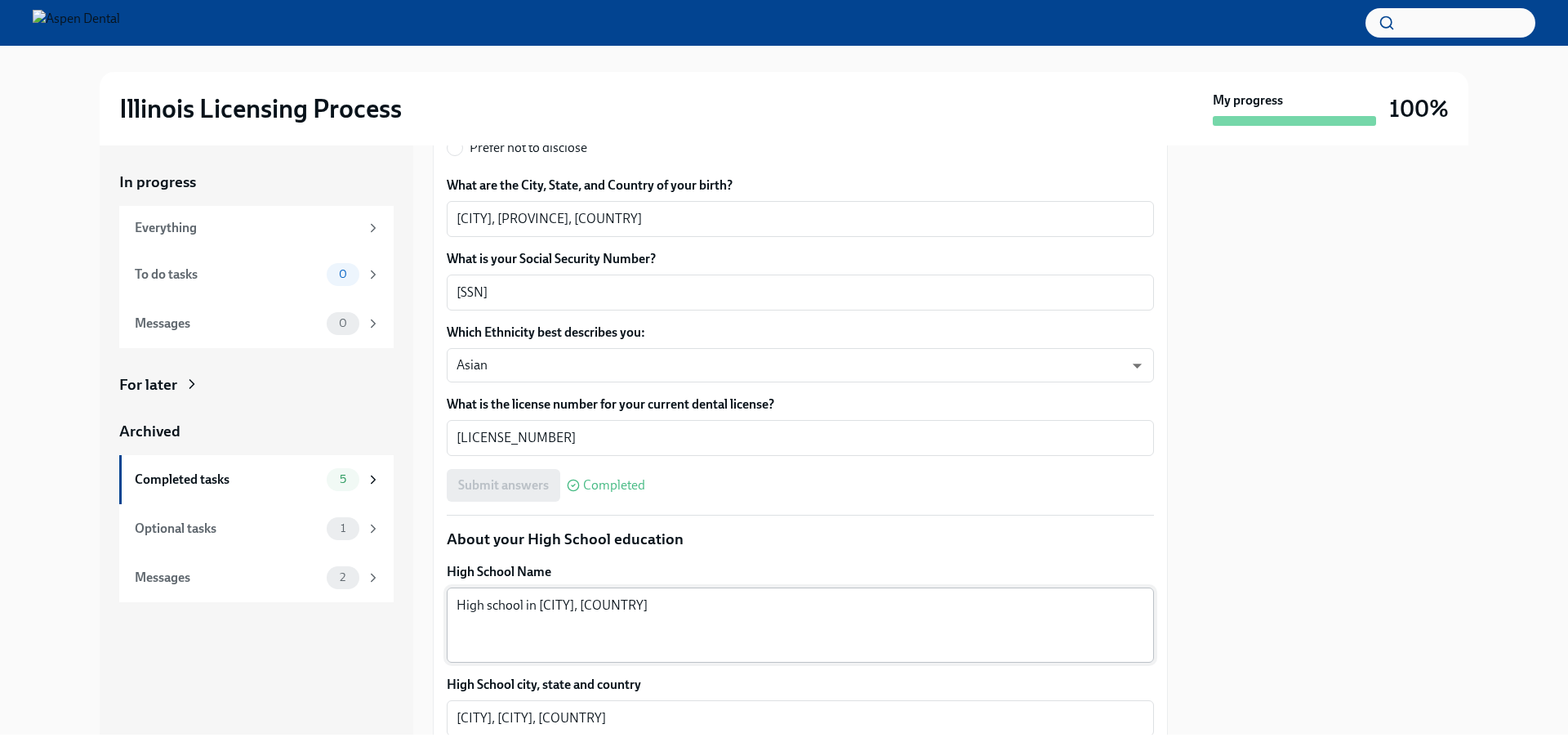 click on "High school in Ho Chi Minh City, Vietnam" at bounding box center [800, 625] 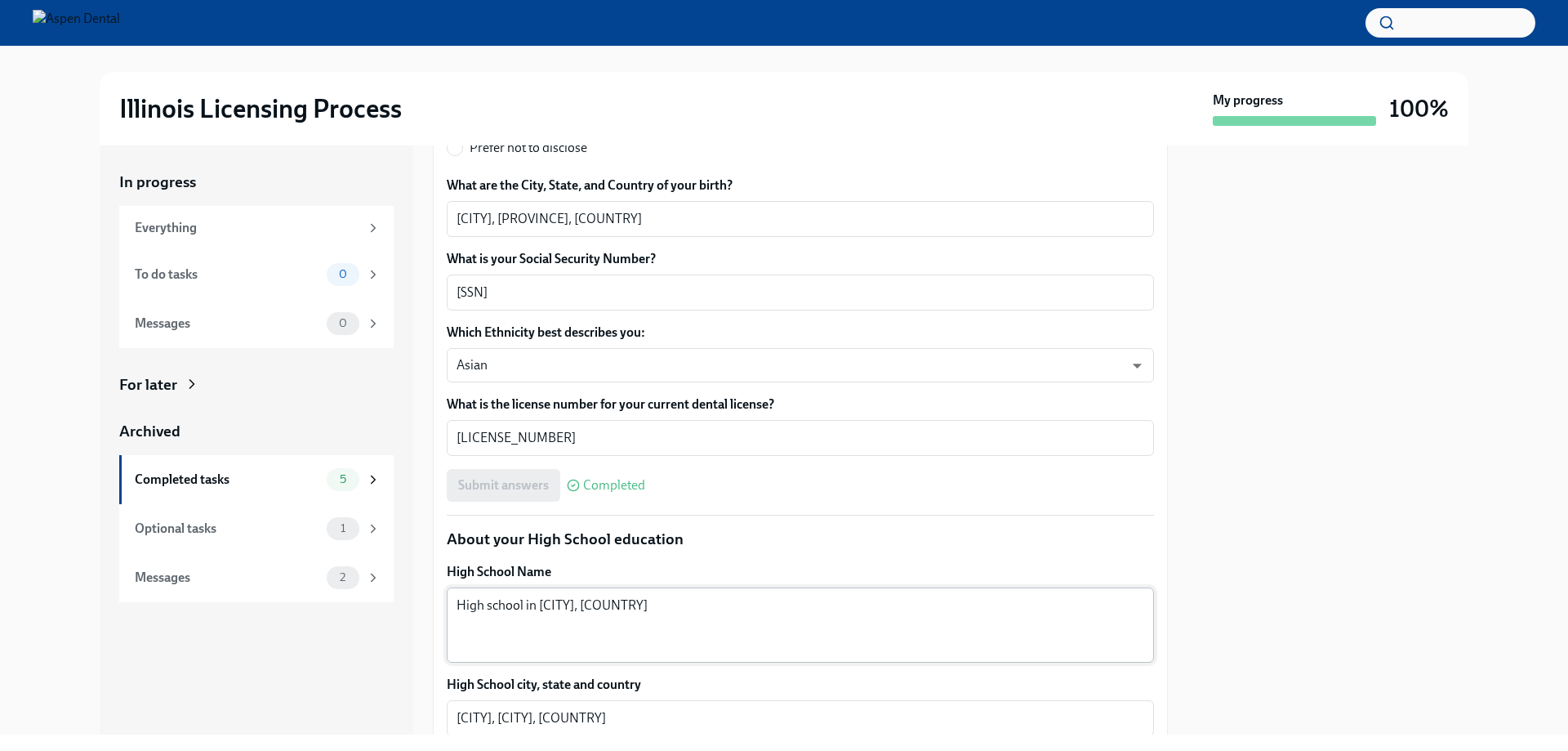 drag, startPoint x: 454, startPoint y: 623, endPoint x: 617, endPoint y: 623, distance: 163 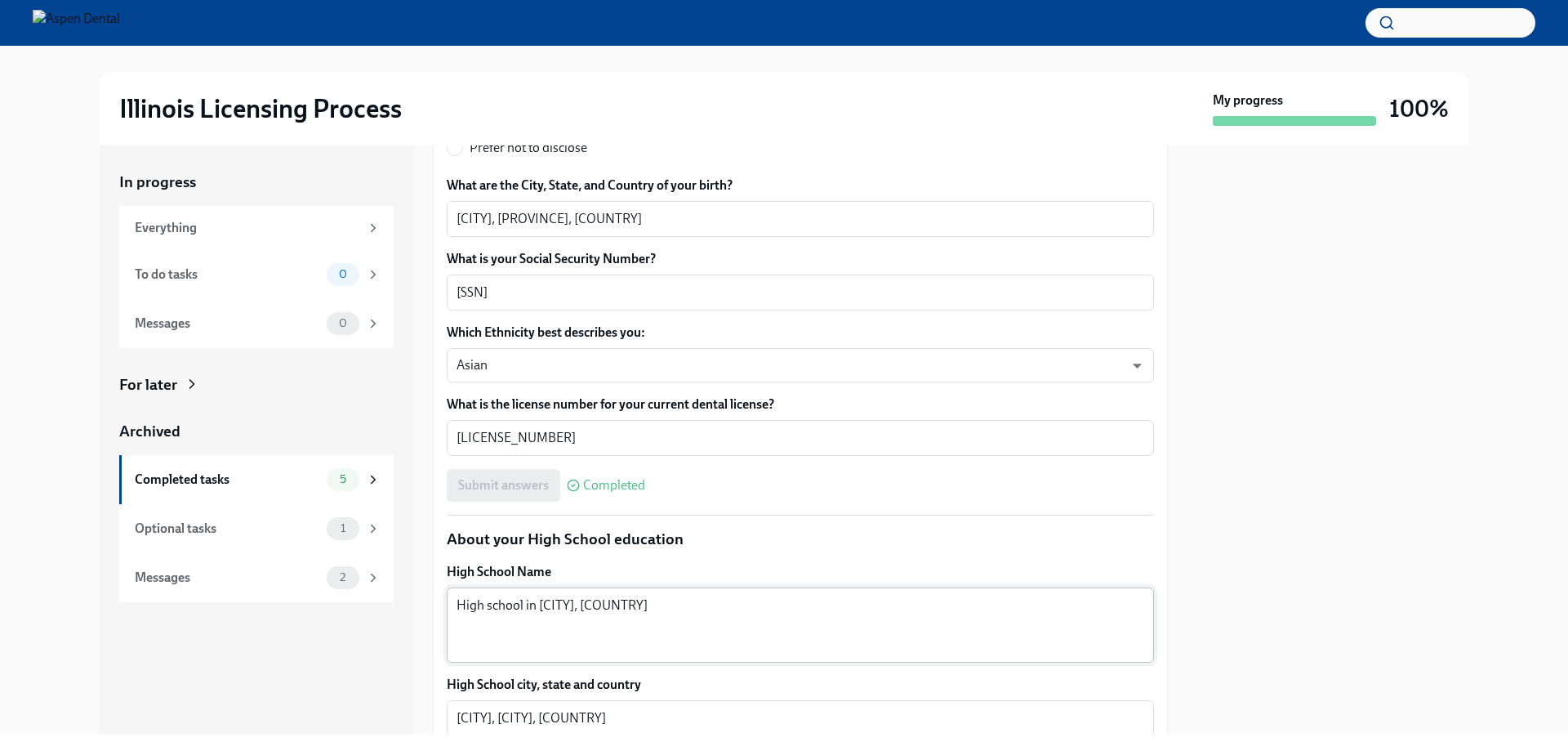 click on "High school in Ho Chi Minh City, Vietnam
x ​" at bounding box center (800, 625) 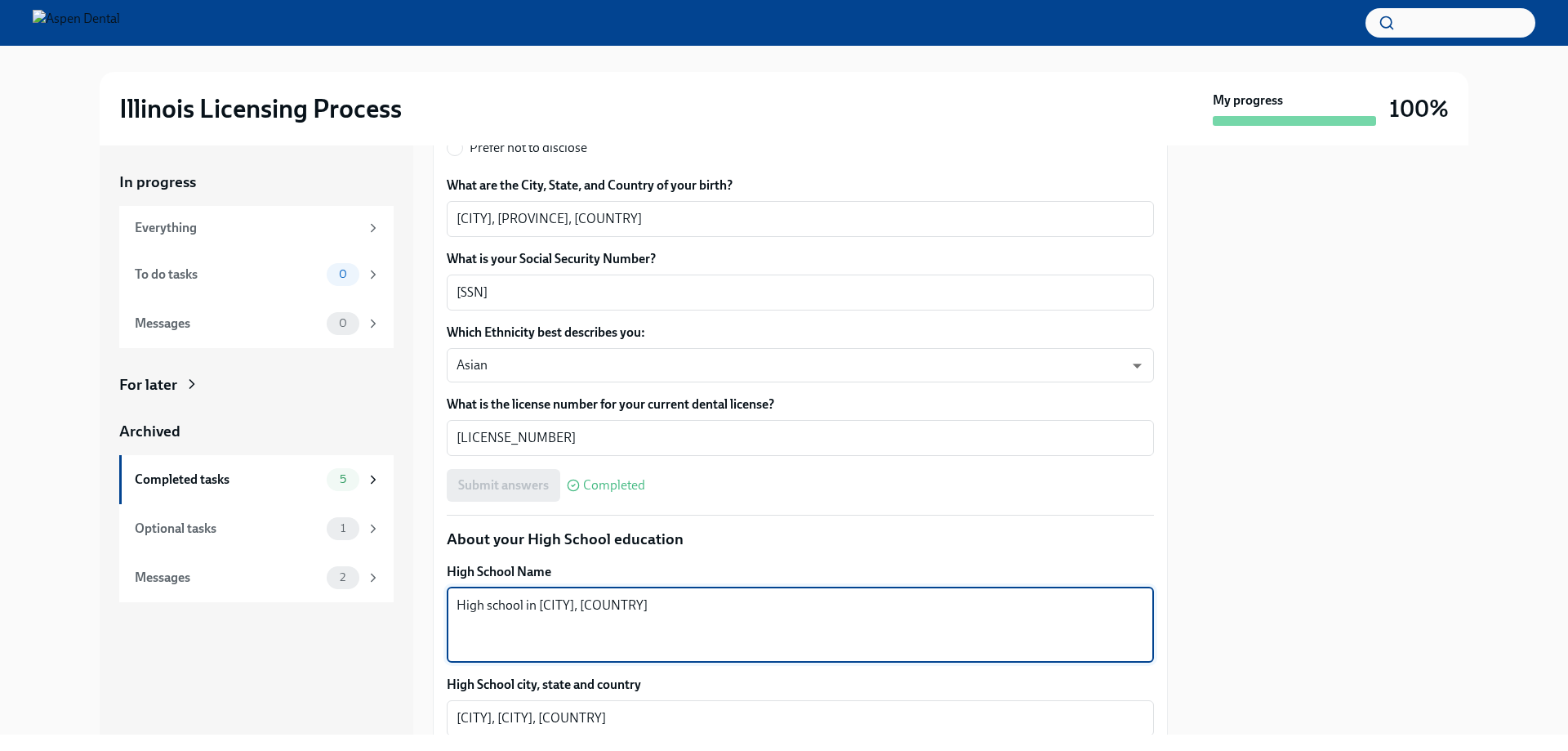 drag, startPoint x: 629, startPoint y: 621, endPoint x: 448, endPoint y: 620, distance: 181.00276 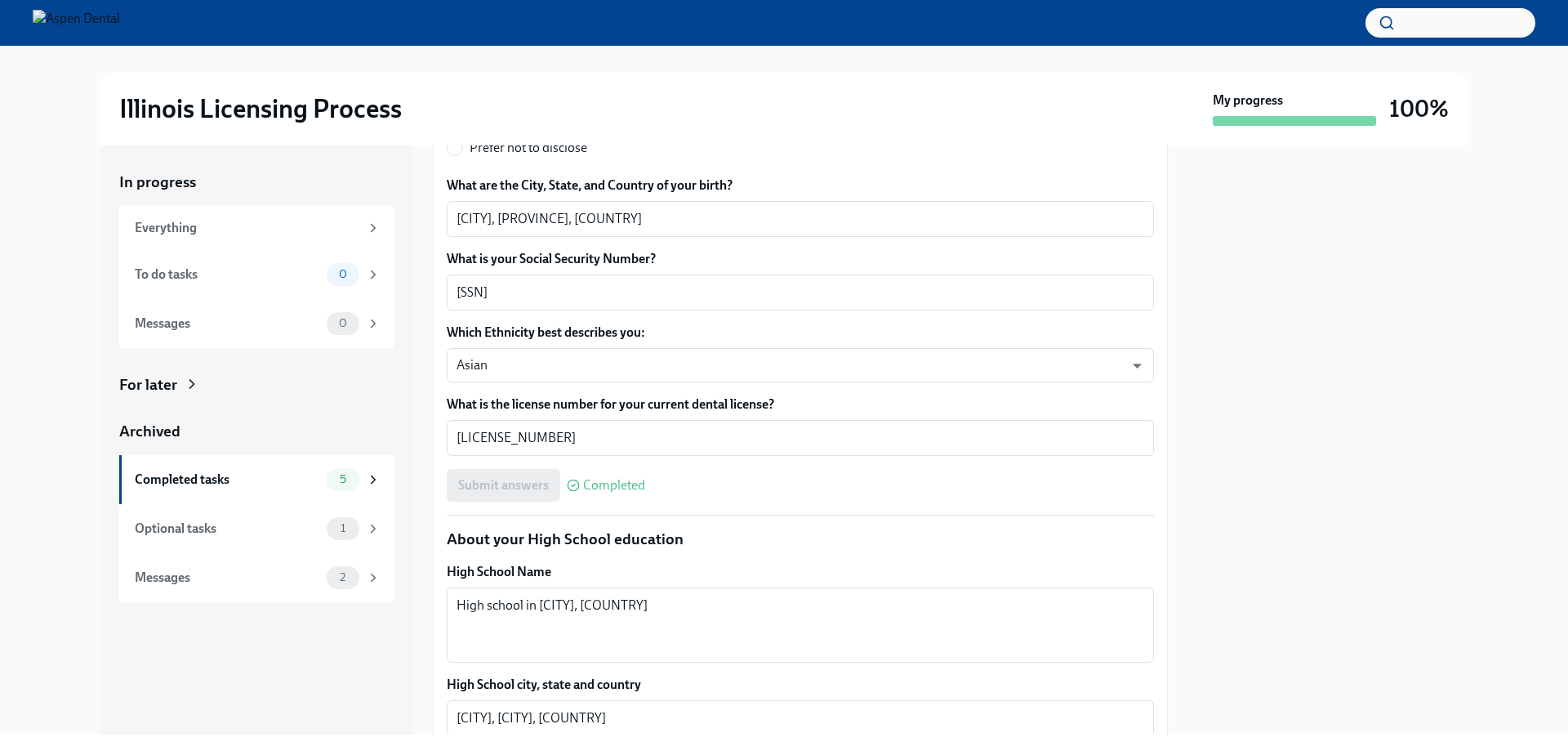 click on "Ho Chi Minh City, Ho Chi Minh City, Viet Nam x ​" at bounding box center (800, 718) 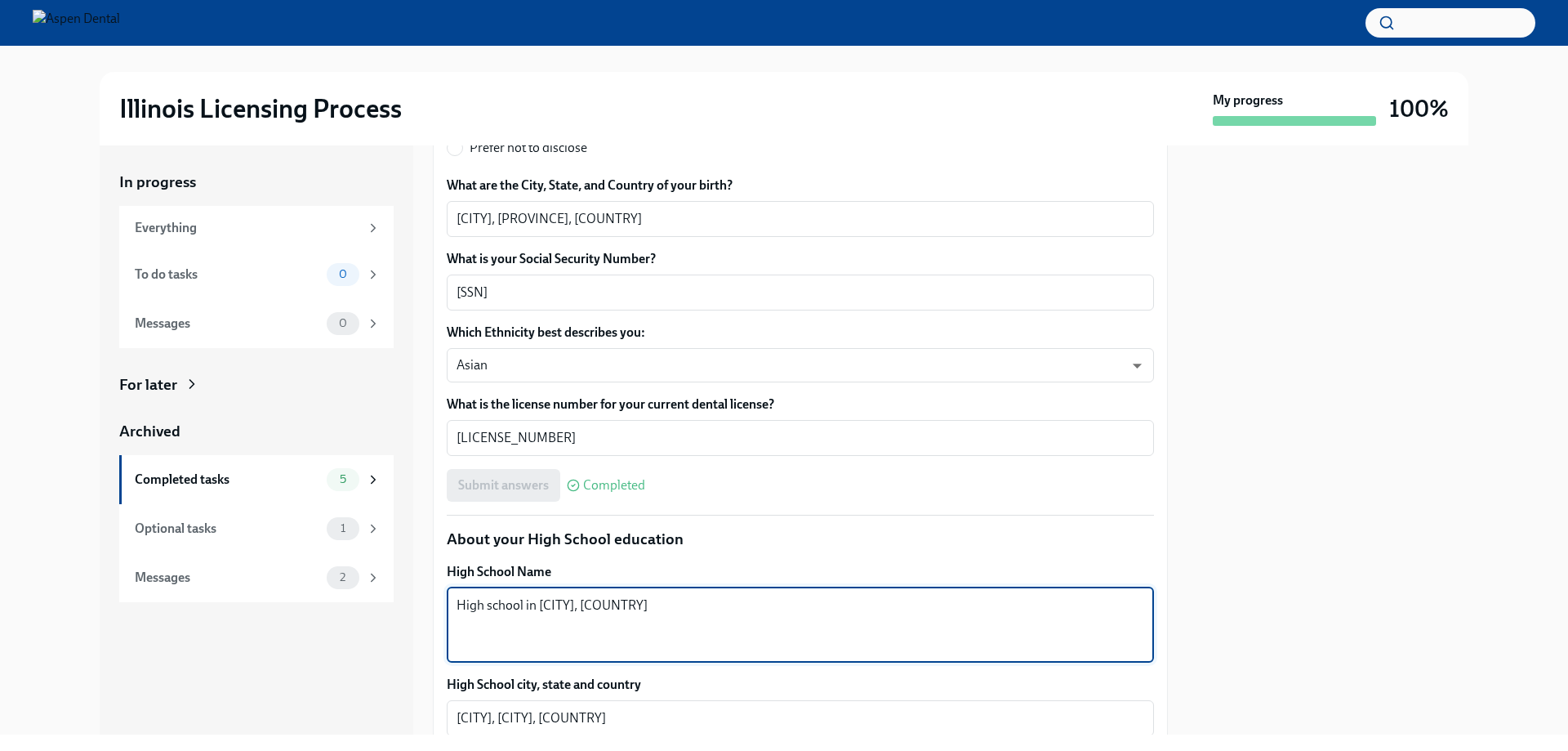 drag, startPoint x: 540, startPoint y: 622, endPoint x: 630, endPoint y: 623, distance: 90.0056 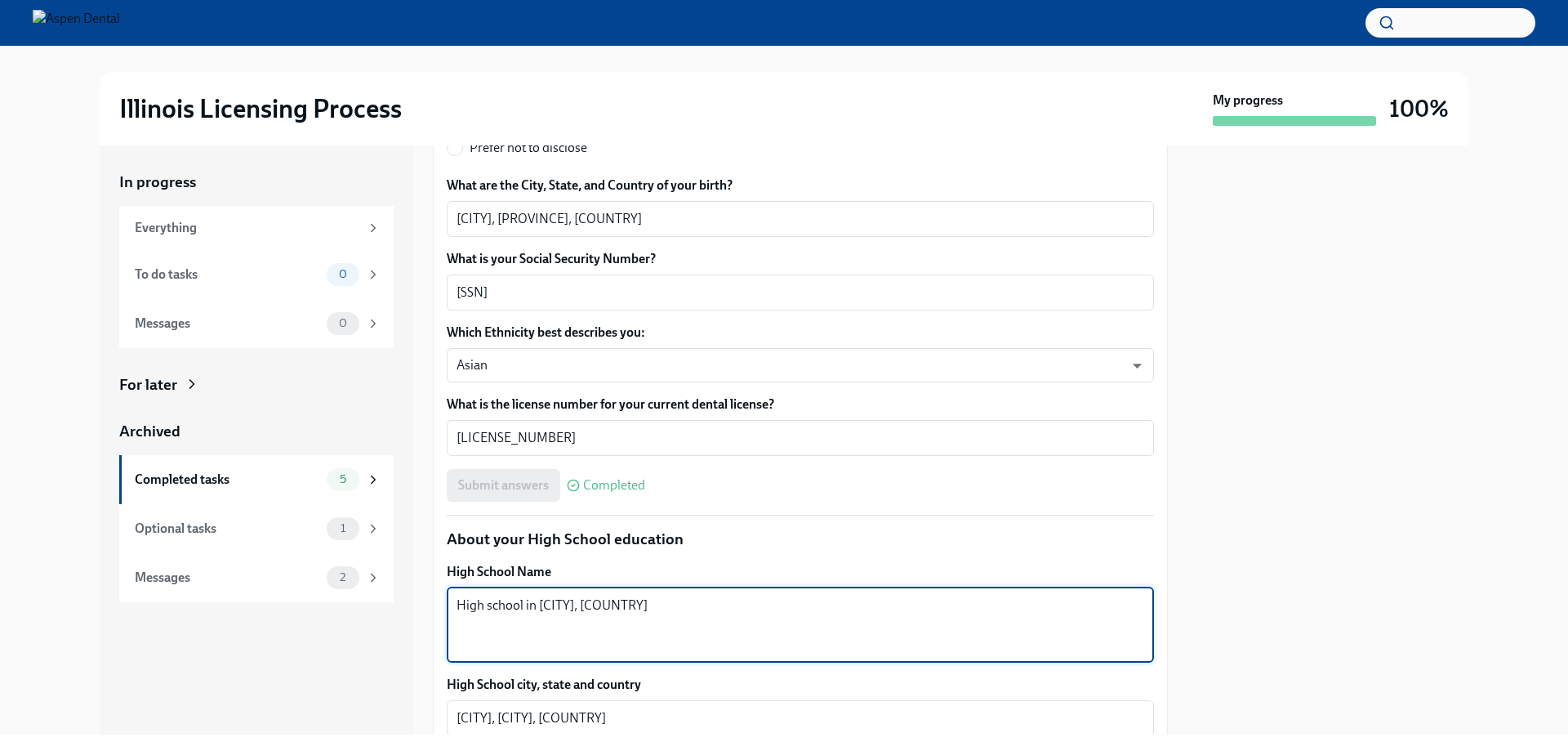 click on "High school in Ho Chi Minh City, Vietnam" at bounding box center [800, 625] 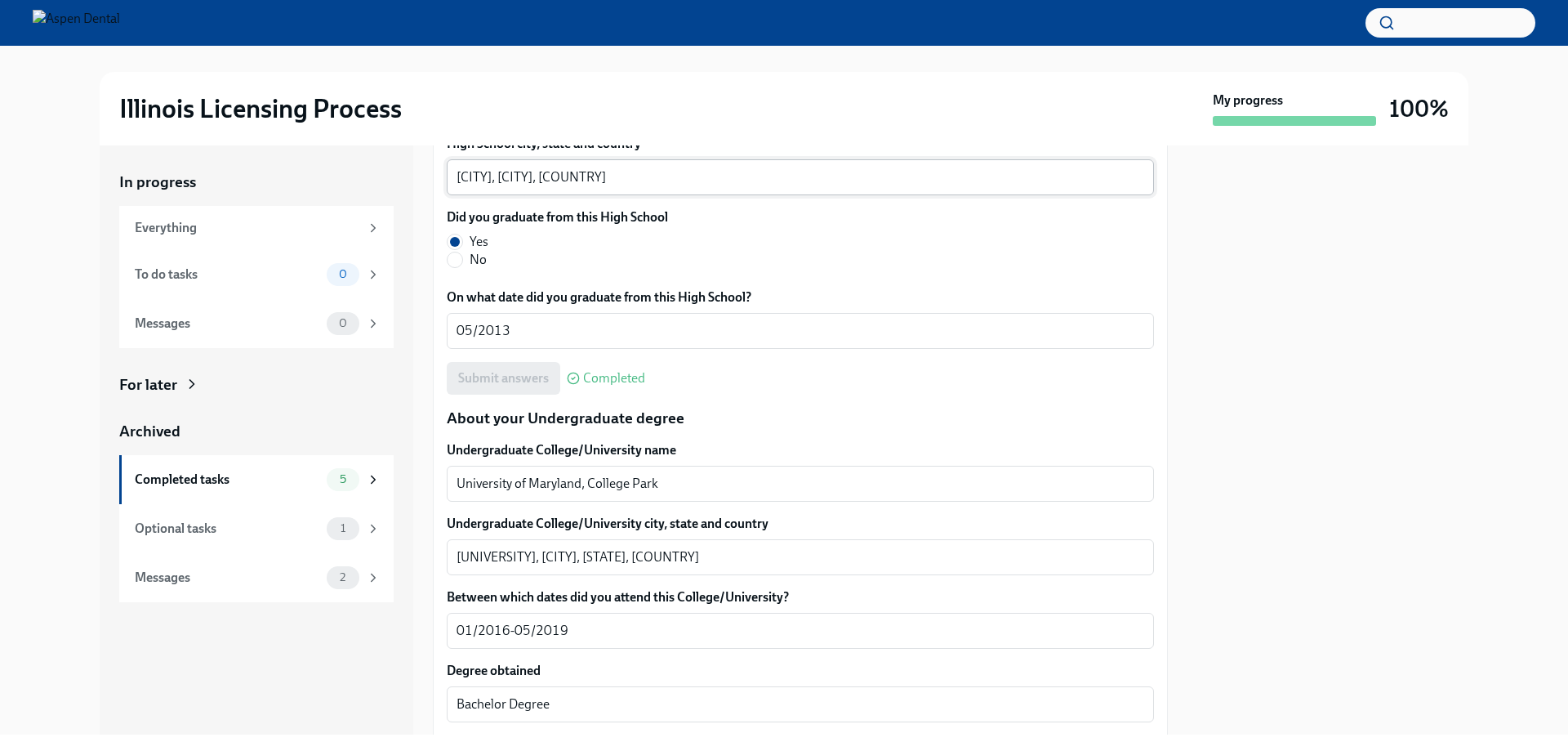 scroll, scrollTop: 1389, scrollLeft: 0, axis: vertical 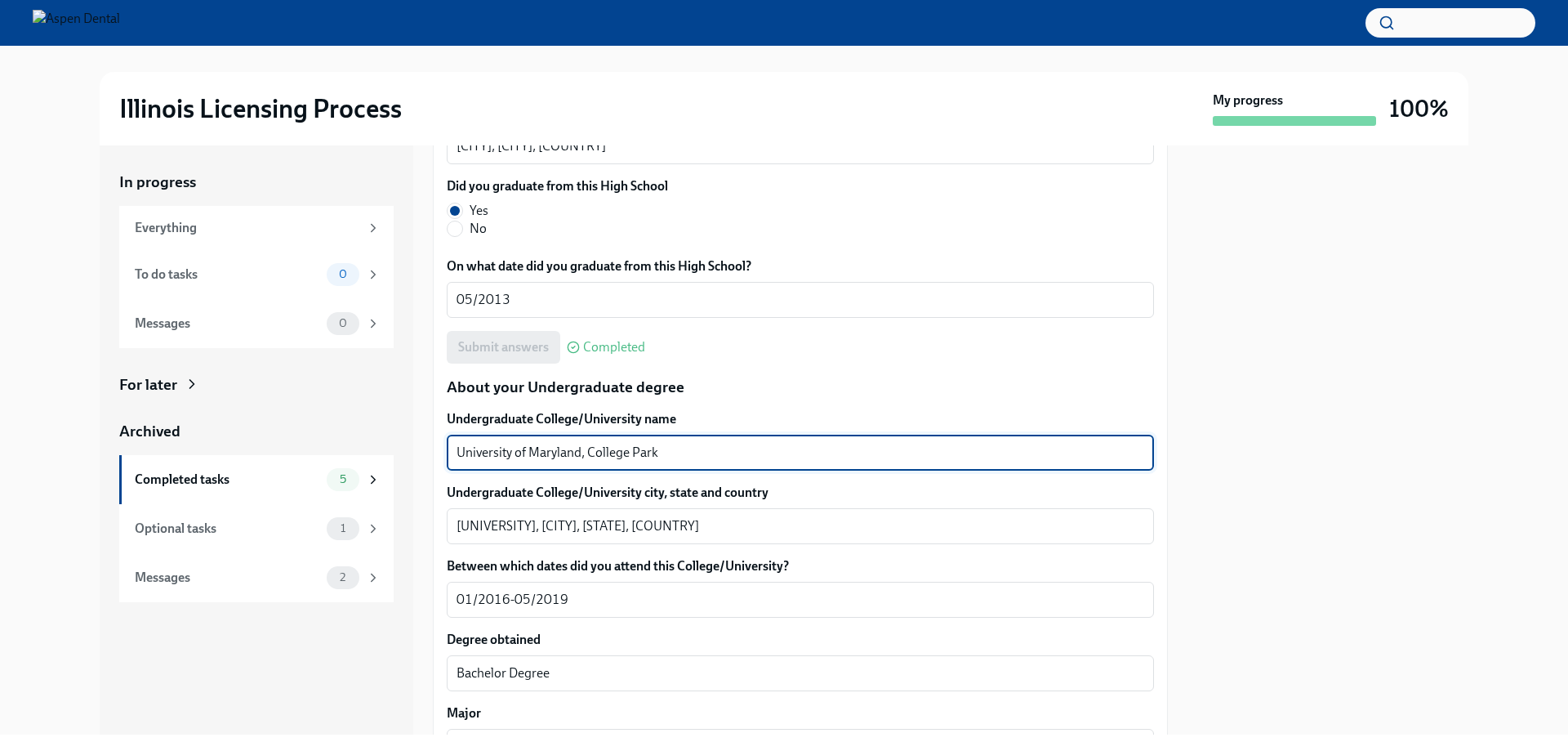 drag, startPoint x: 585, startPoint y: 454, endPoint x: 425, endPoint y: 453, distance: 160.00312 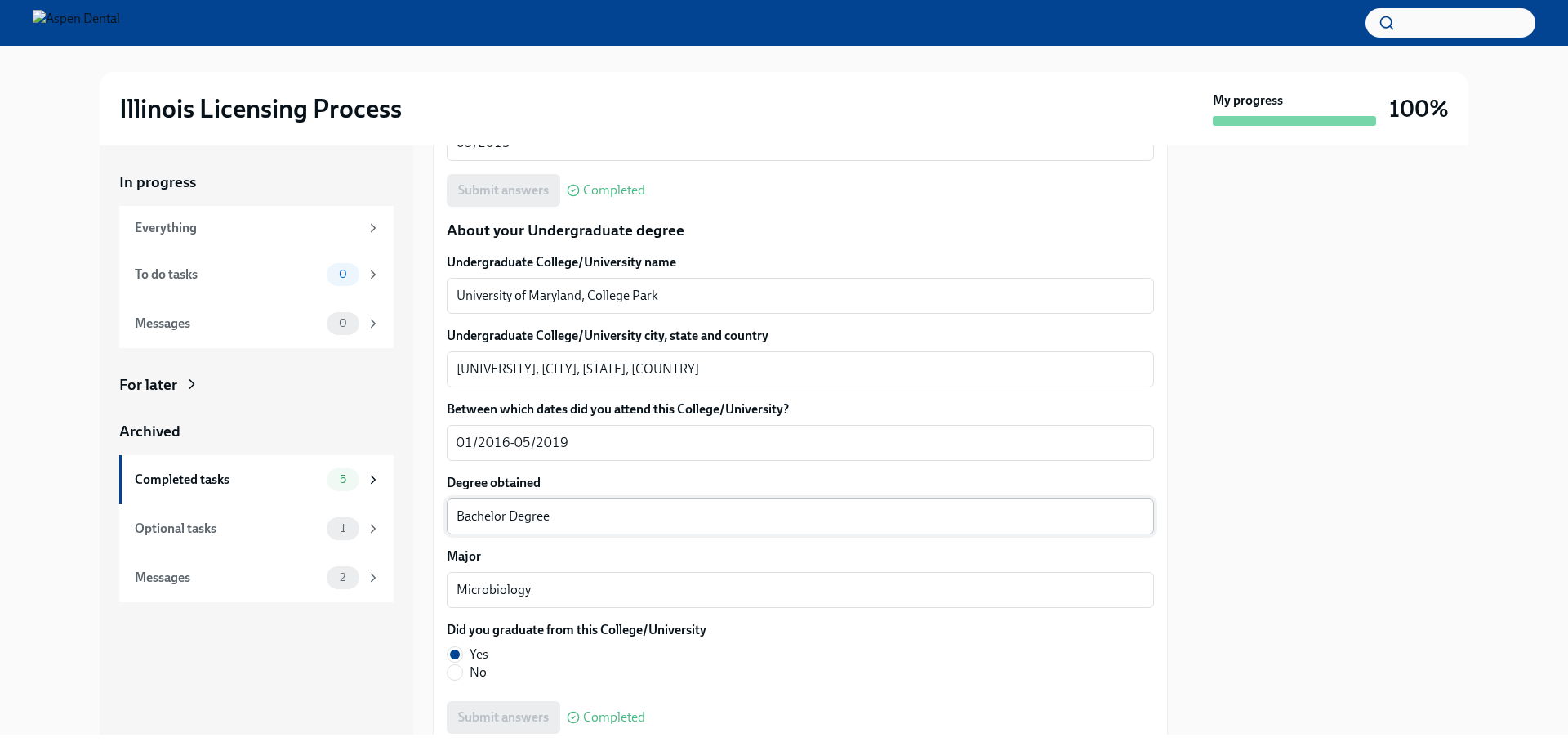 scroll, scrollTop: 1553, scrollLeft: 0, axis: vertical 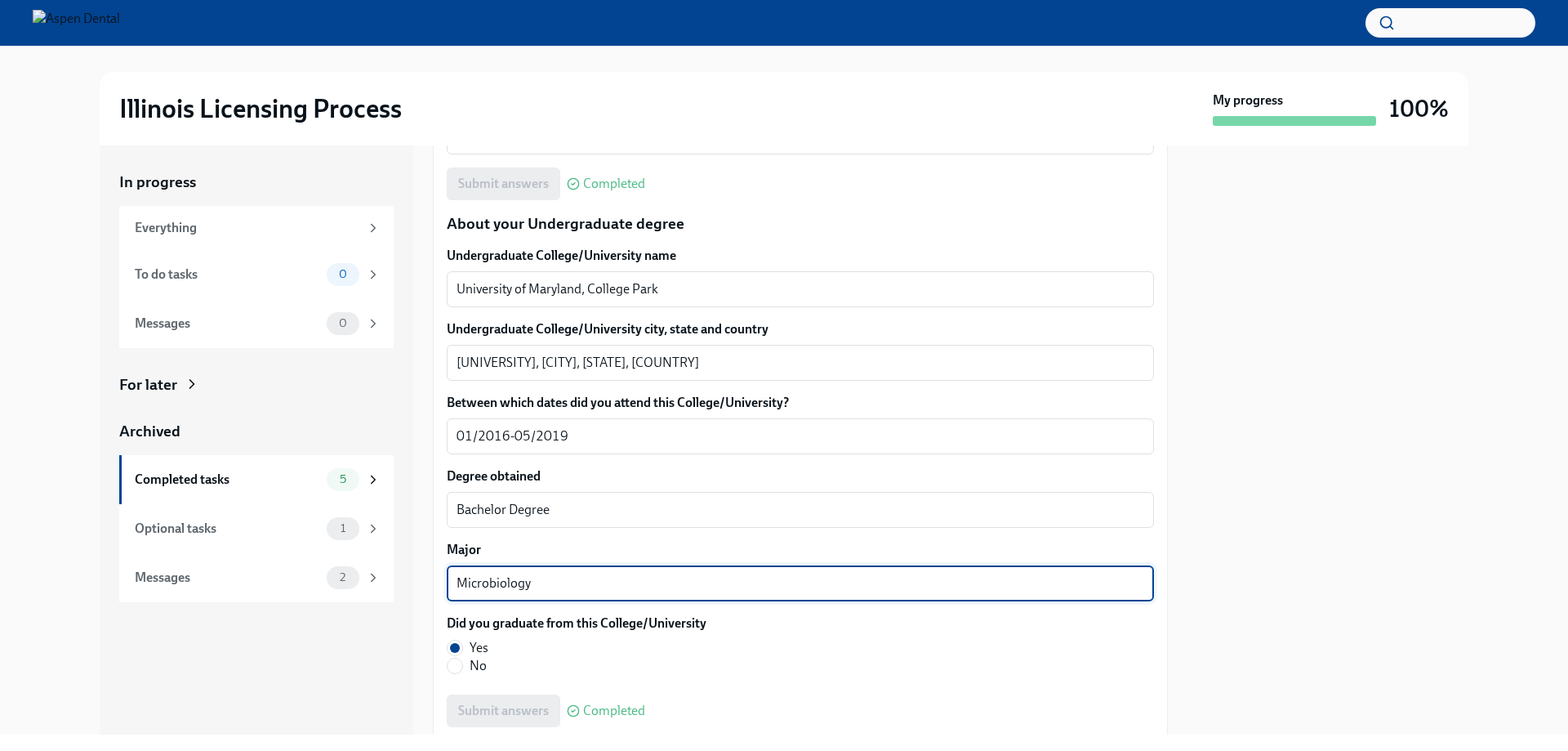 drag, startPoint x: 537, startPoint y: 588, endPoint x: 409, endPoint y: 572, distance: 128.99612 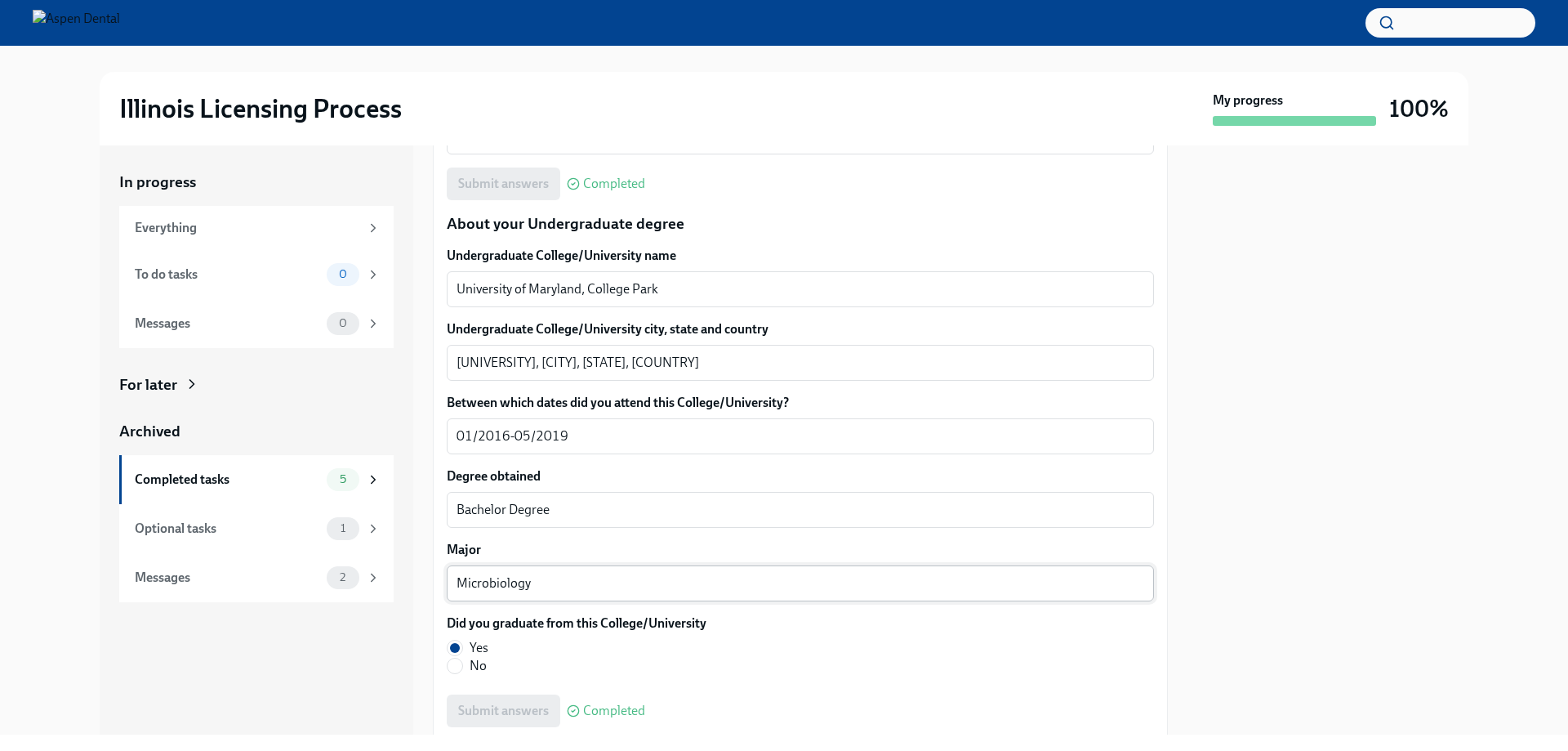 drag, startPoint x: 467, startPoint y: 572, endPoint x: 562, endPoint y: 582, distance: 95.52487 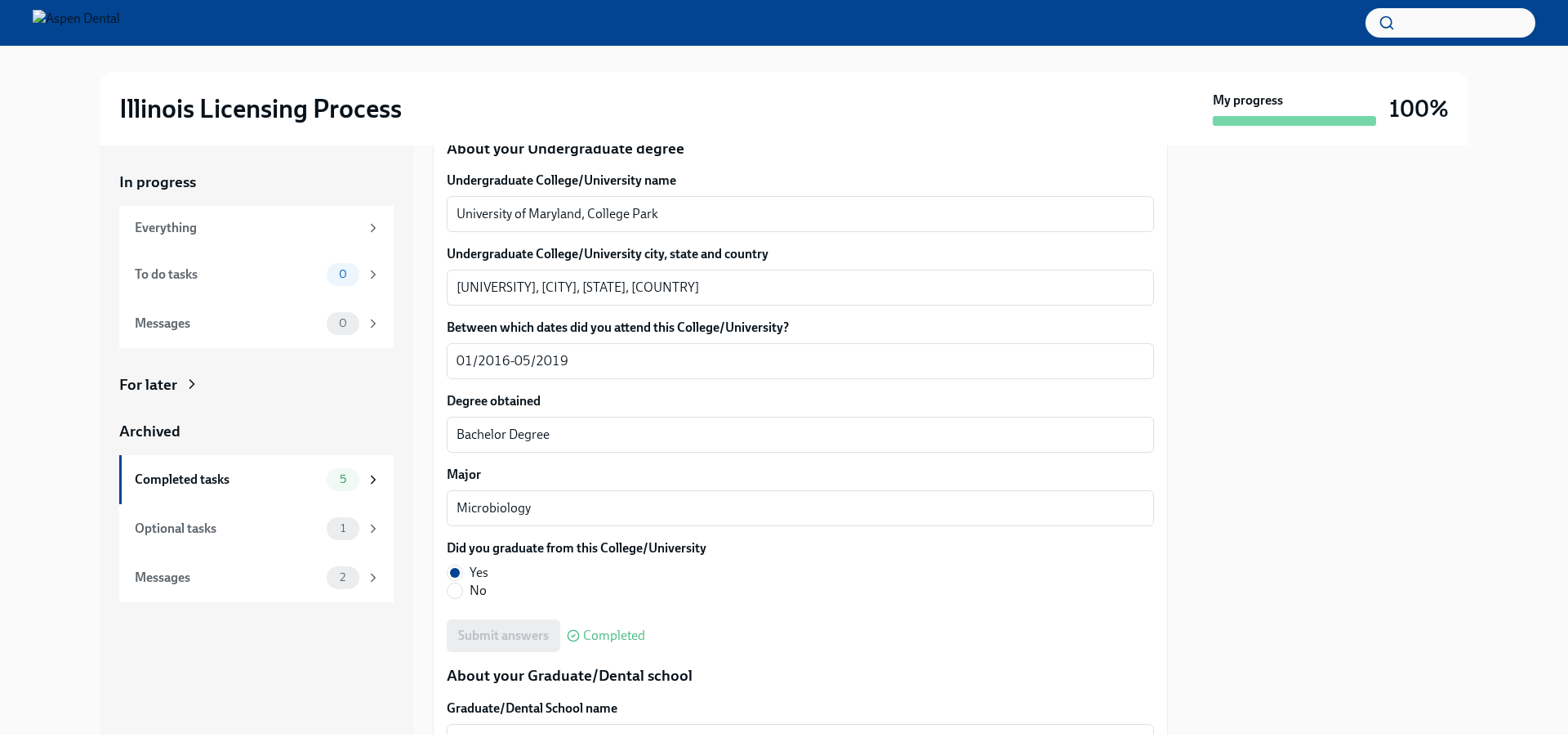 scroll, scrollTop: 1880, scrollLeft: 0, axis: vertical 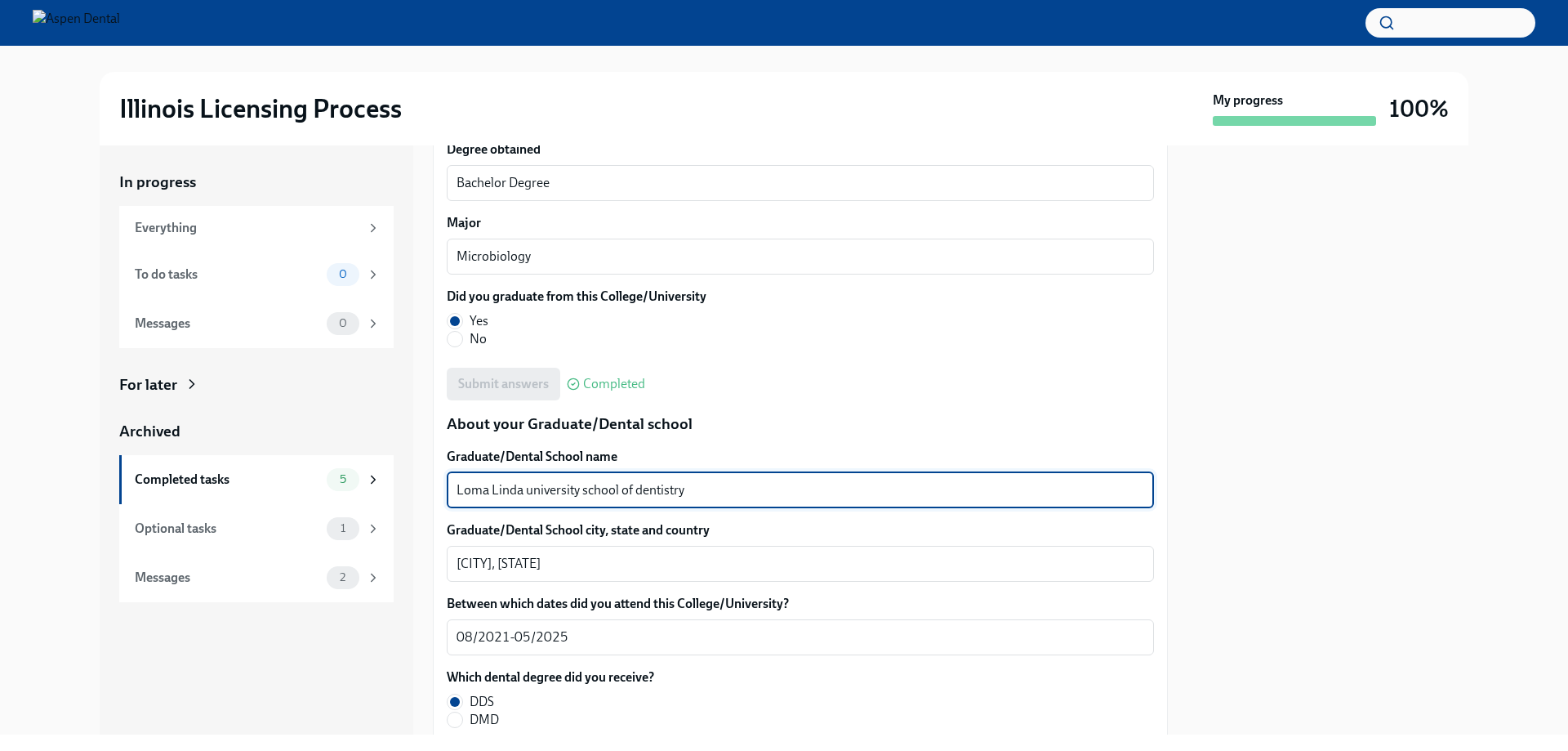 drag, startPoint x: 698, startPoint y: 491, endPoint x: 398, endPoint y: 500, distance: 300.13497 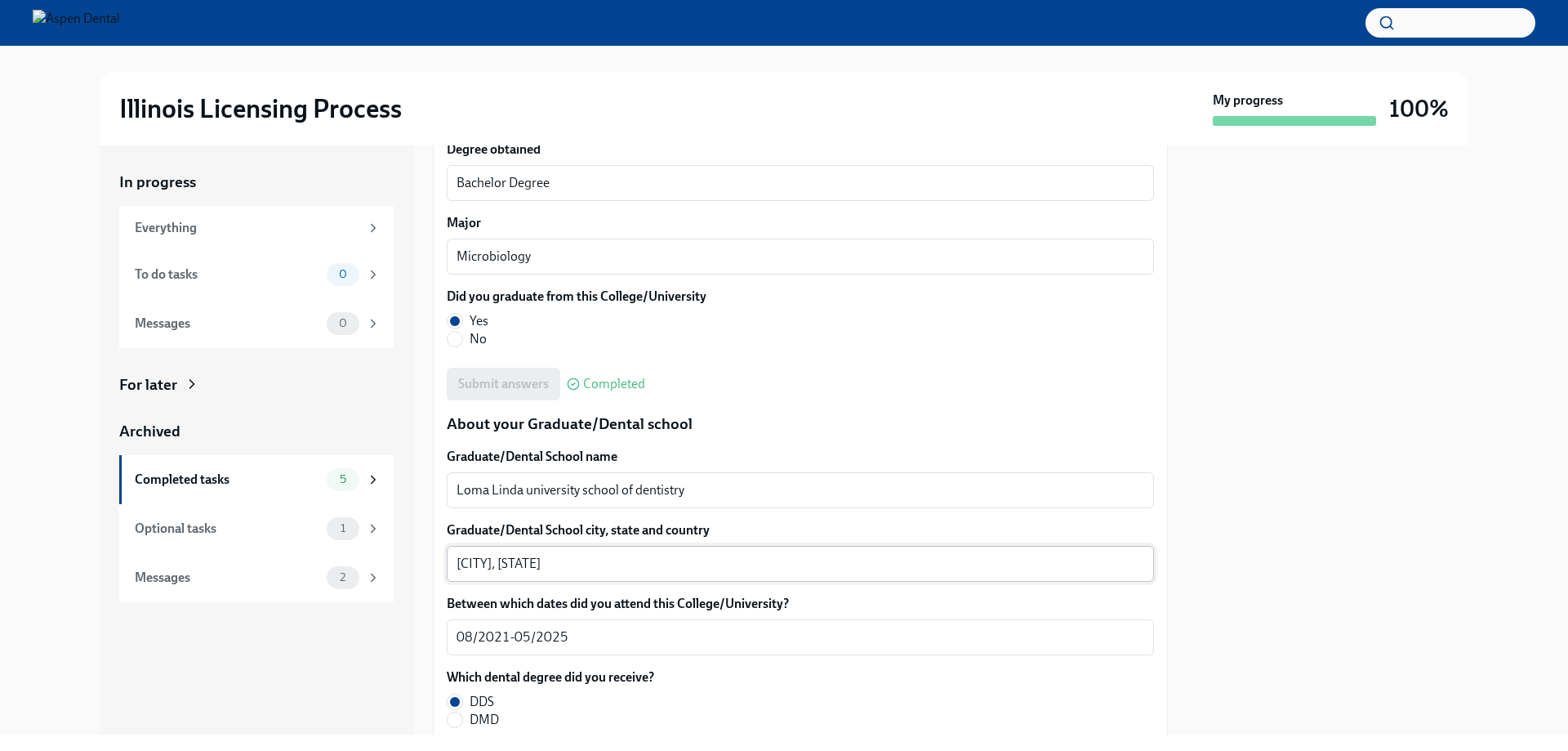 drag, startPoint x: 484, startPoint y: 551, endPoint x: 494, endPoint y: 577, distance: 27.856777 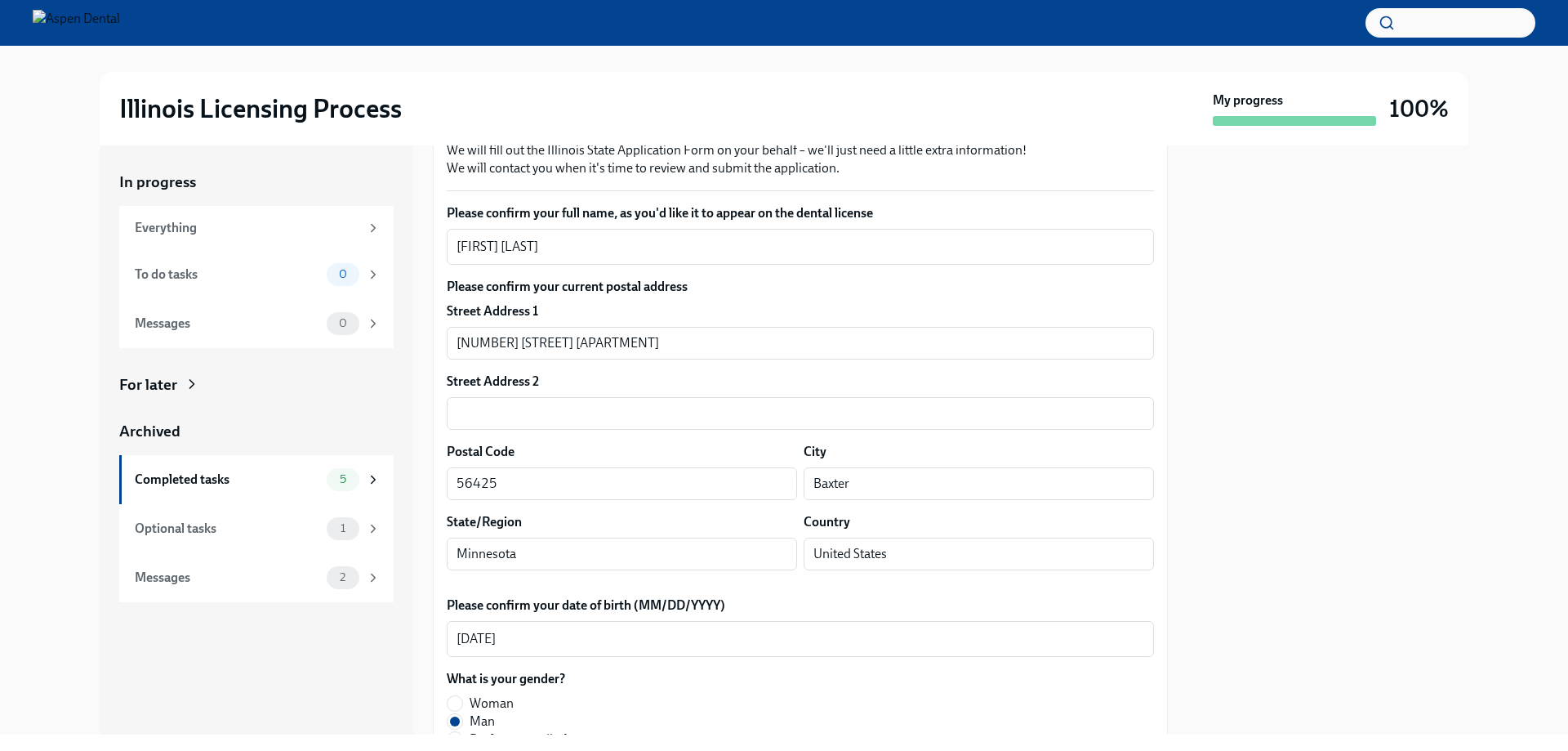 scroll, scrollTop: 0, scrollLeft: 0, axis: both 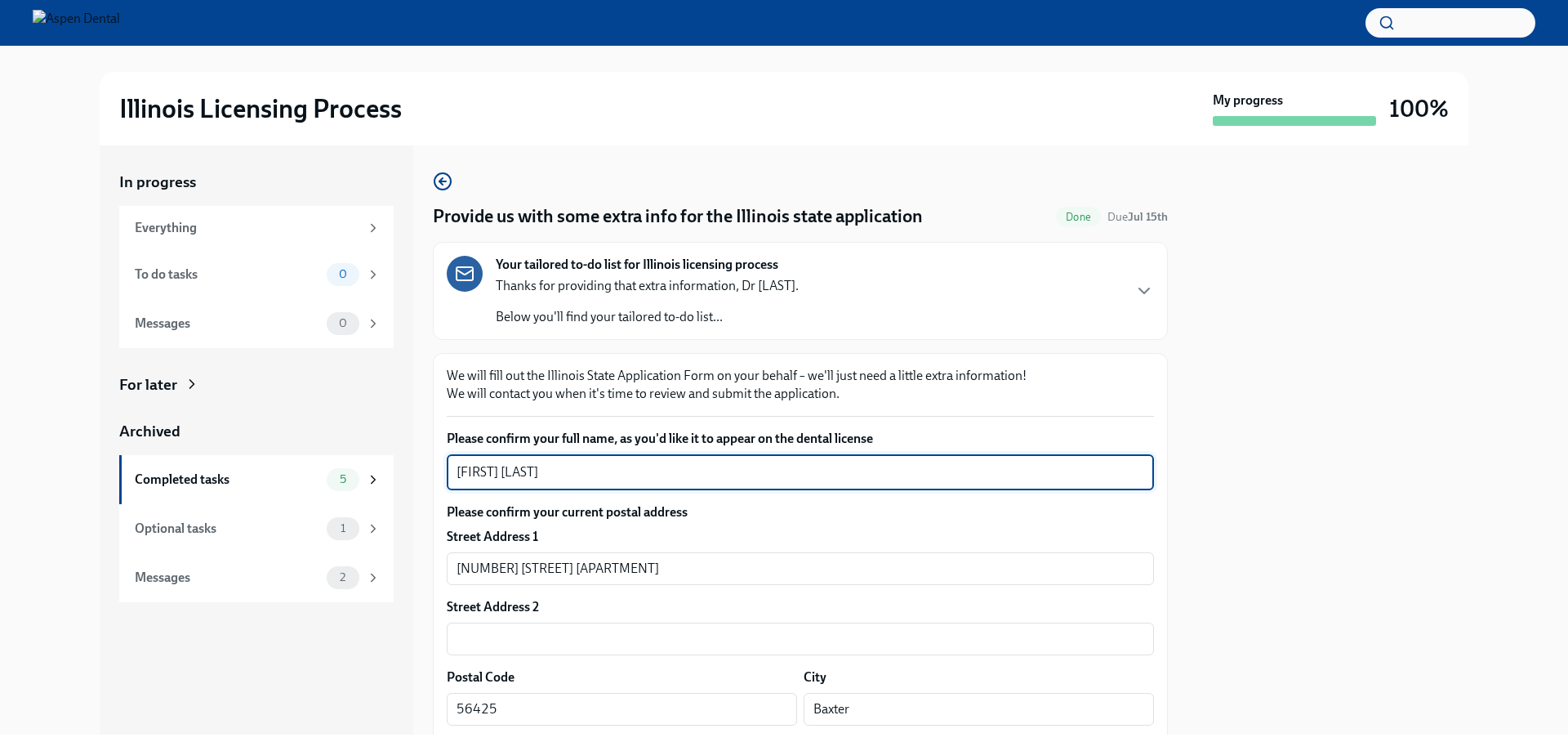 drag, startPoint x: 572, startPoint y: 474, endPoint x: 452, endPoint y: 462, distance: 120.5985 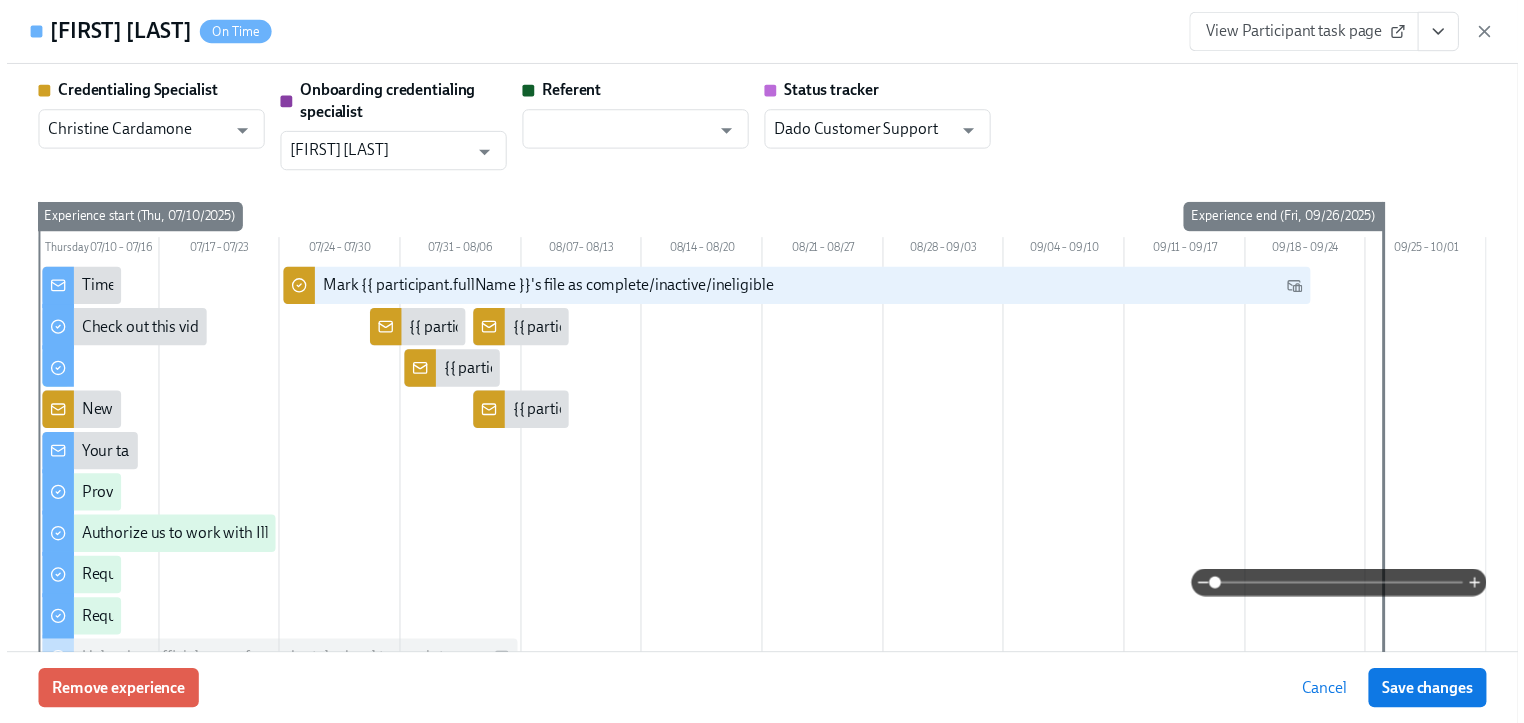 scroll, scrollTop: 3037, scrollLeft: 0, axis: vertical 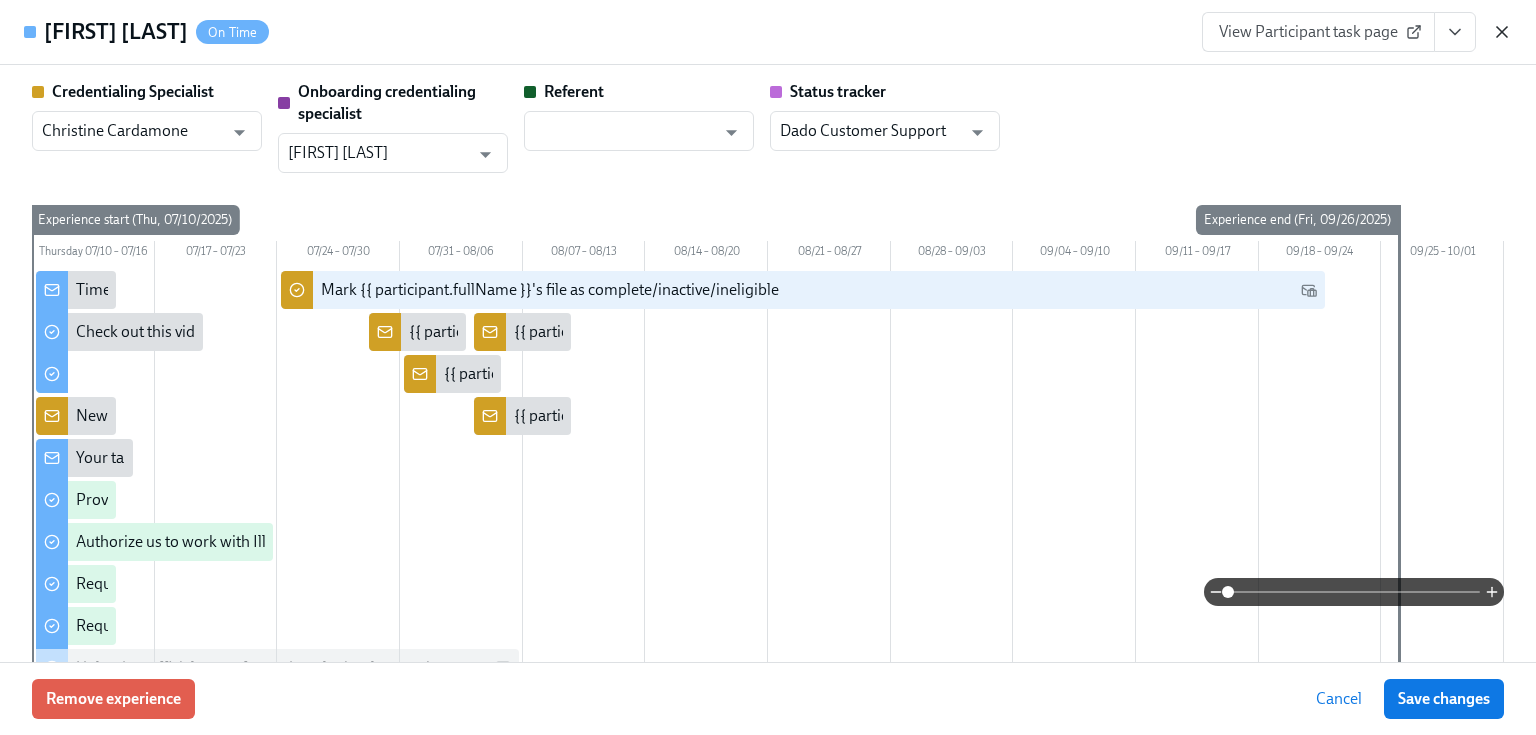 click 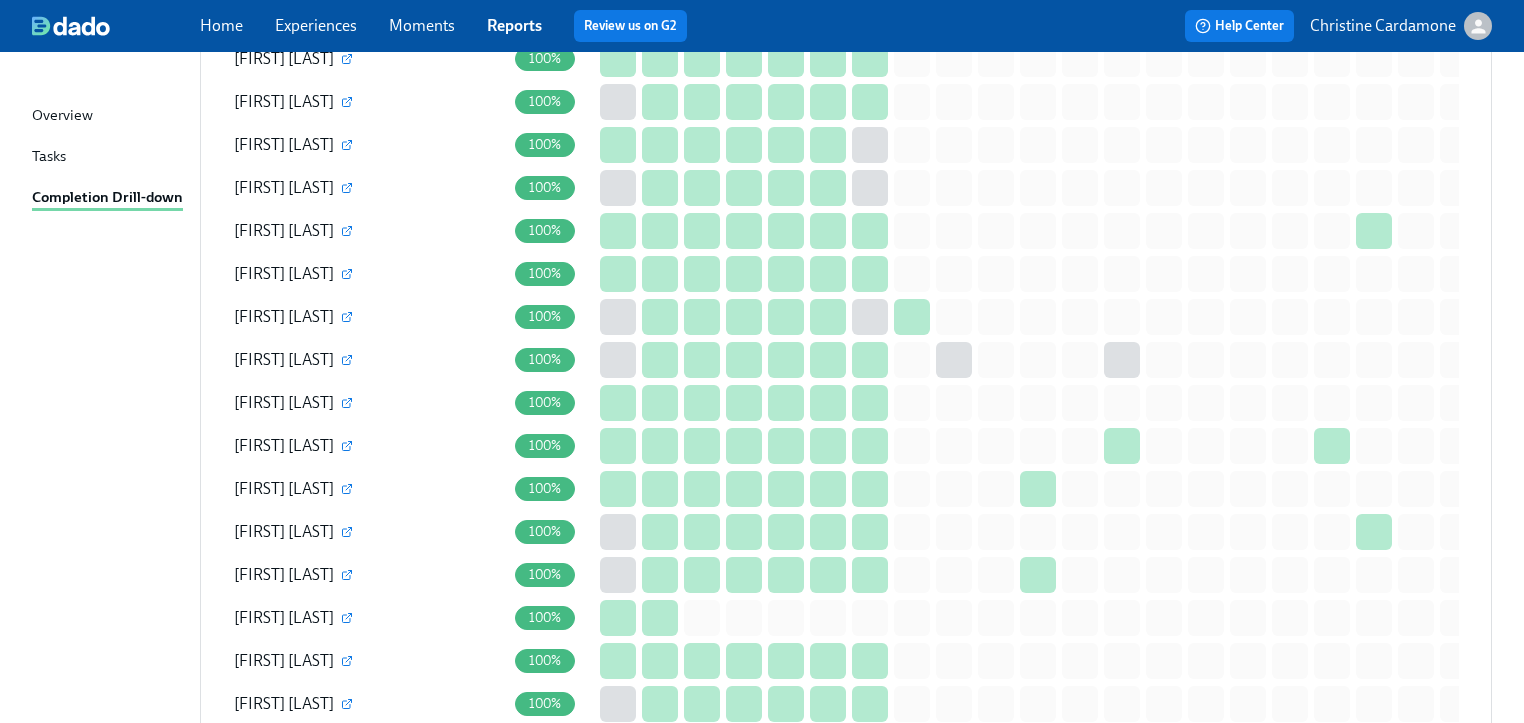 click 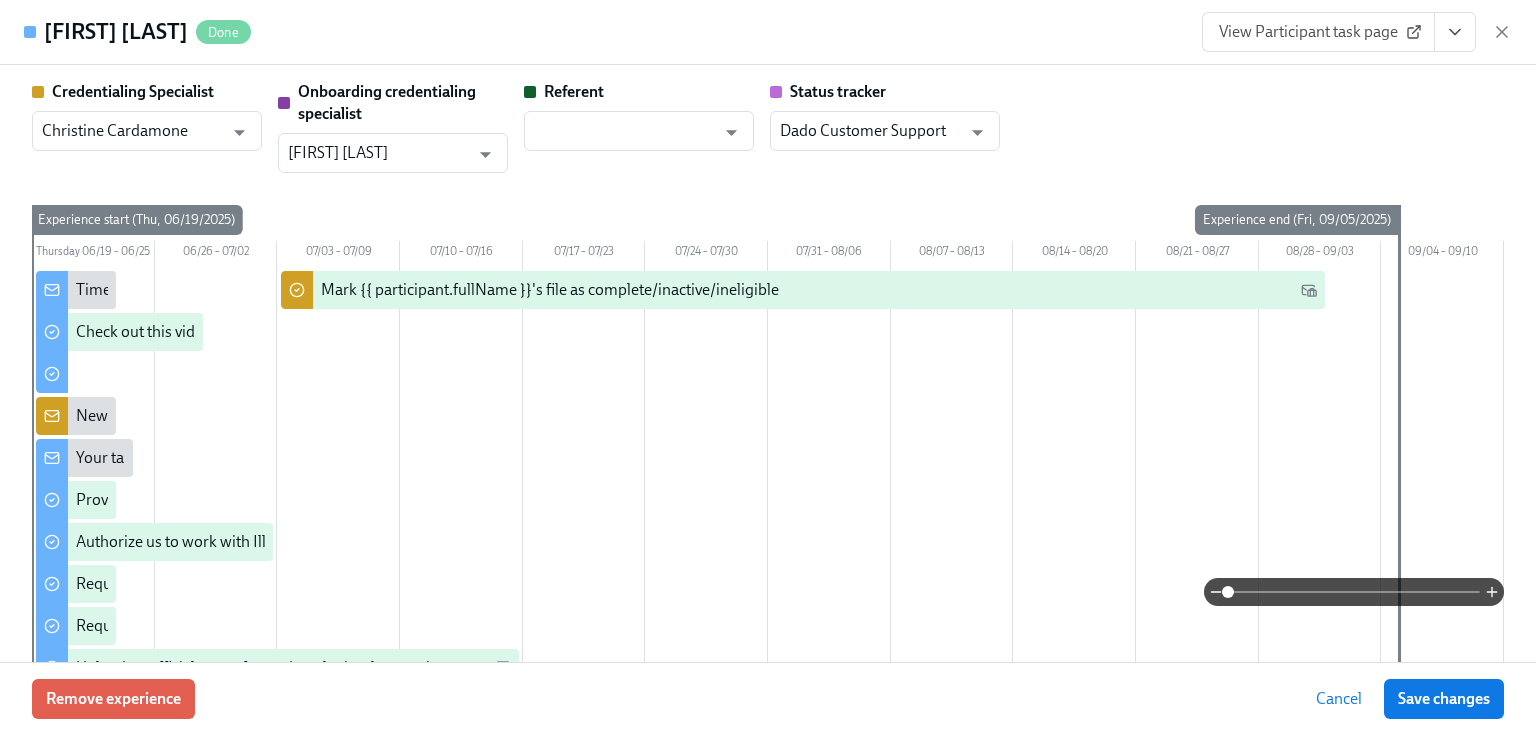 click 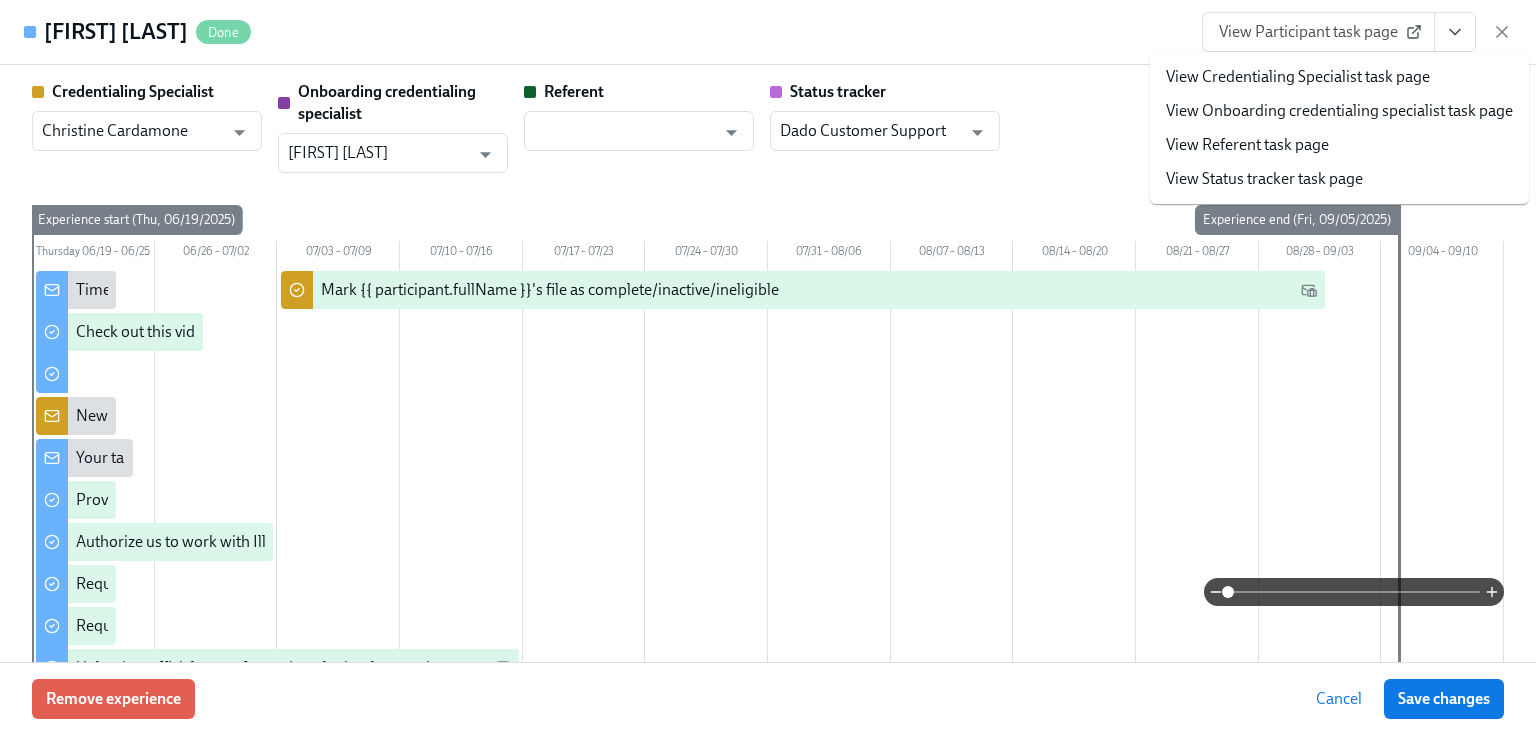 click on "View Credentialing Specialist task page" at bounding box center [1298, 77] 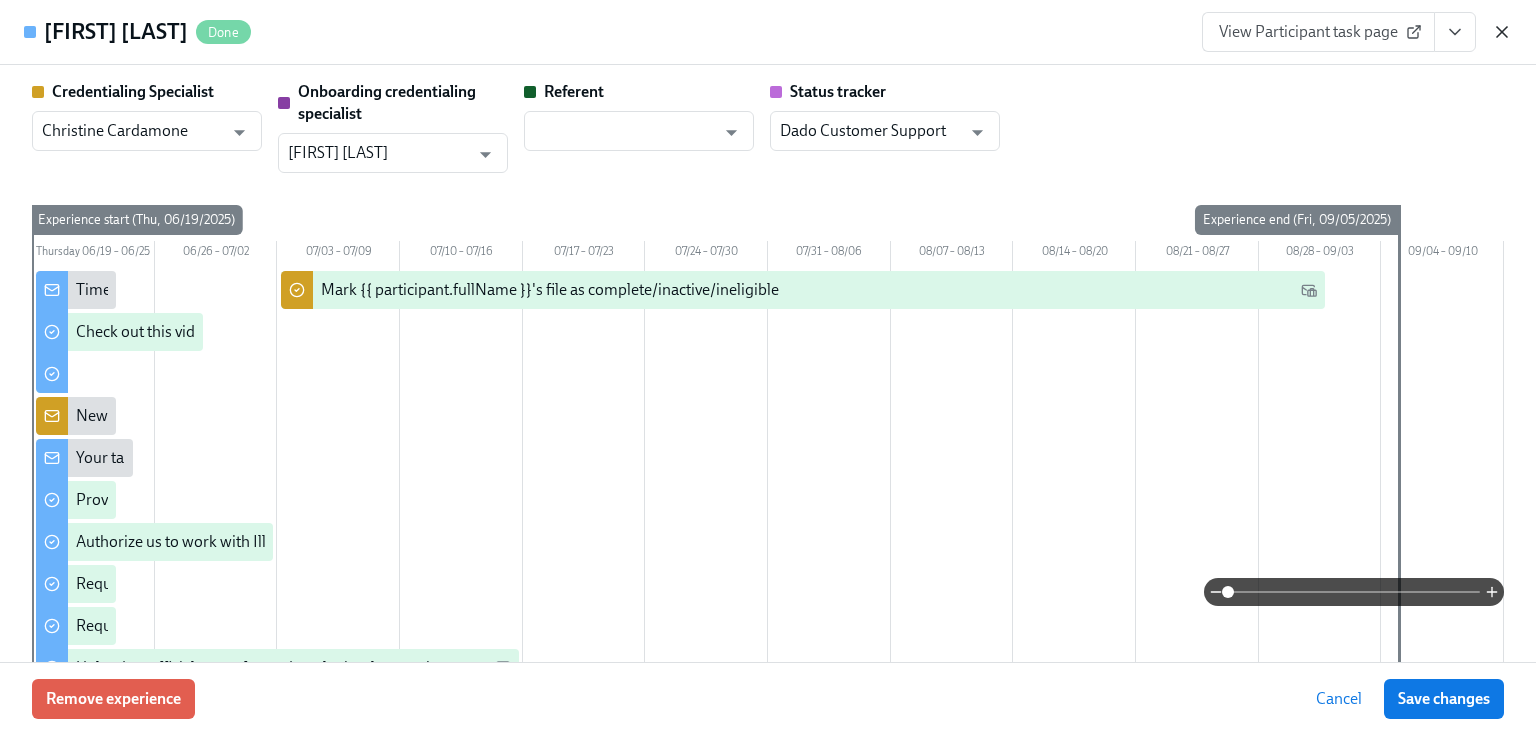 click 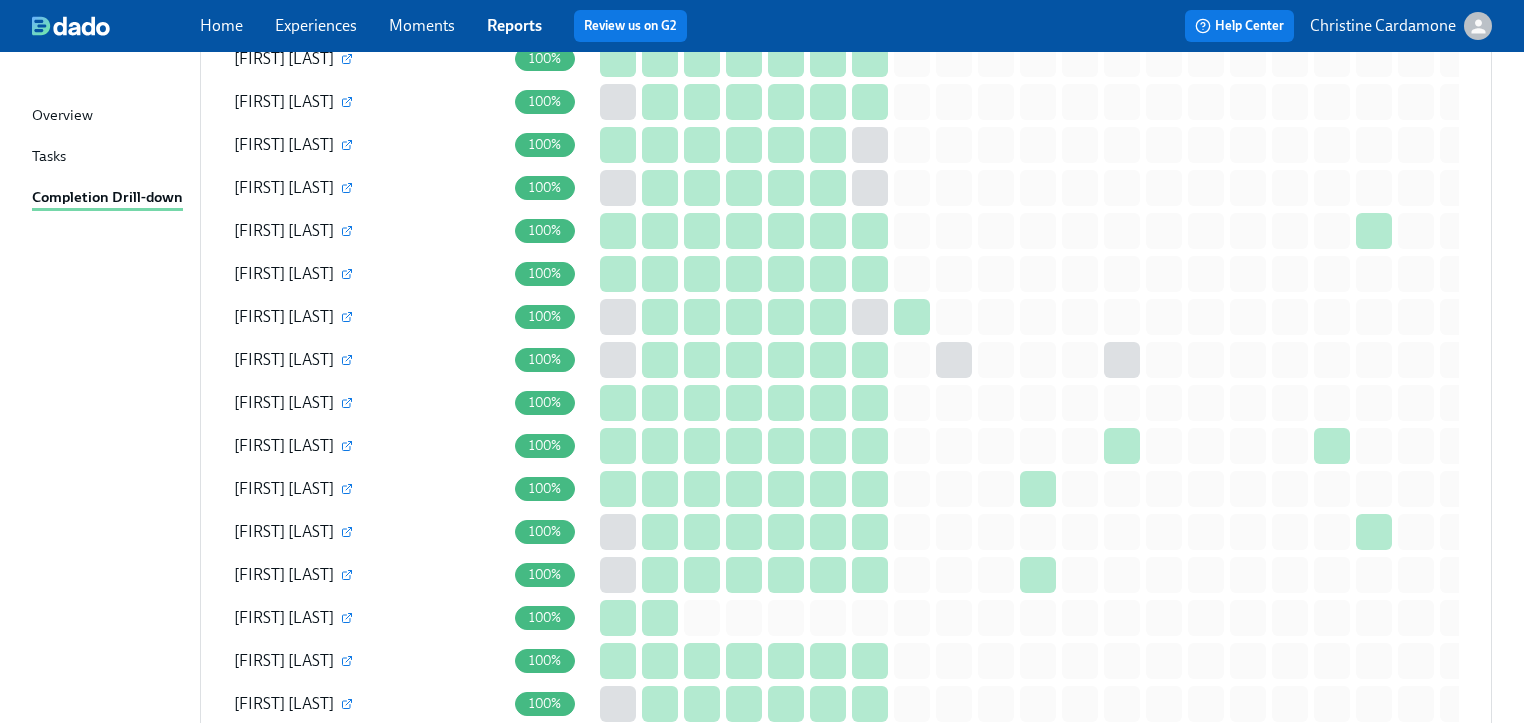 click 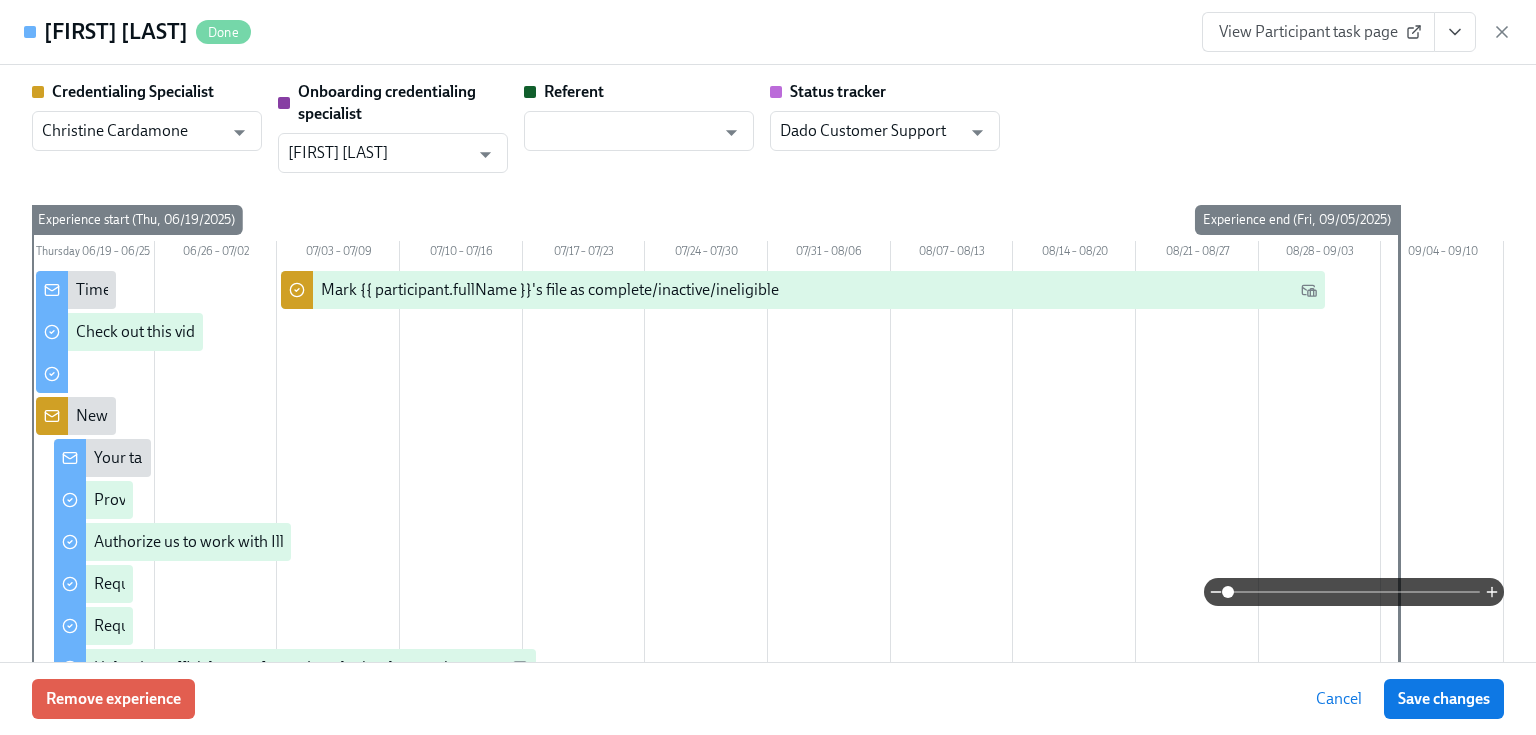 click at bounding box center (1455, 32) 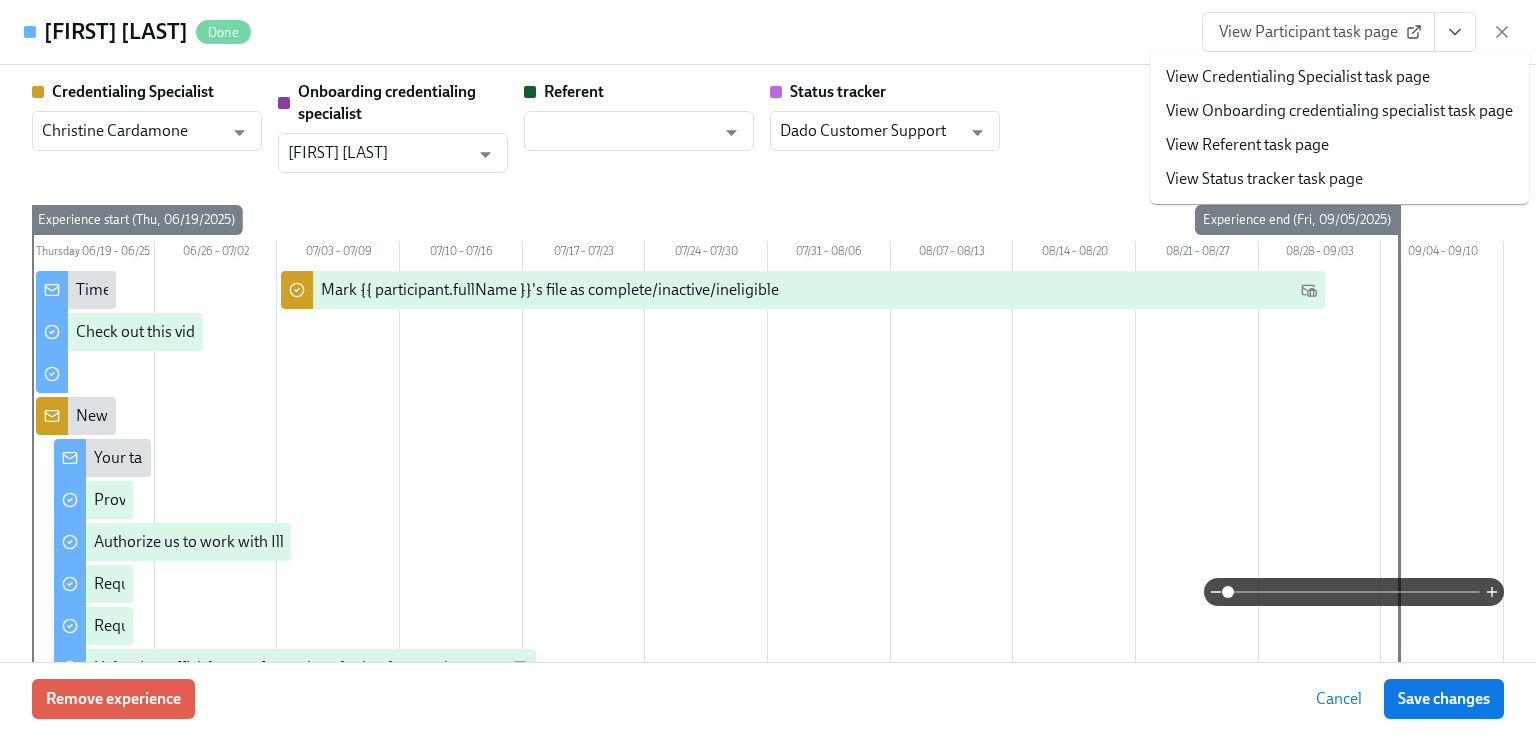 click on "View Credentialing Specialist task page" at bounding box center [1298, 77] 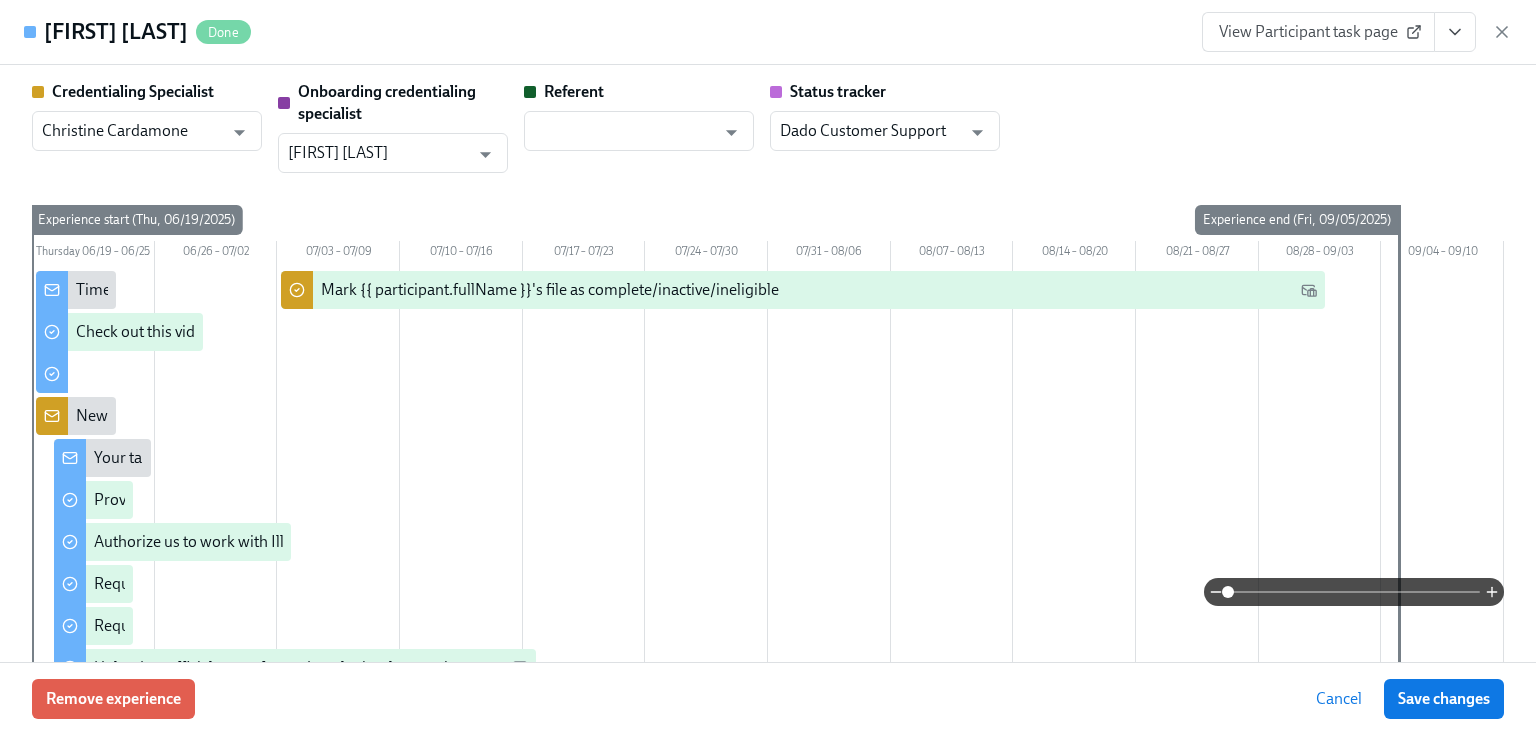 click 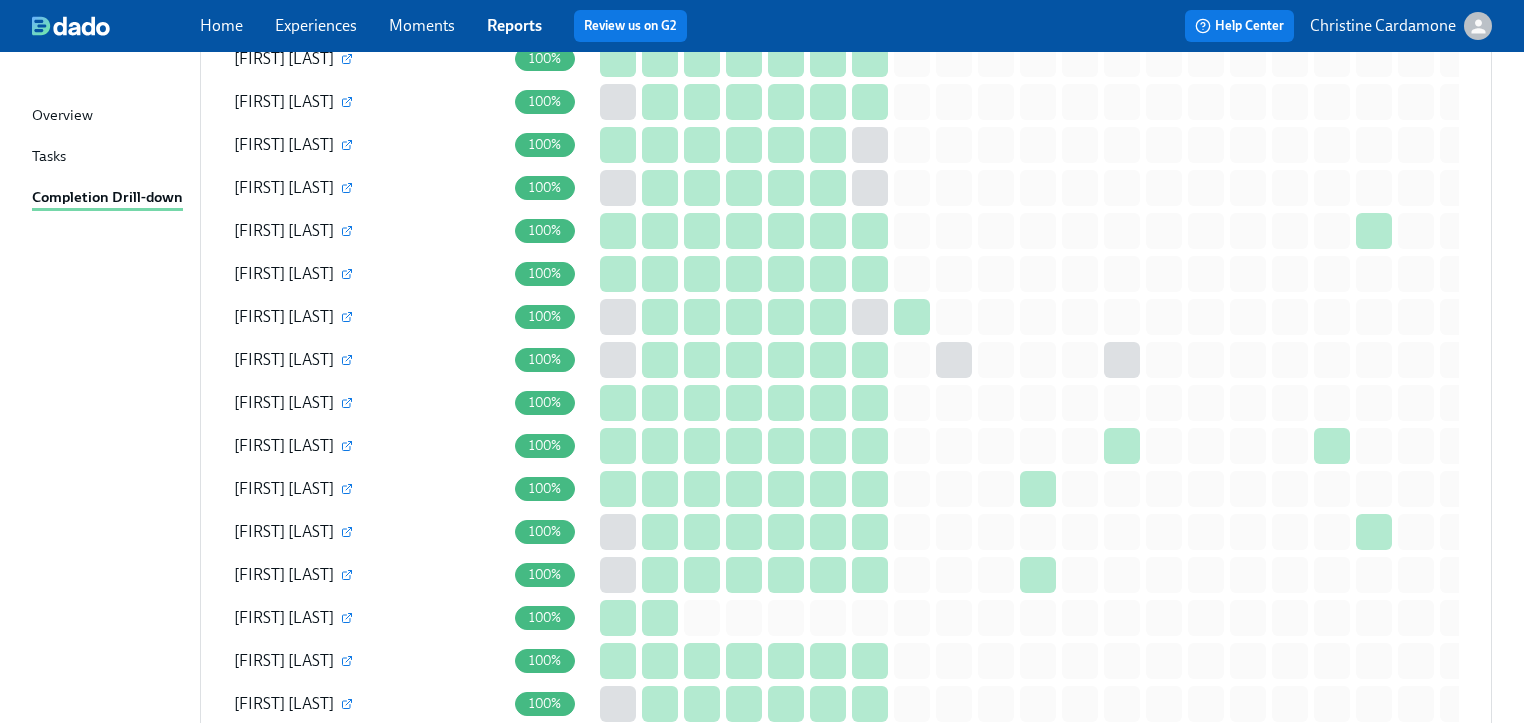 click 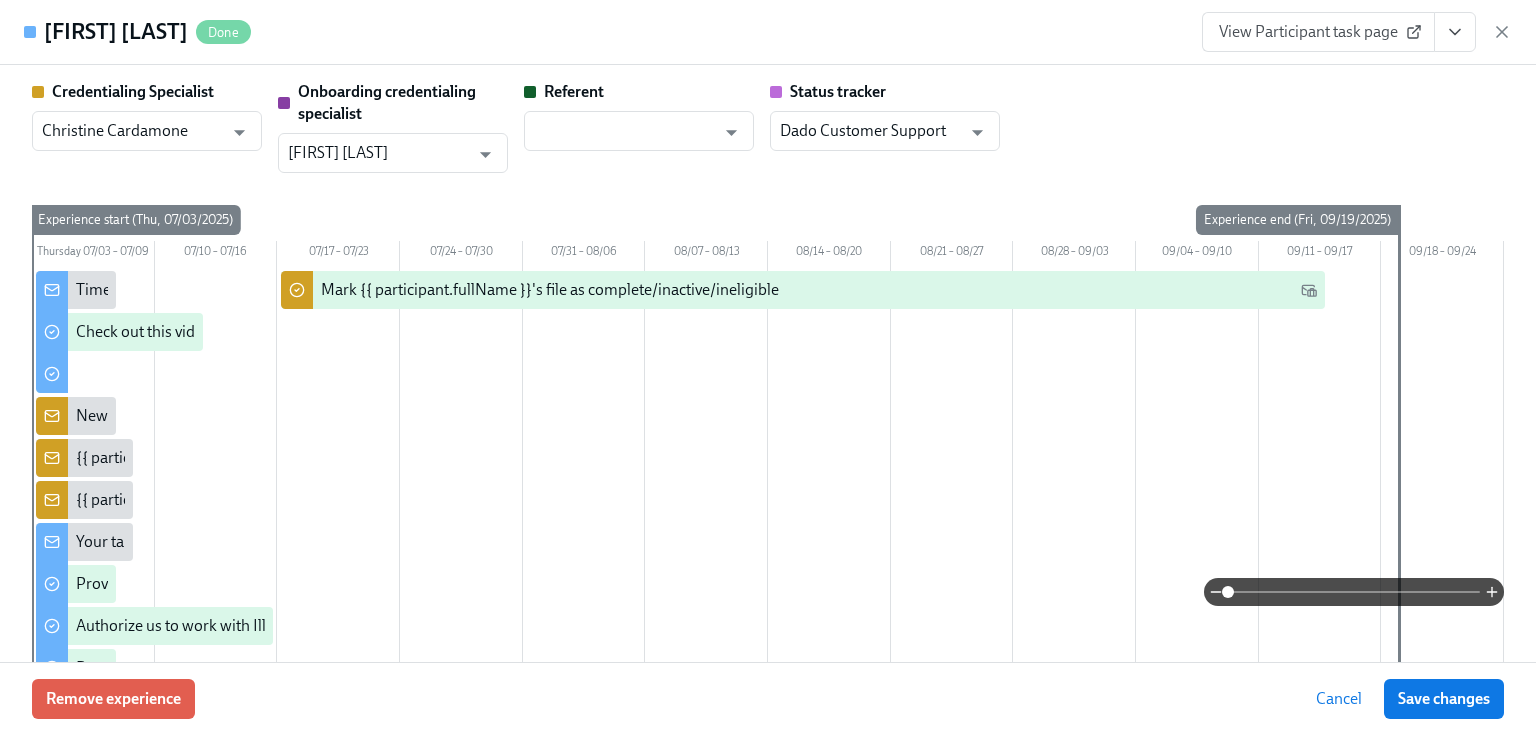 click 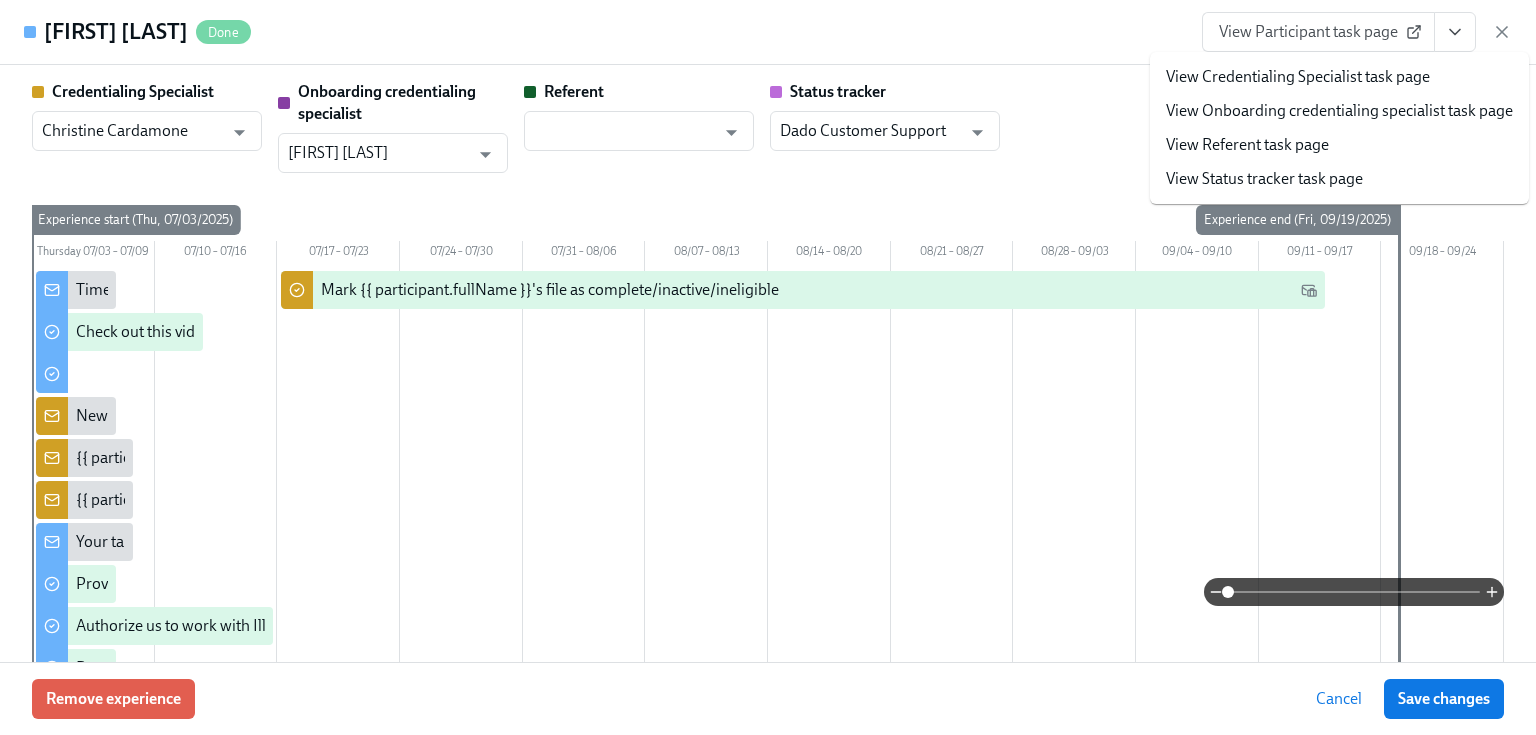 click on "View Credentialing Specialist task page" at bounding box center (1298, 77) 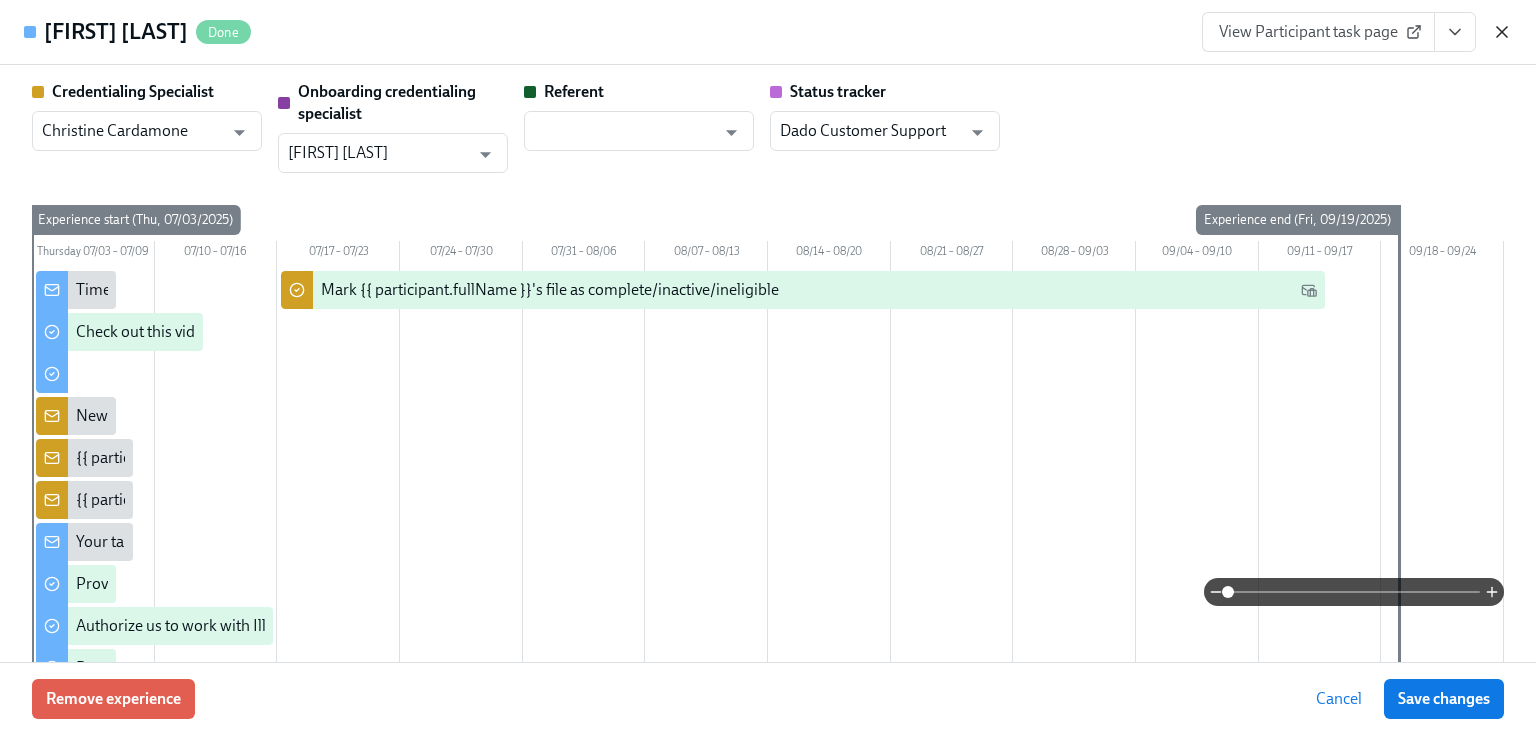 click 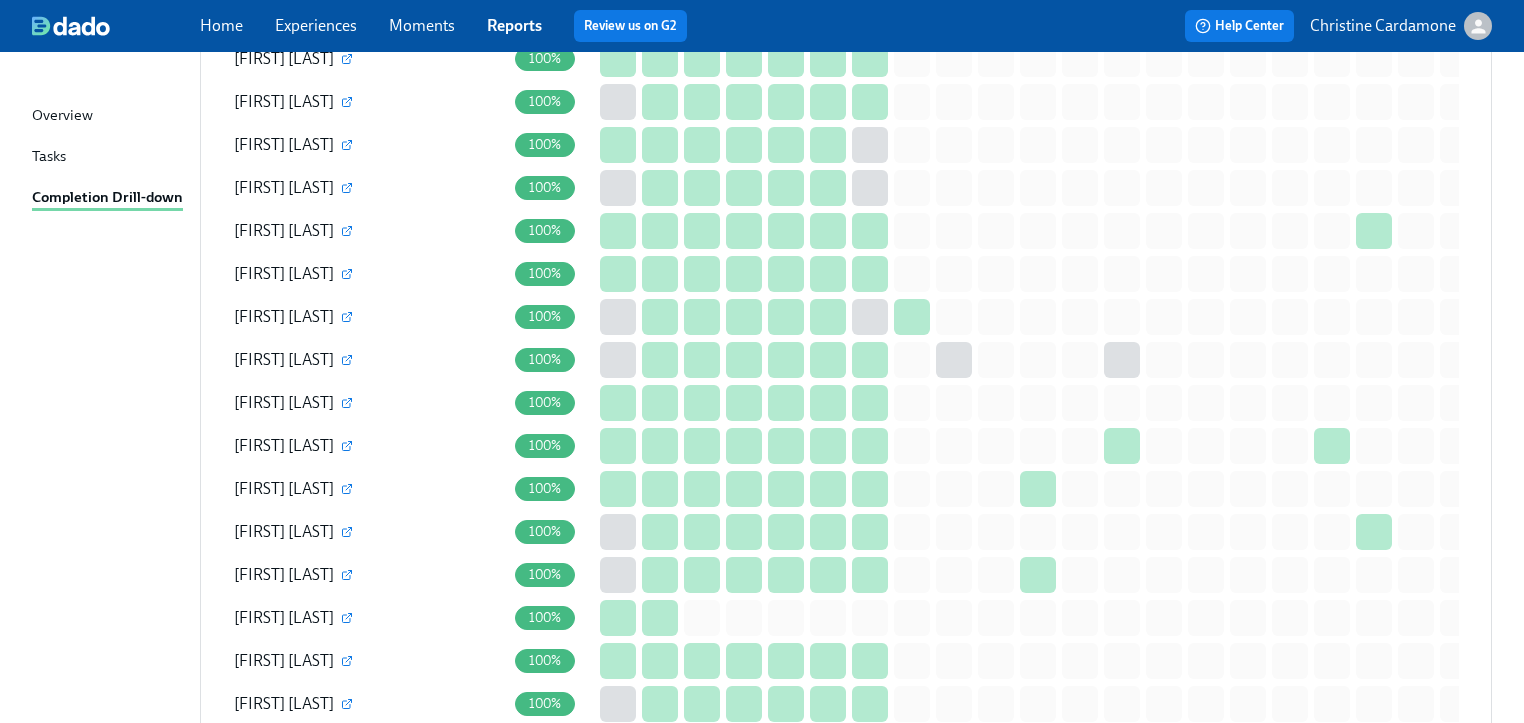 click 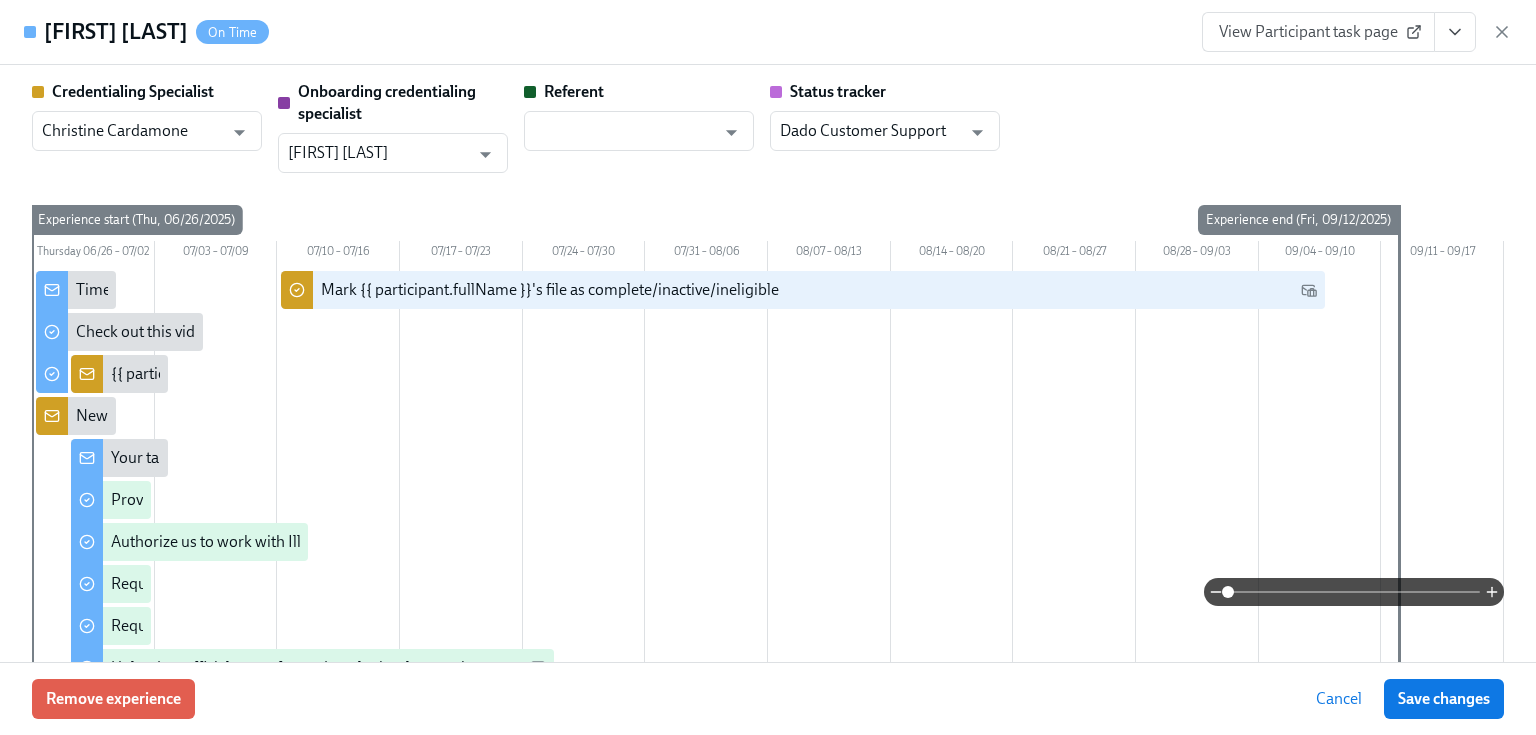 click 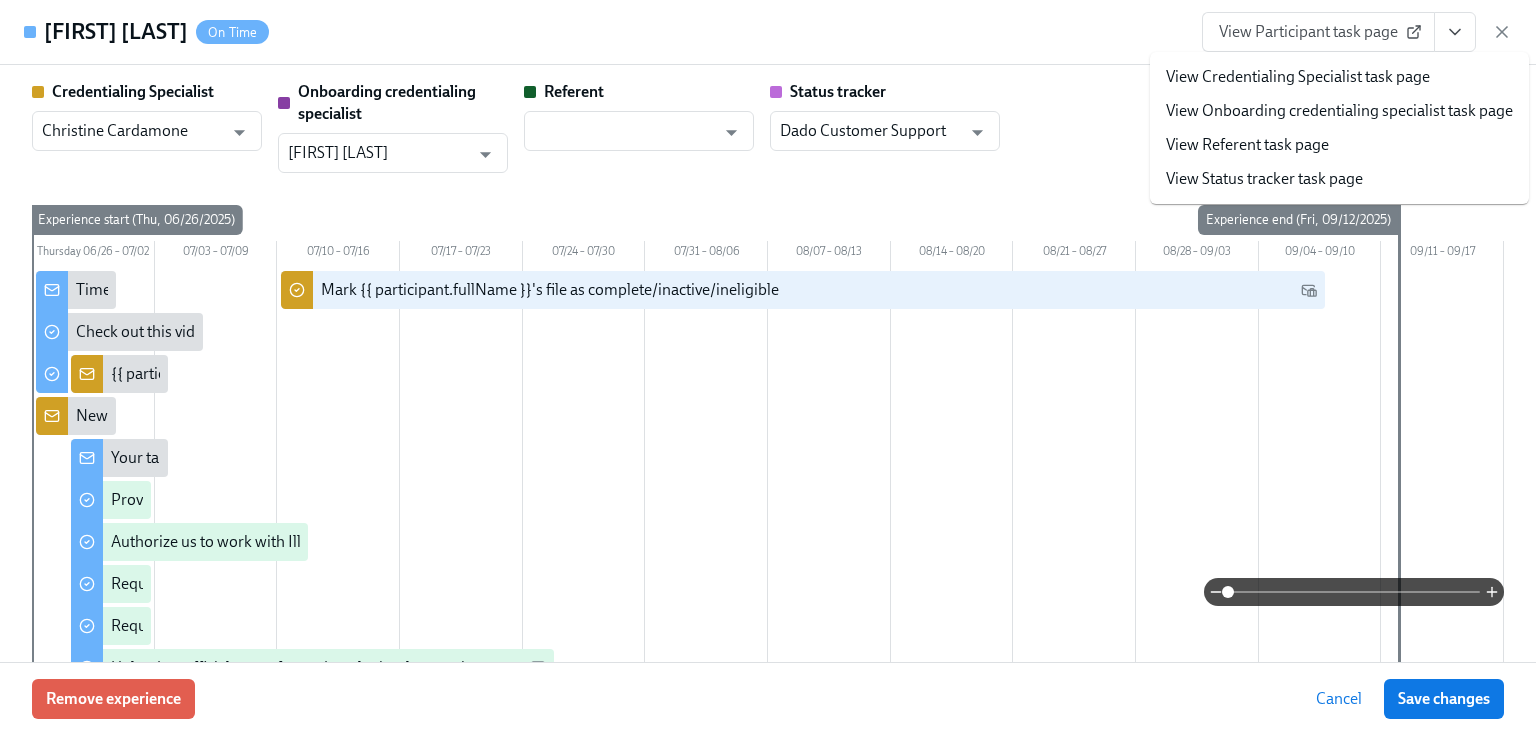 click on "View Credentialing Specialist task page" at bounding box center [1298, 77] 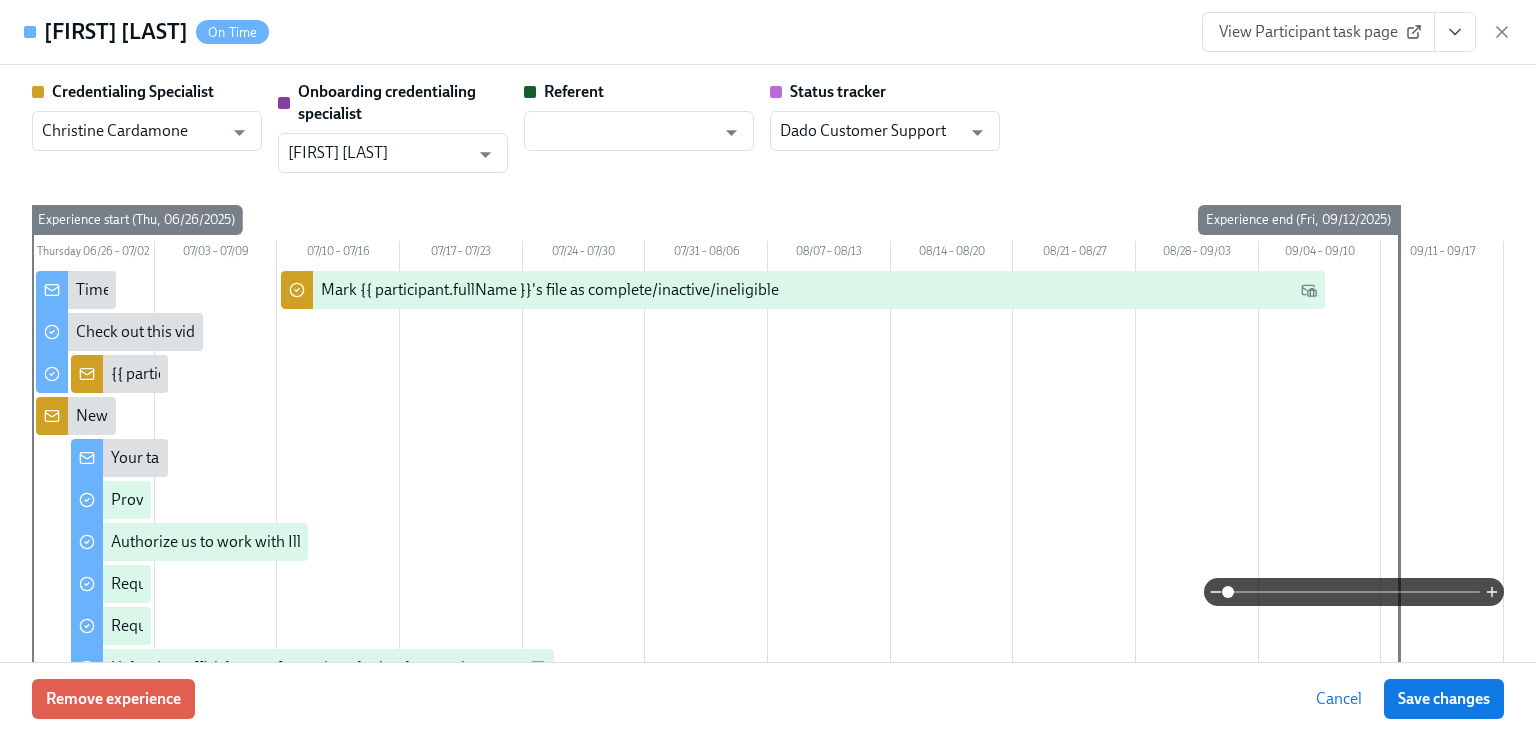 click 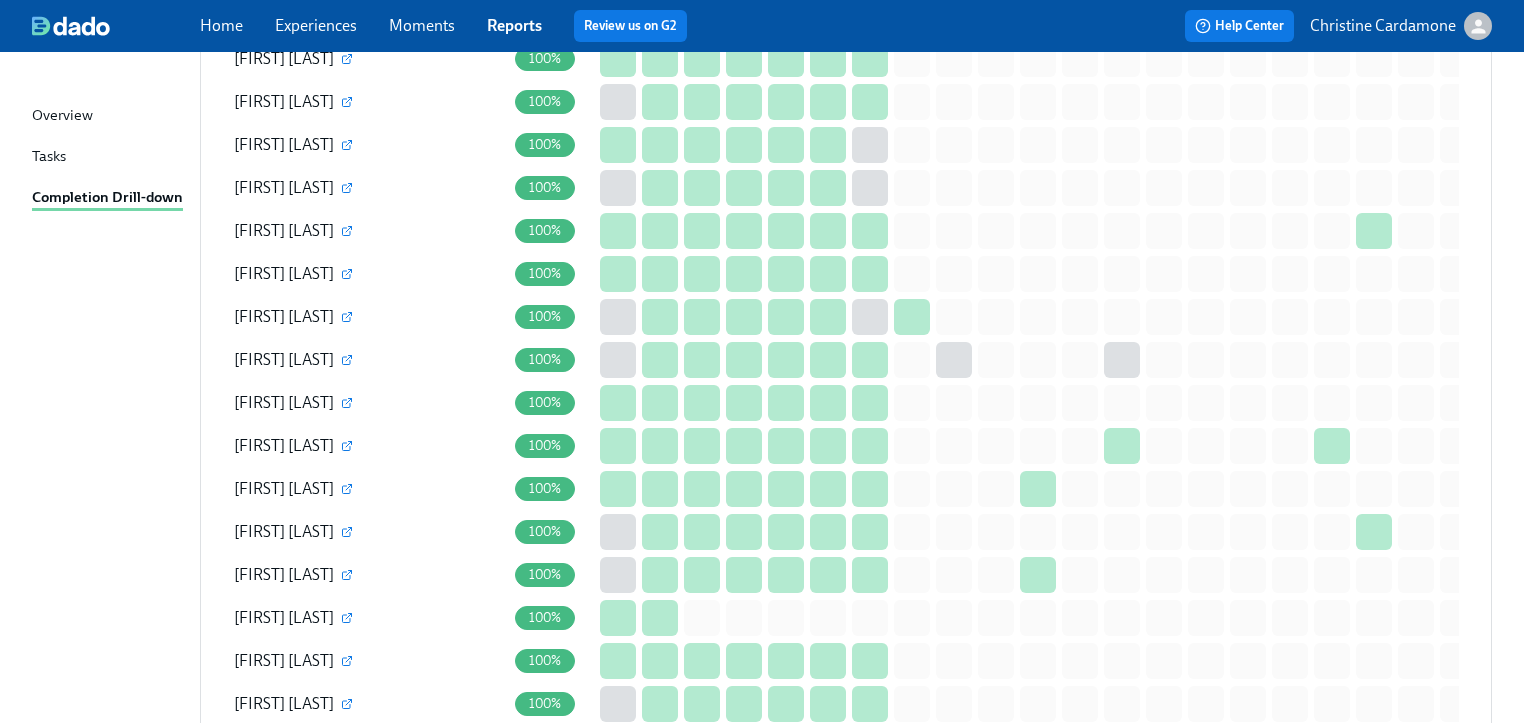 click 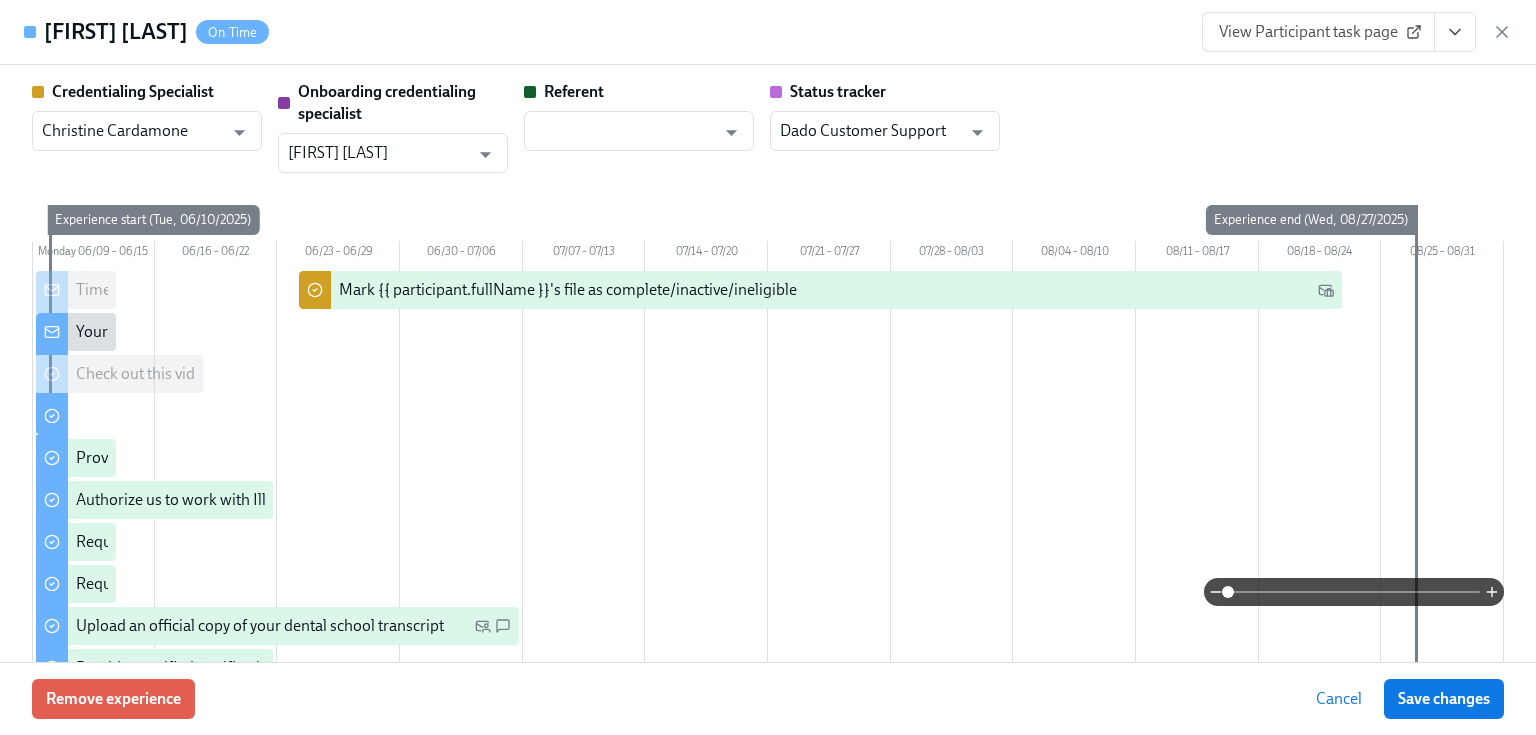 drag, startPoint x: 1452, startPoint y: 30, endPoint x: 1416, endPoint y: 32, distance: 36.05551 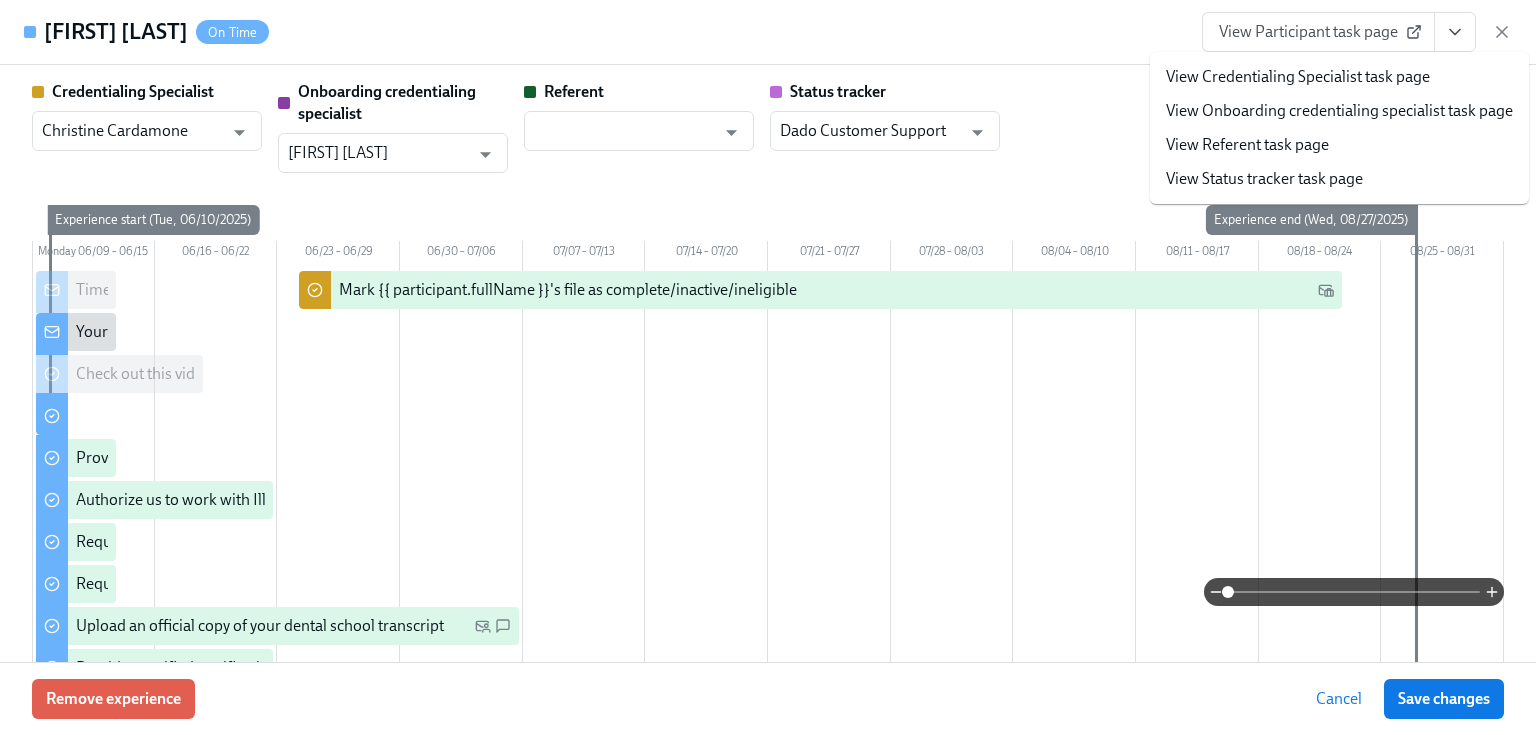 click on "View Credentialing Specialist task page" at bounding box center (1298, 77) 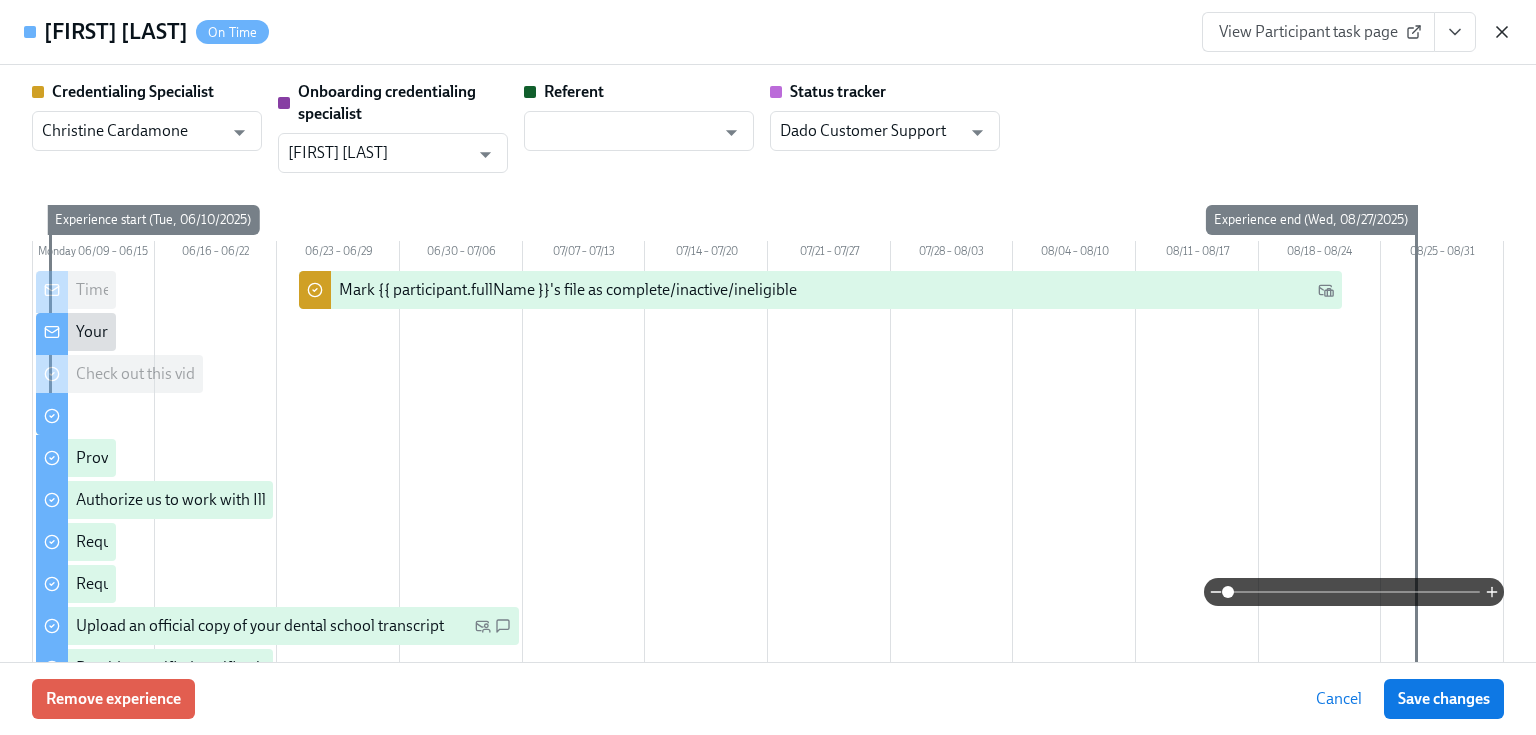 click 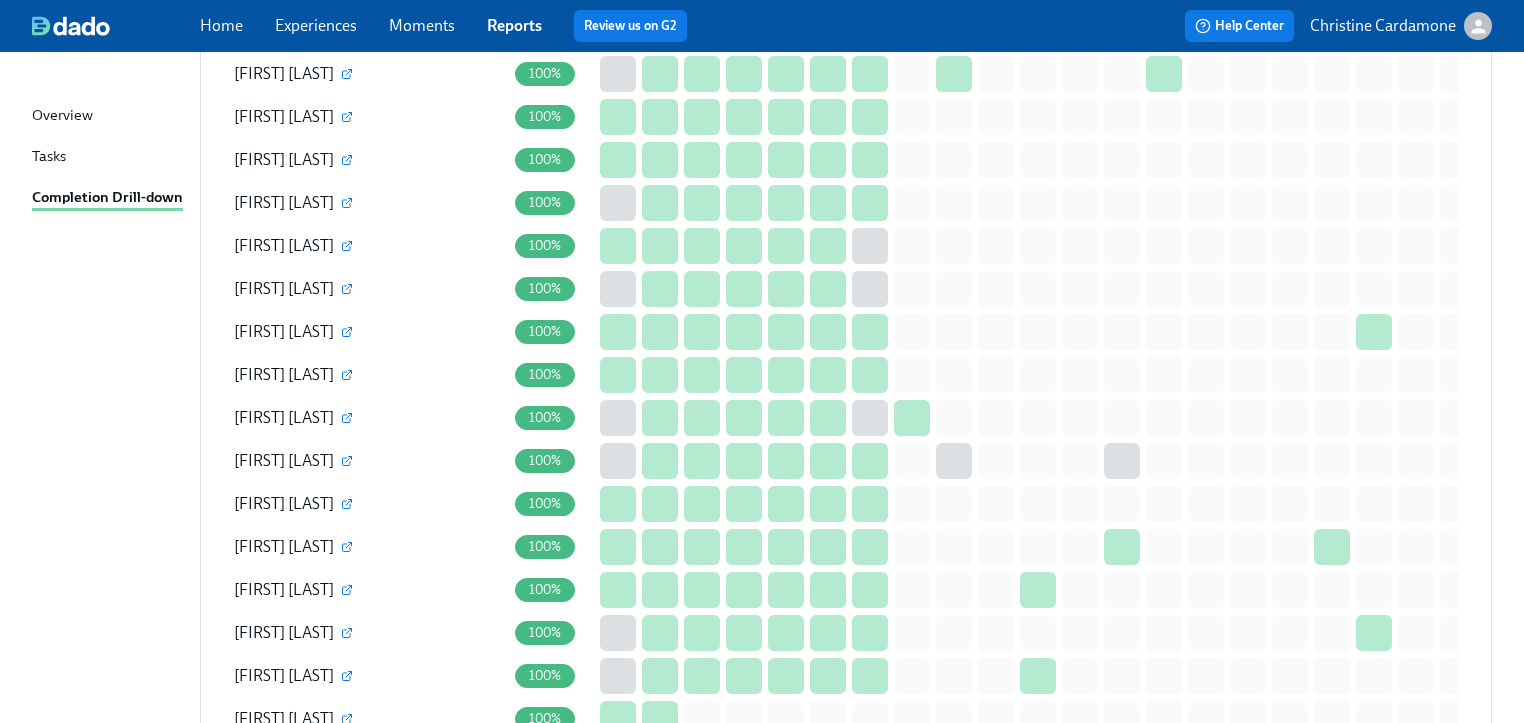 scroll, scrollTop: 2877, scrollLeft: 0, axis: vertical 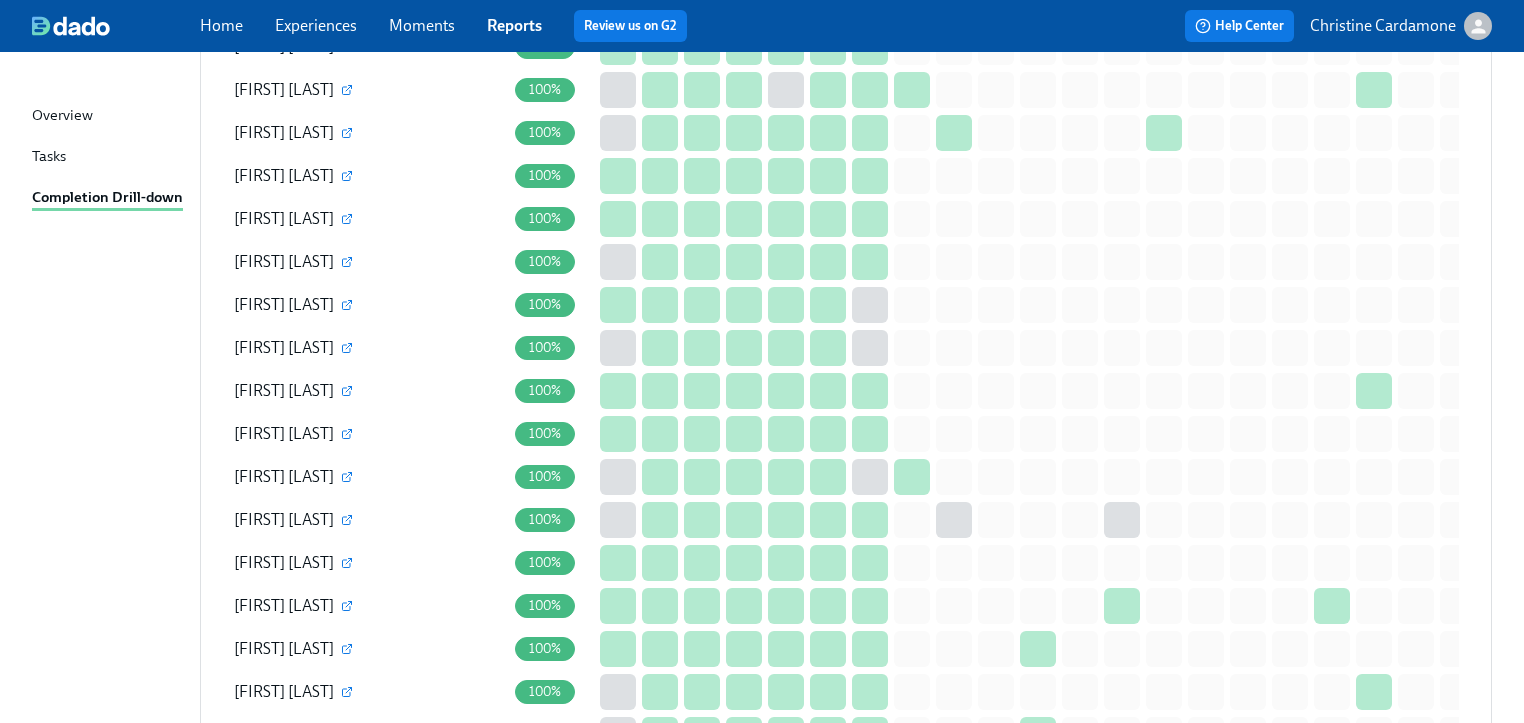 click 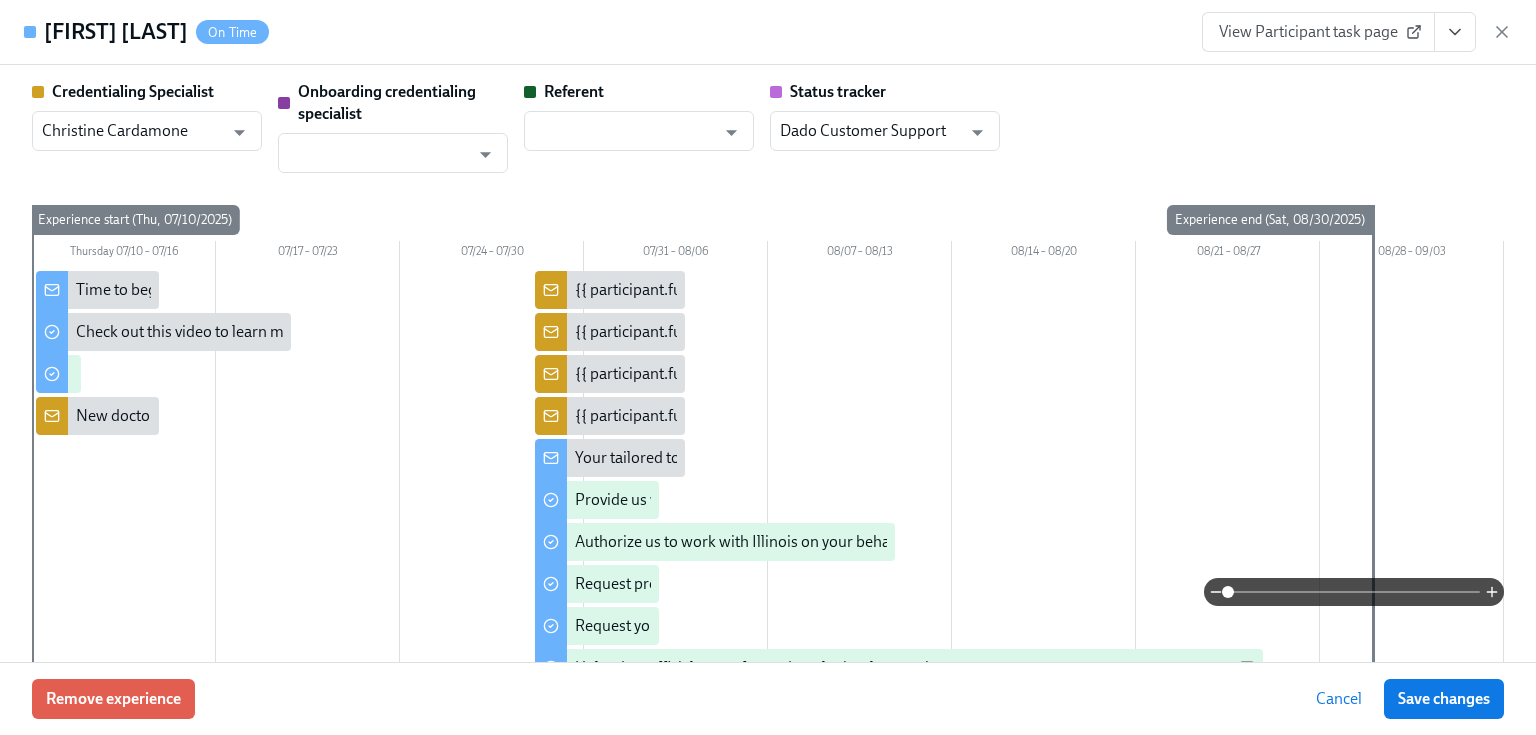 click 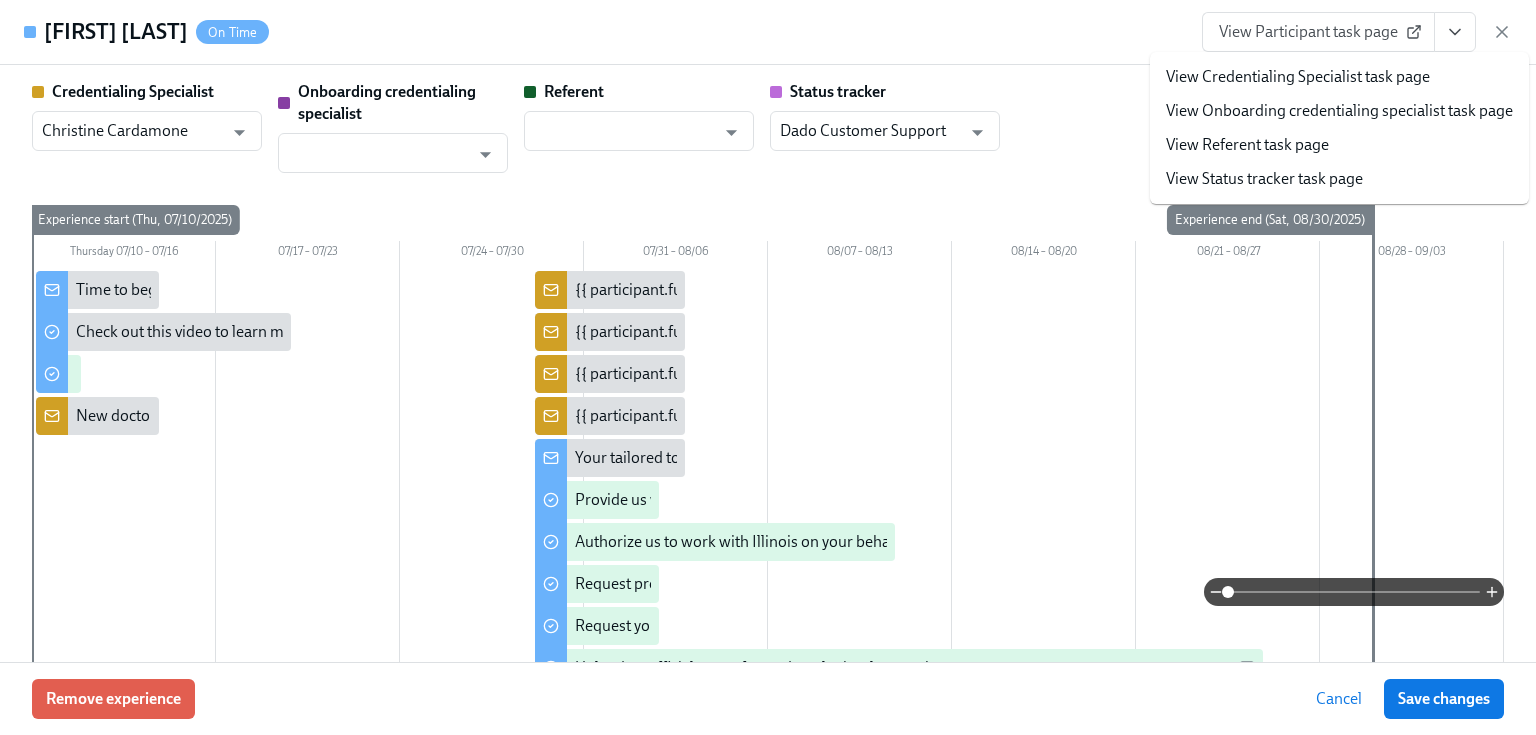 click on "View Credentialing Specialist task page" at bounding box center [1298, 77] 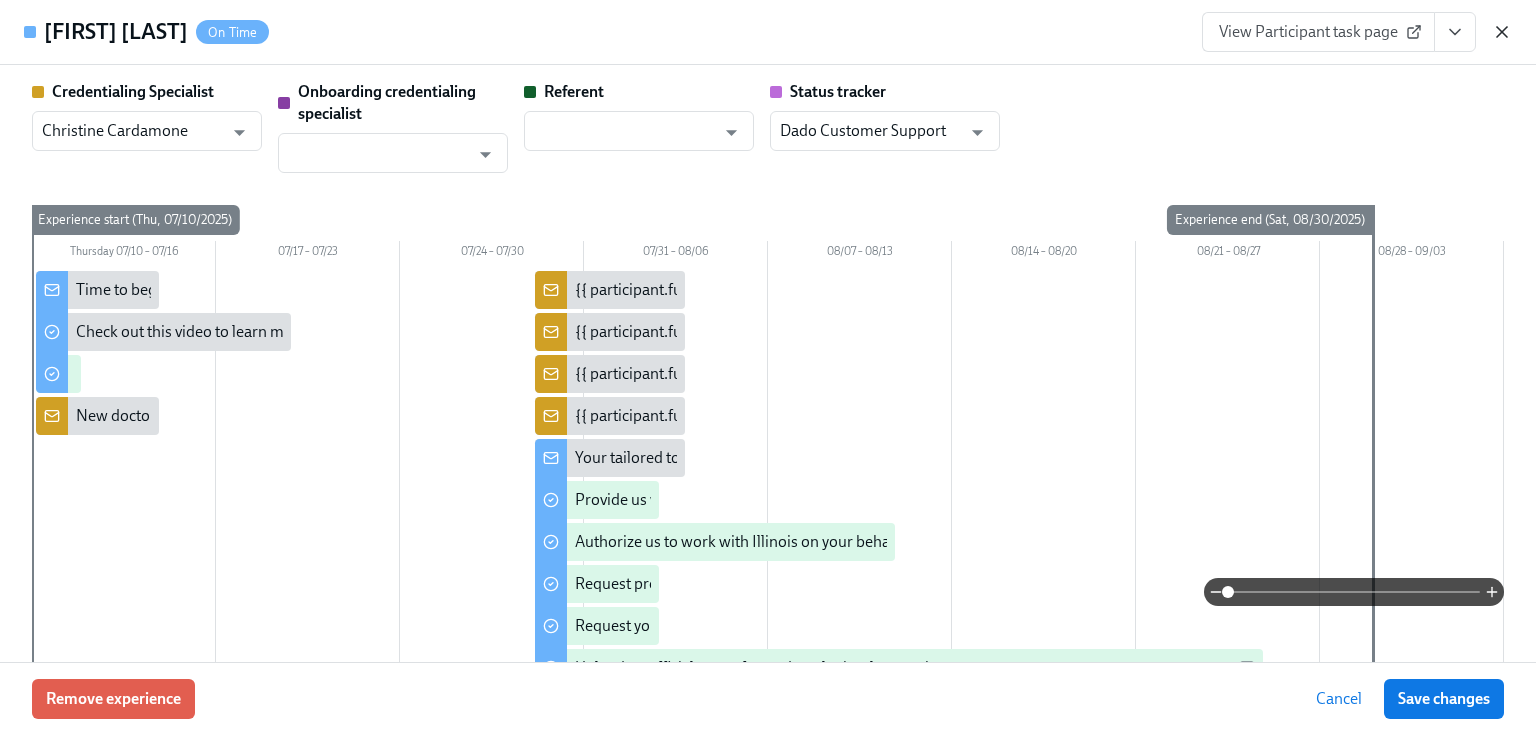 click 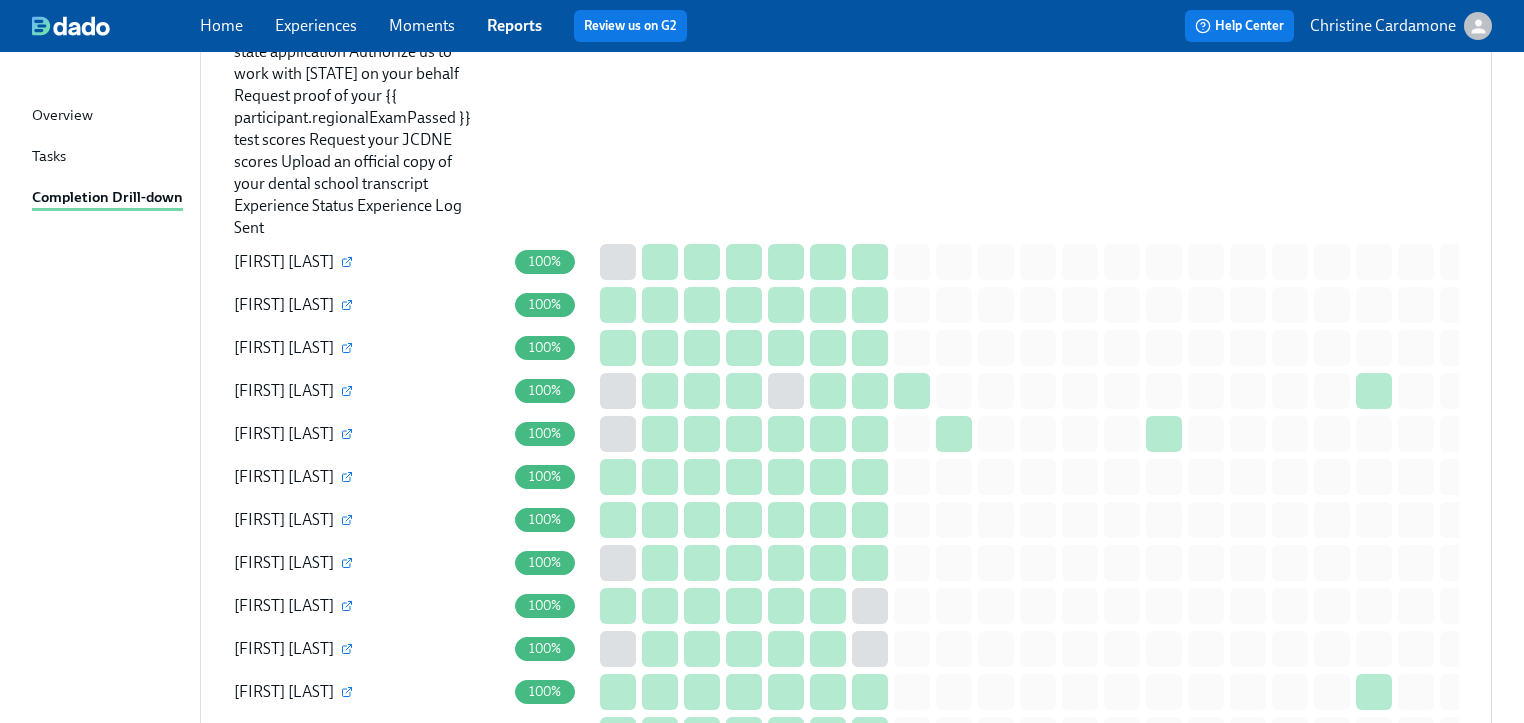 scroll, scrollTop: 2557, scrollLeft: 0, axis: vertical 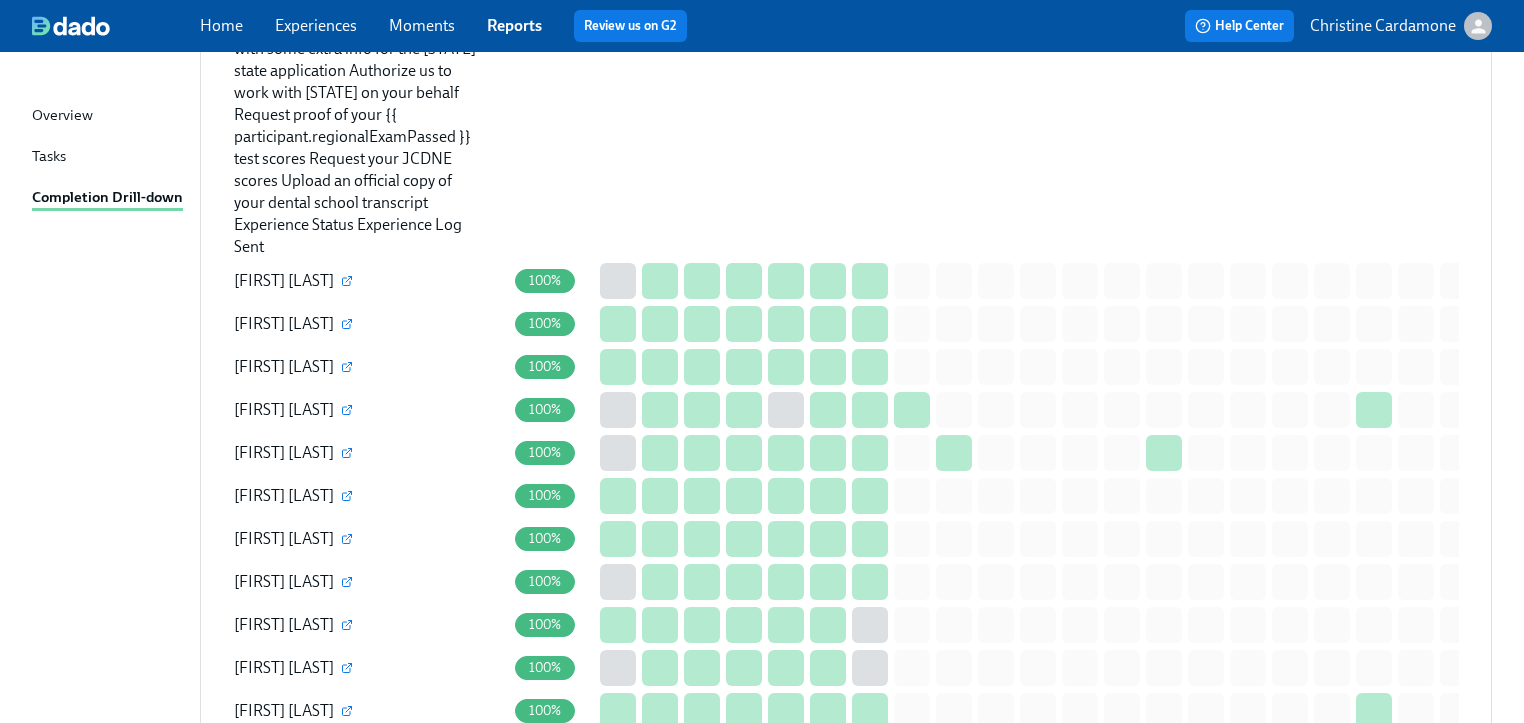 click 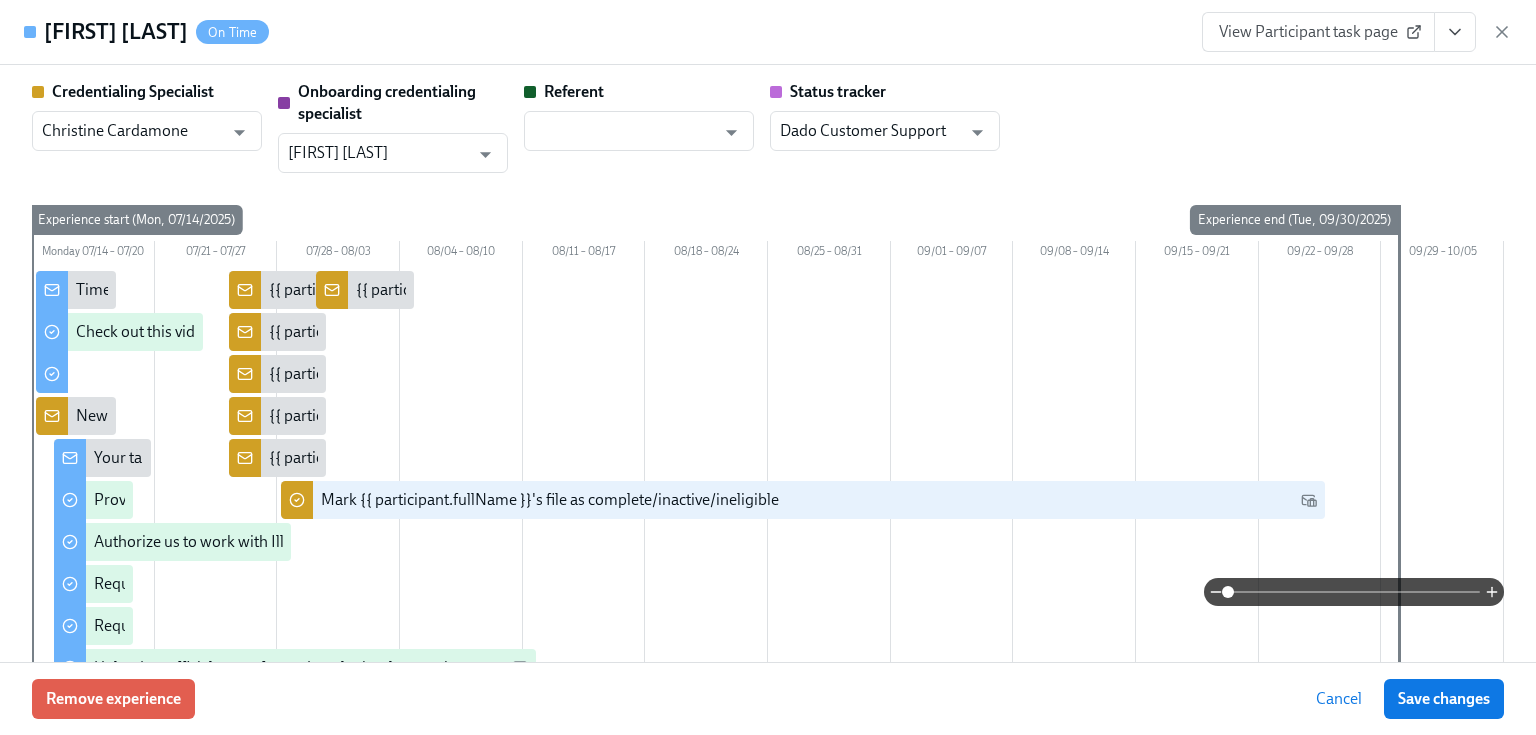 click 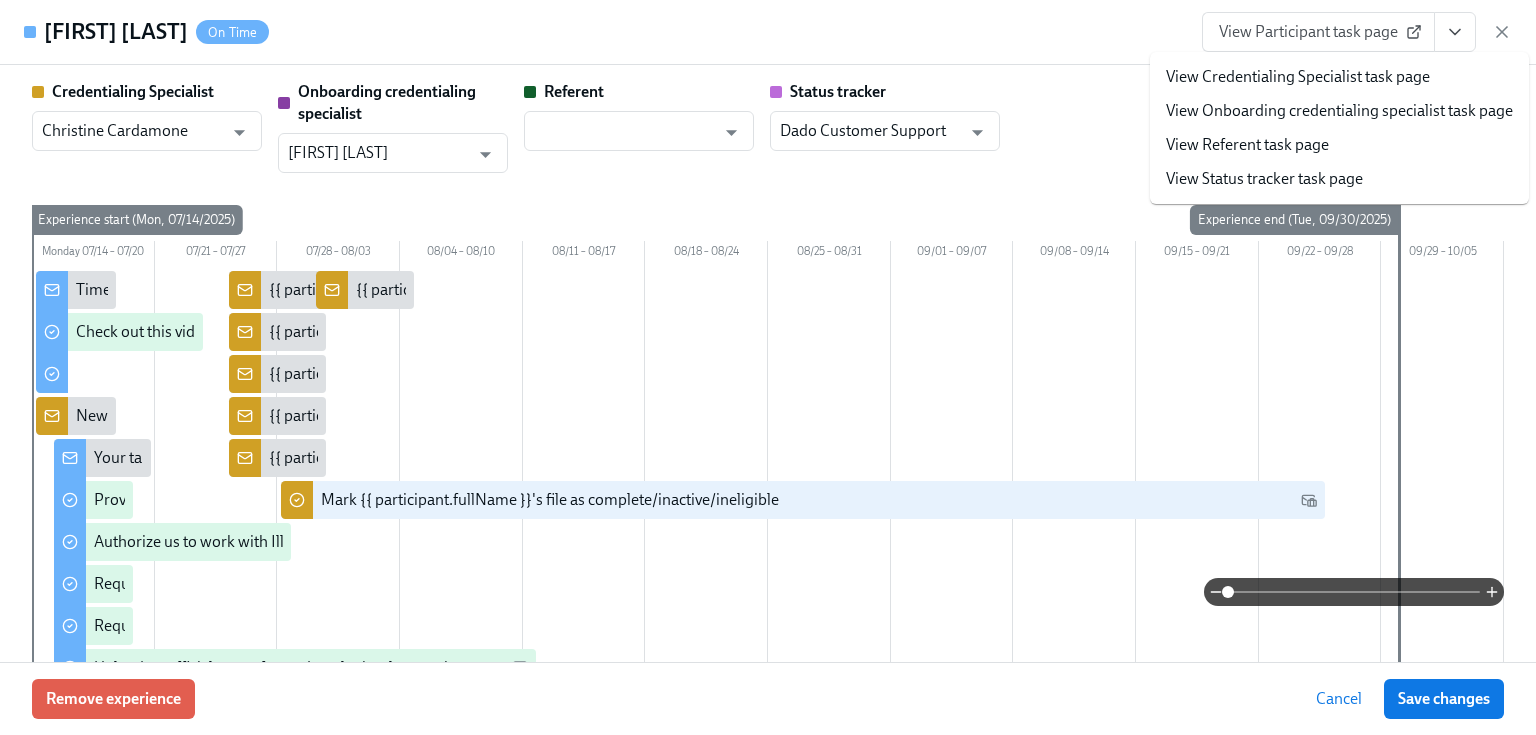 click on "View Credentialing Specialist task page" at bounding box center (1298, 77) 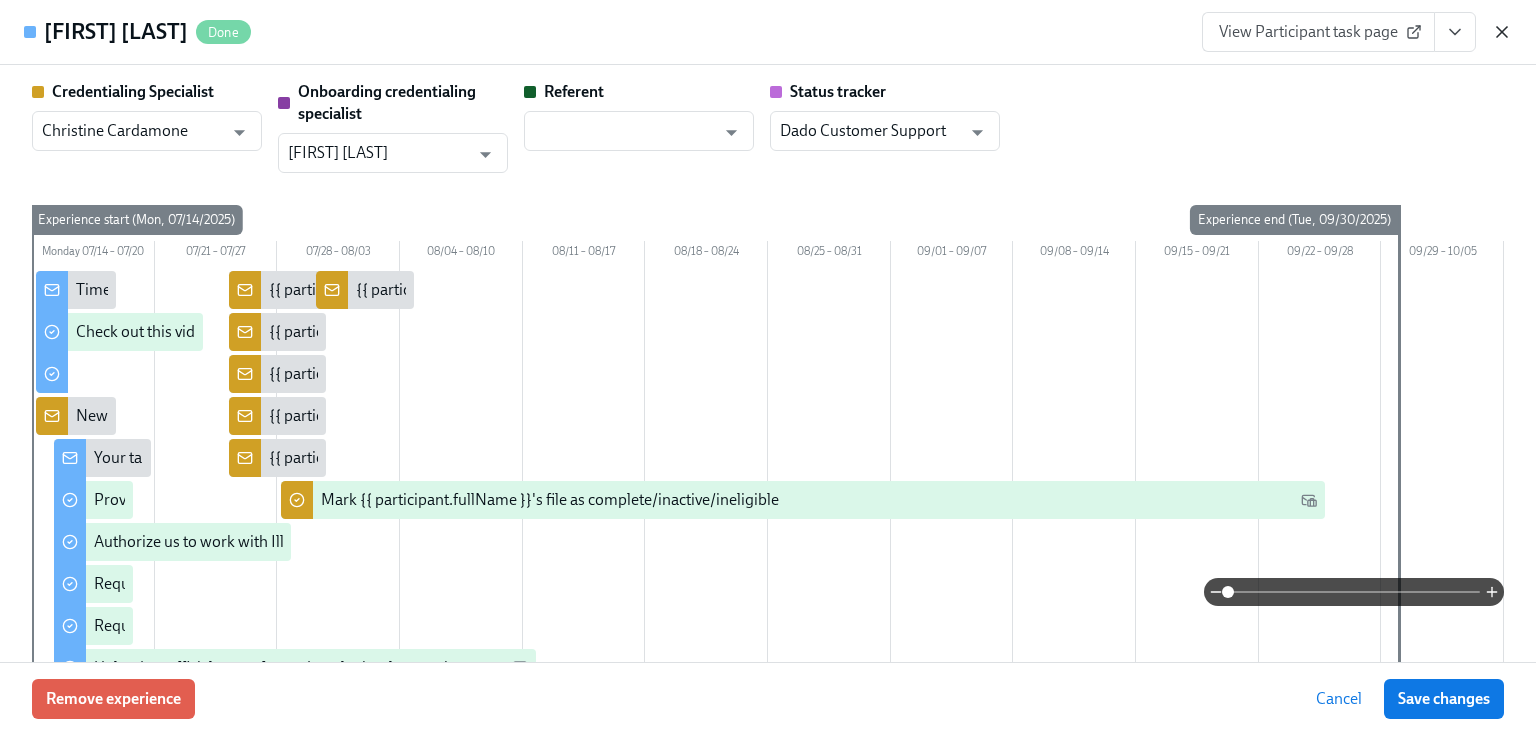 click 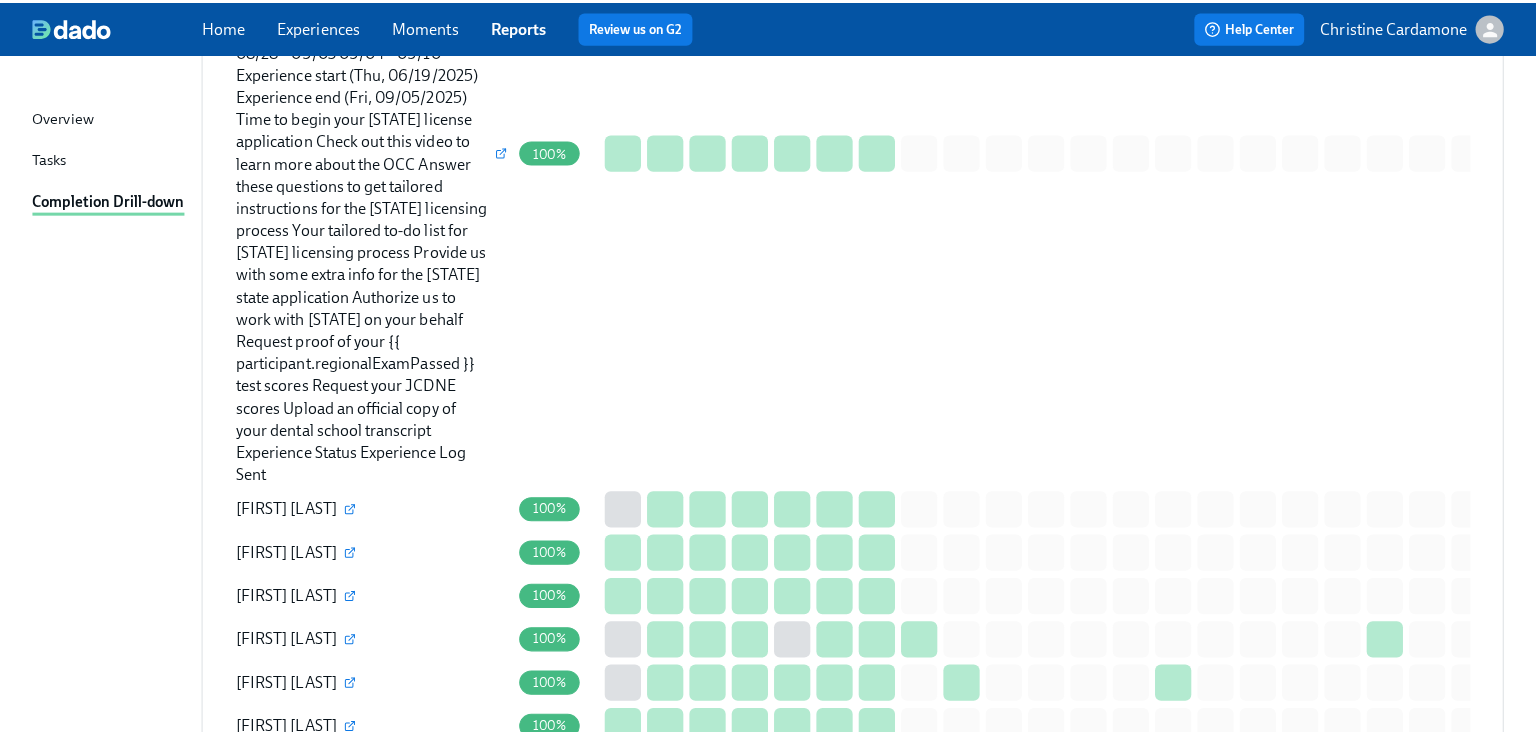 scroll, scrollTop: 2317, scrollLeft: 0, axis: vertical 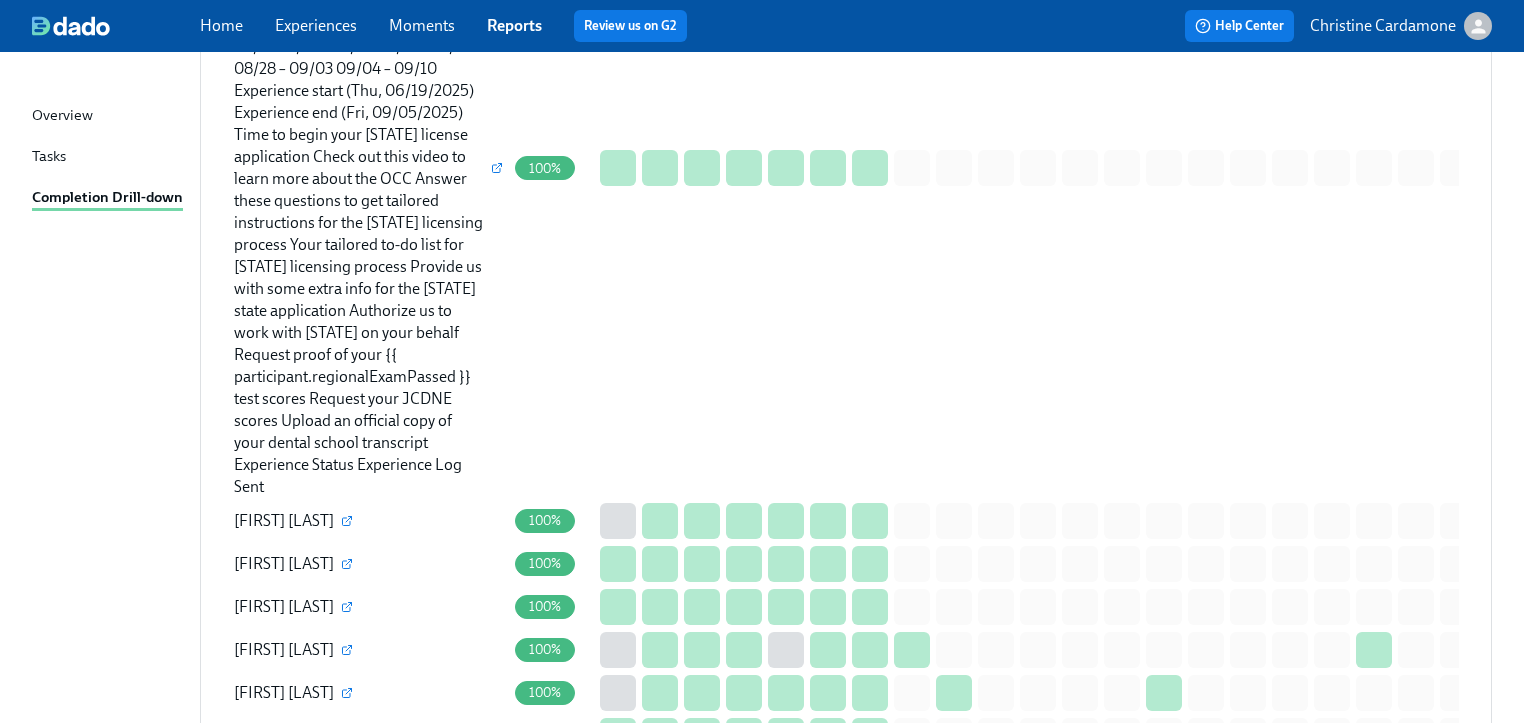 click 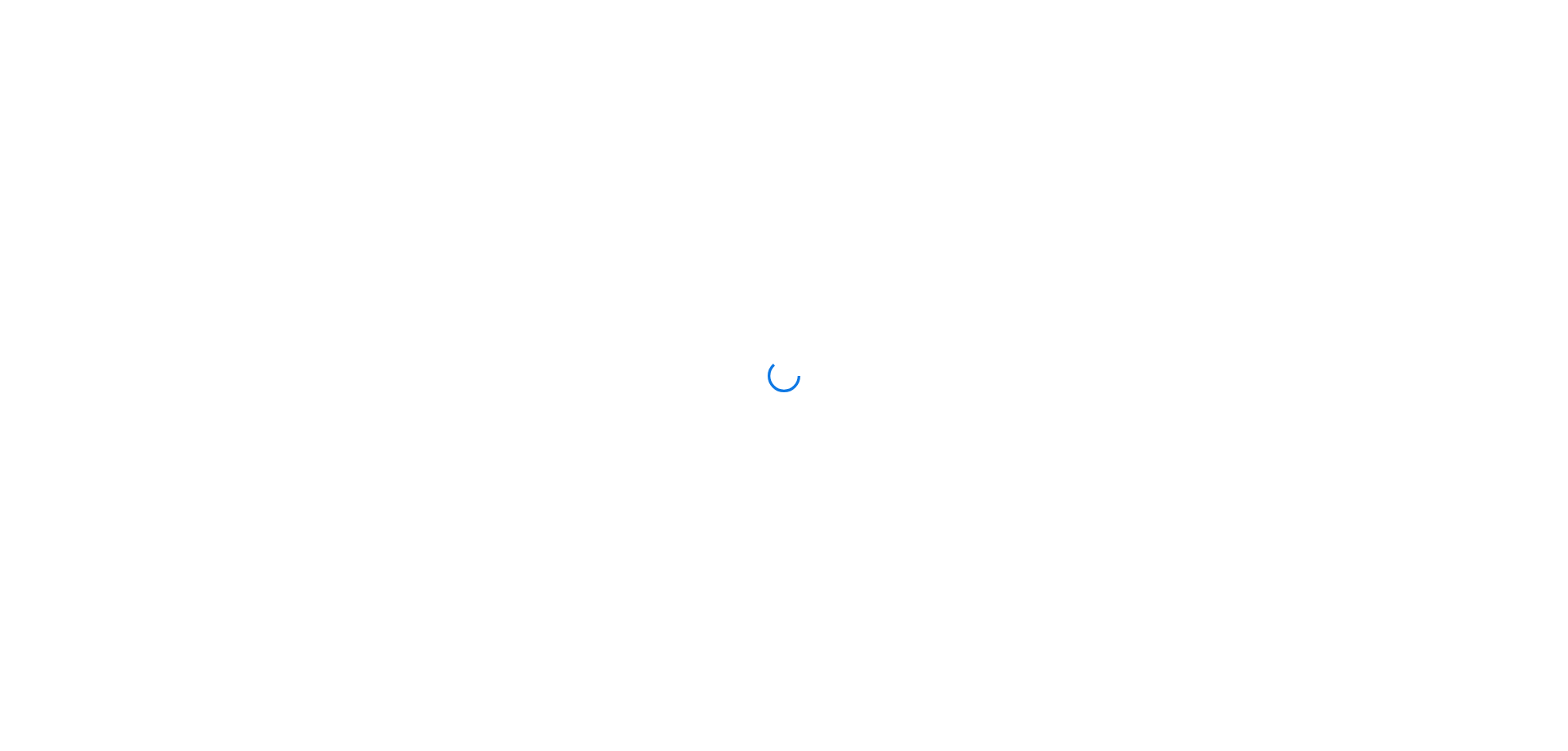 scroll, scrollTop: 0, scrollLeft: 0, axis: both 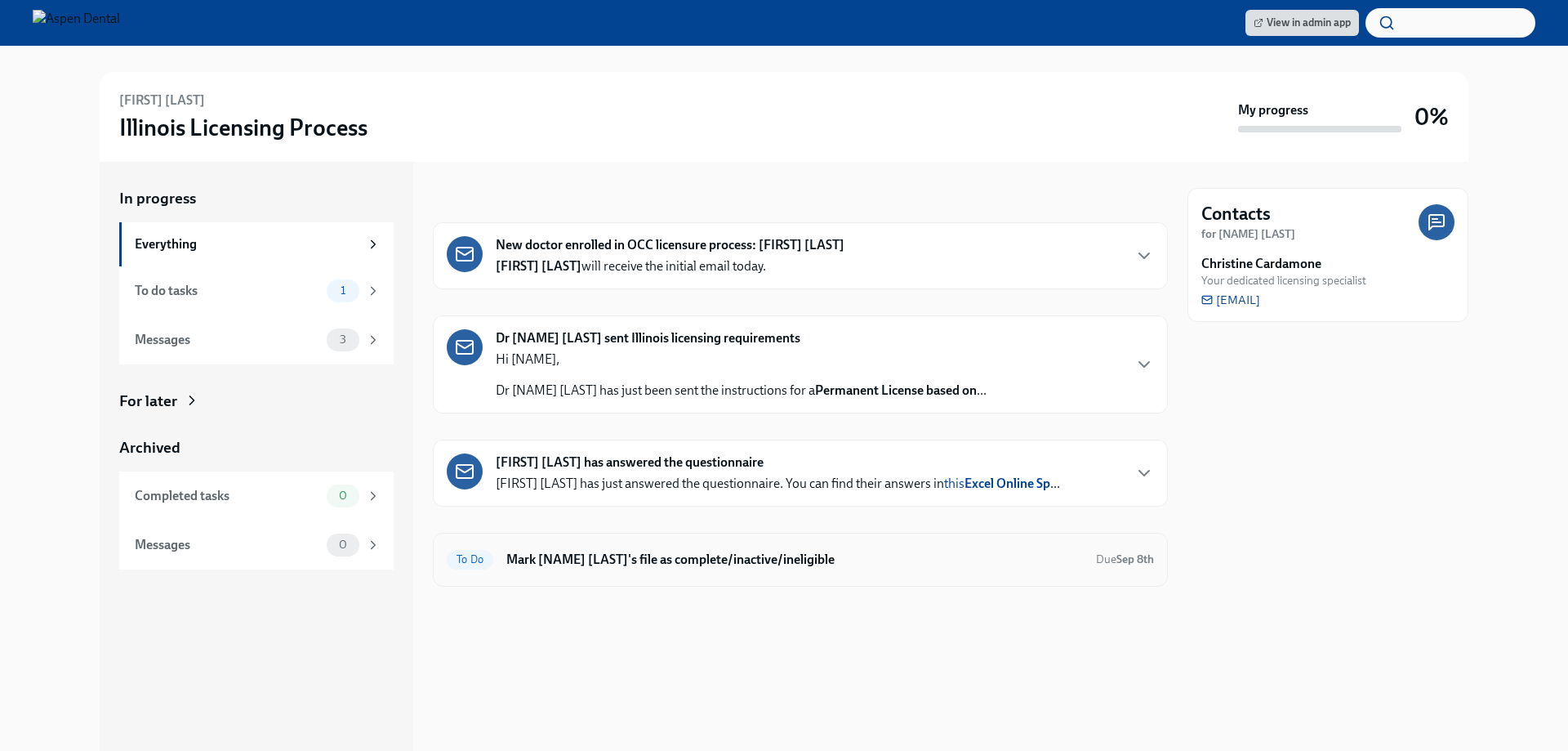 click on "Mark [NAME] [LAST]'s file as complete/inactive/ineligible" at bounding box center [795, 560] 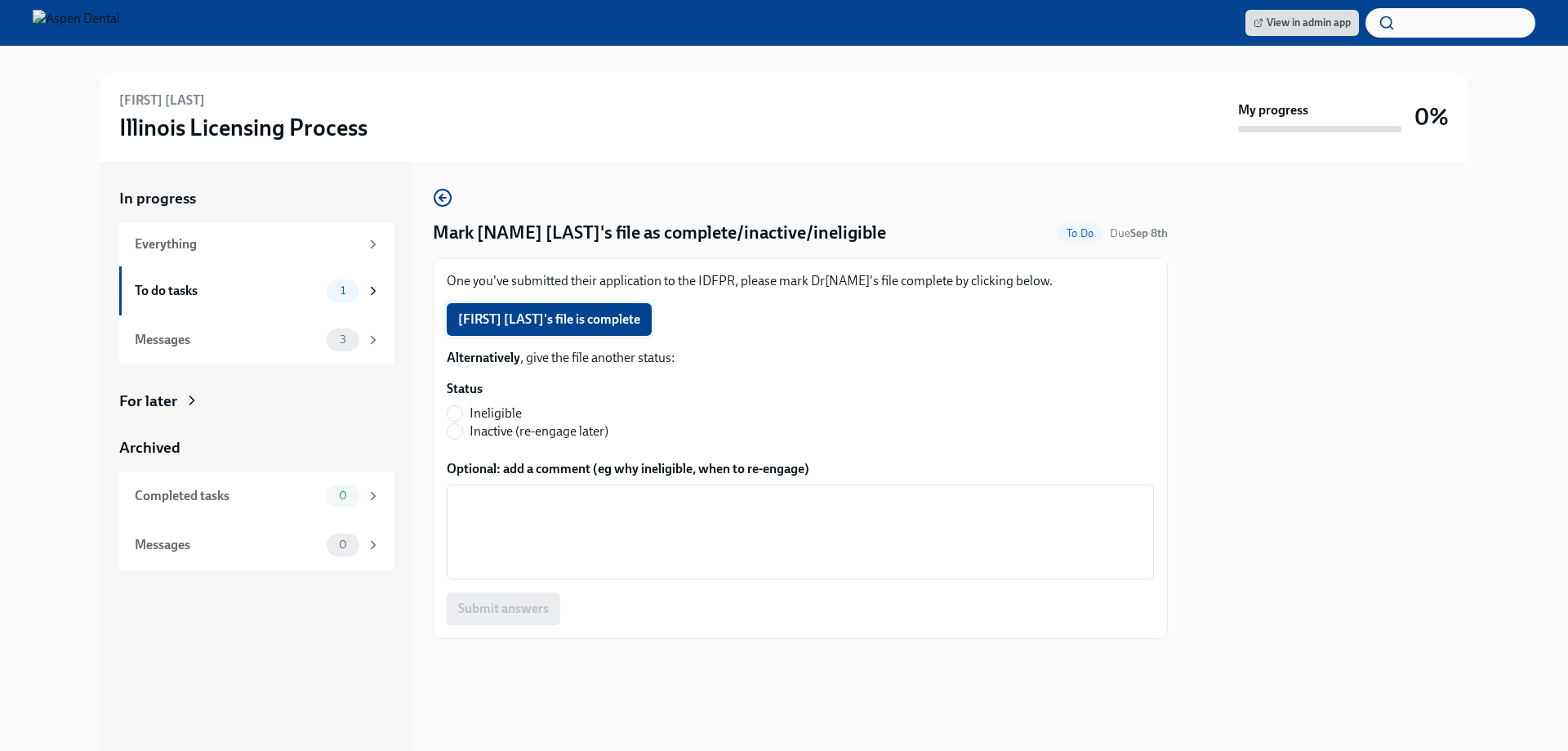click on "[FIRST] [LAST]'s file is complete" at bounding box center [549, 320] 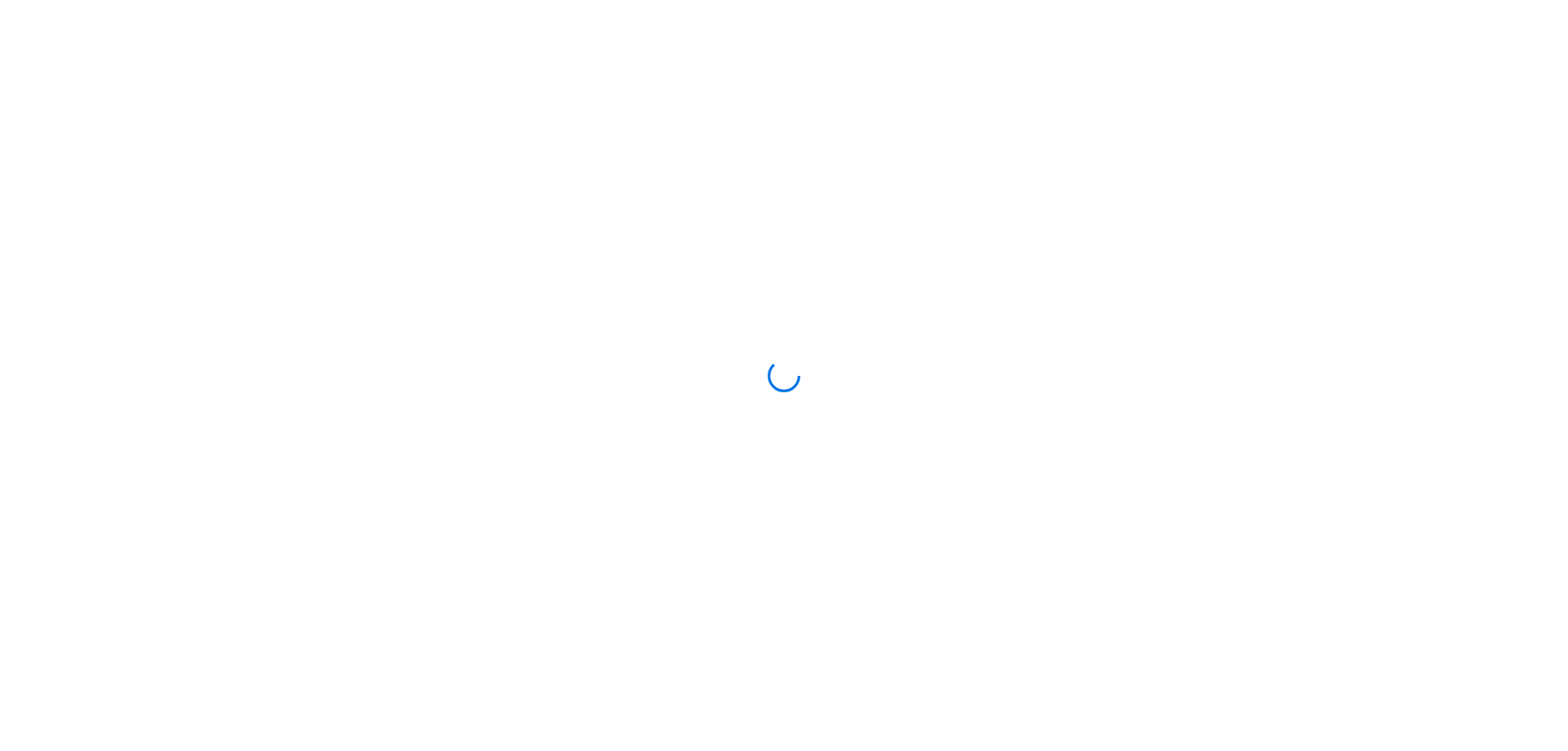 scroll, scrollTop: 0, scrollLeft: 0, axis: both 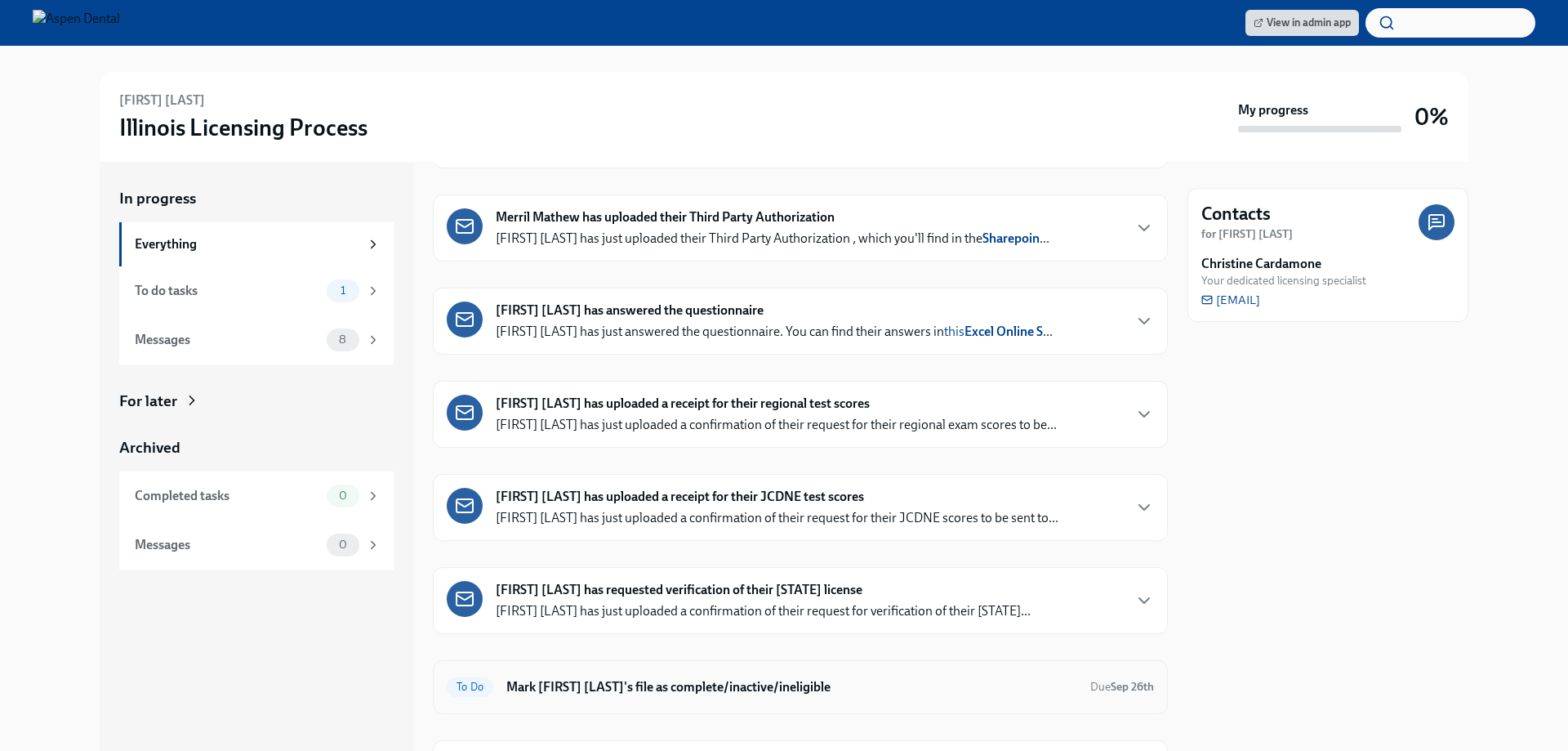 click on "Mark [FIRST] [LAST]'s file as complete/inactive/ineligible" at bounding box center (791, 687) 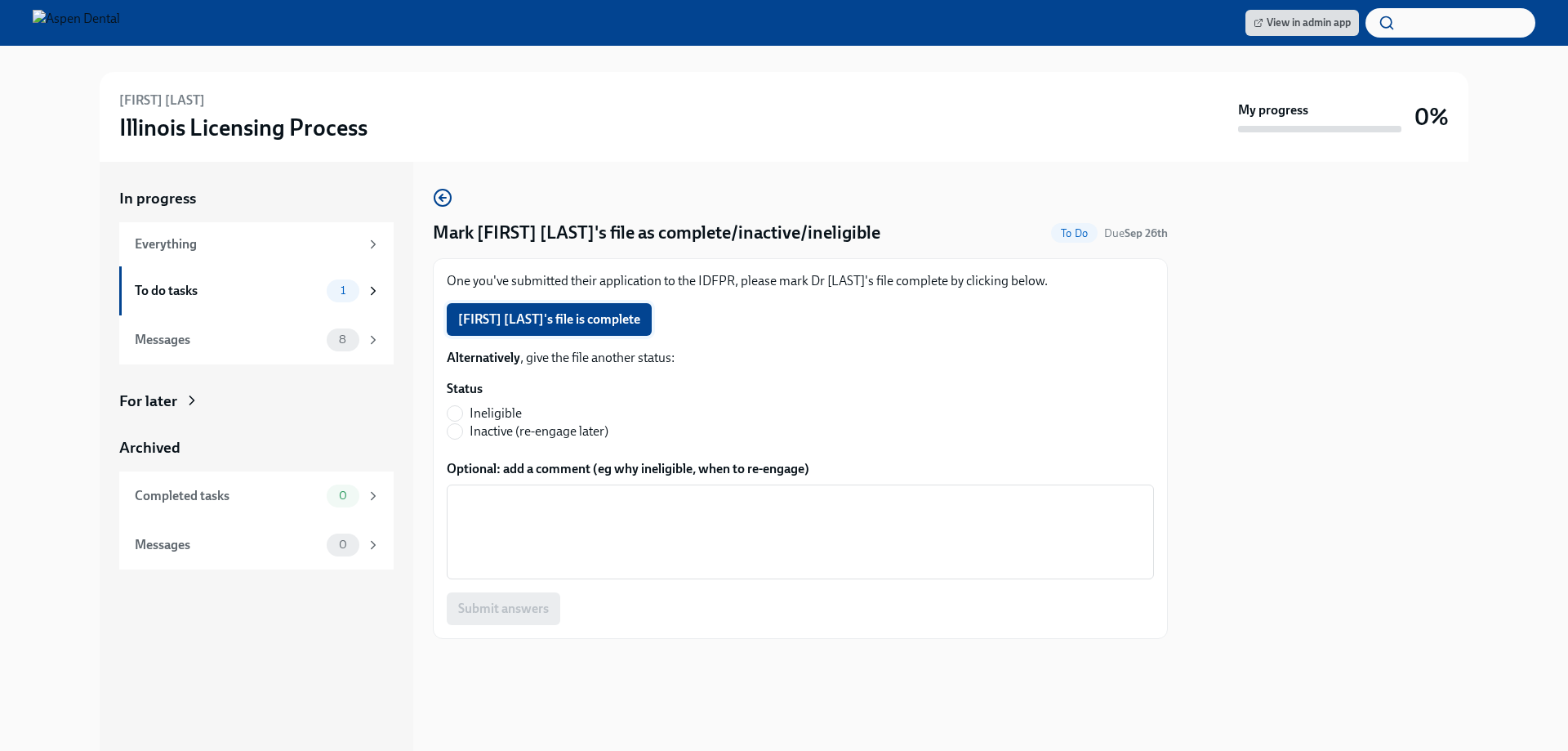 click on "[FIRST] [LAST]'s file is complete" at bounding box center [549, 320] 